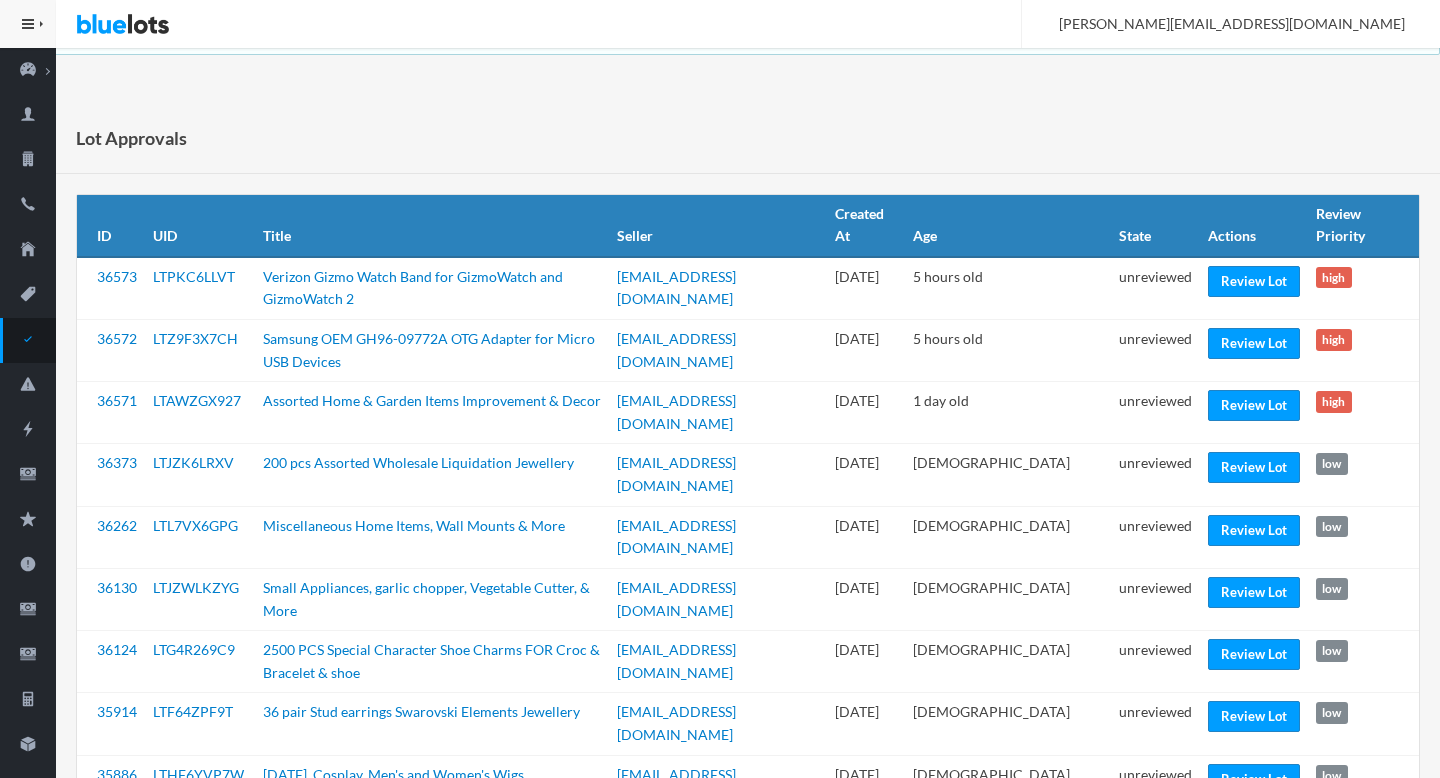 scroll, scrollTop: 0, scrollLeft: 0, axis: both 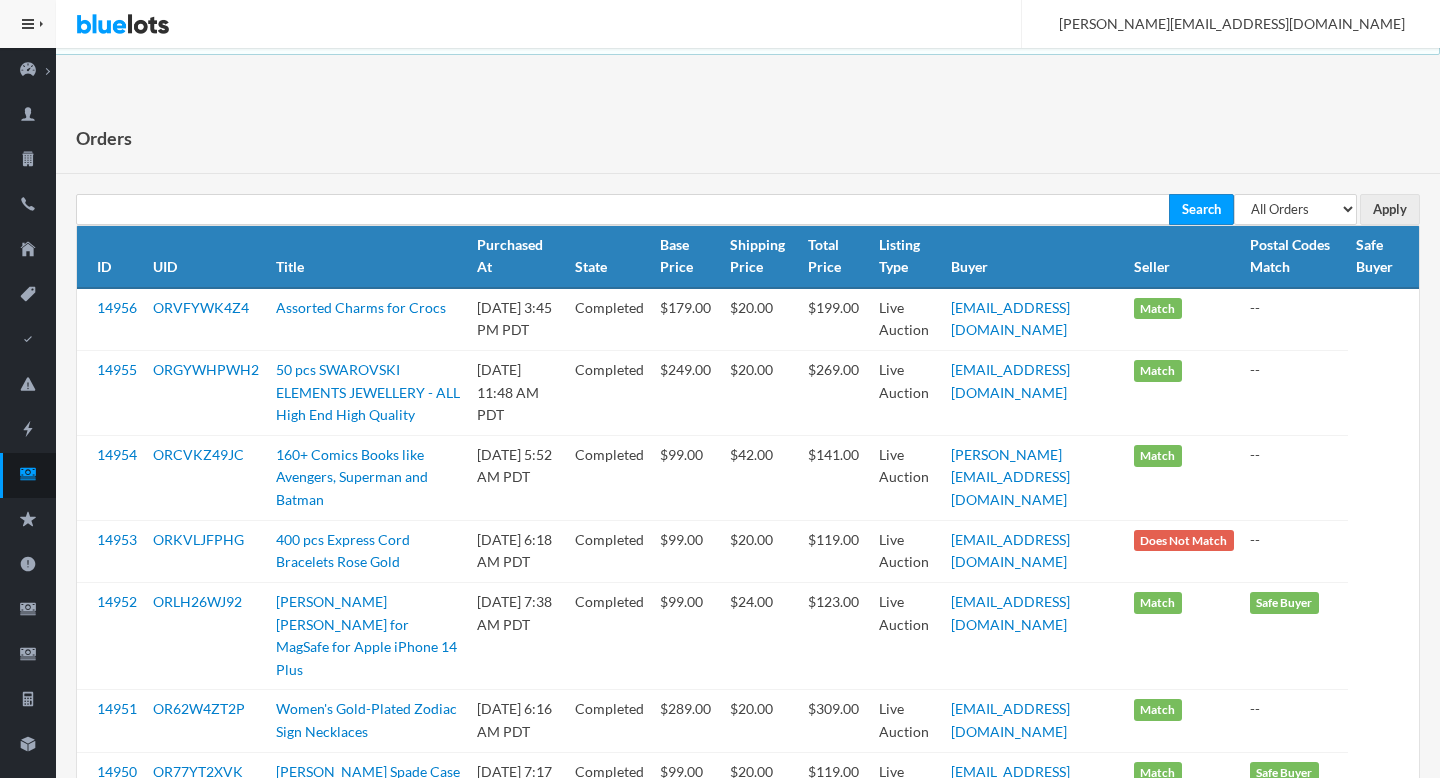 click on "Safe Buyer" at bounding box center [1383, 257] 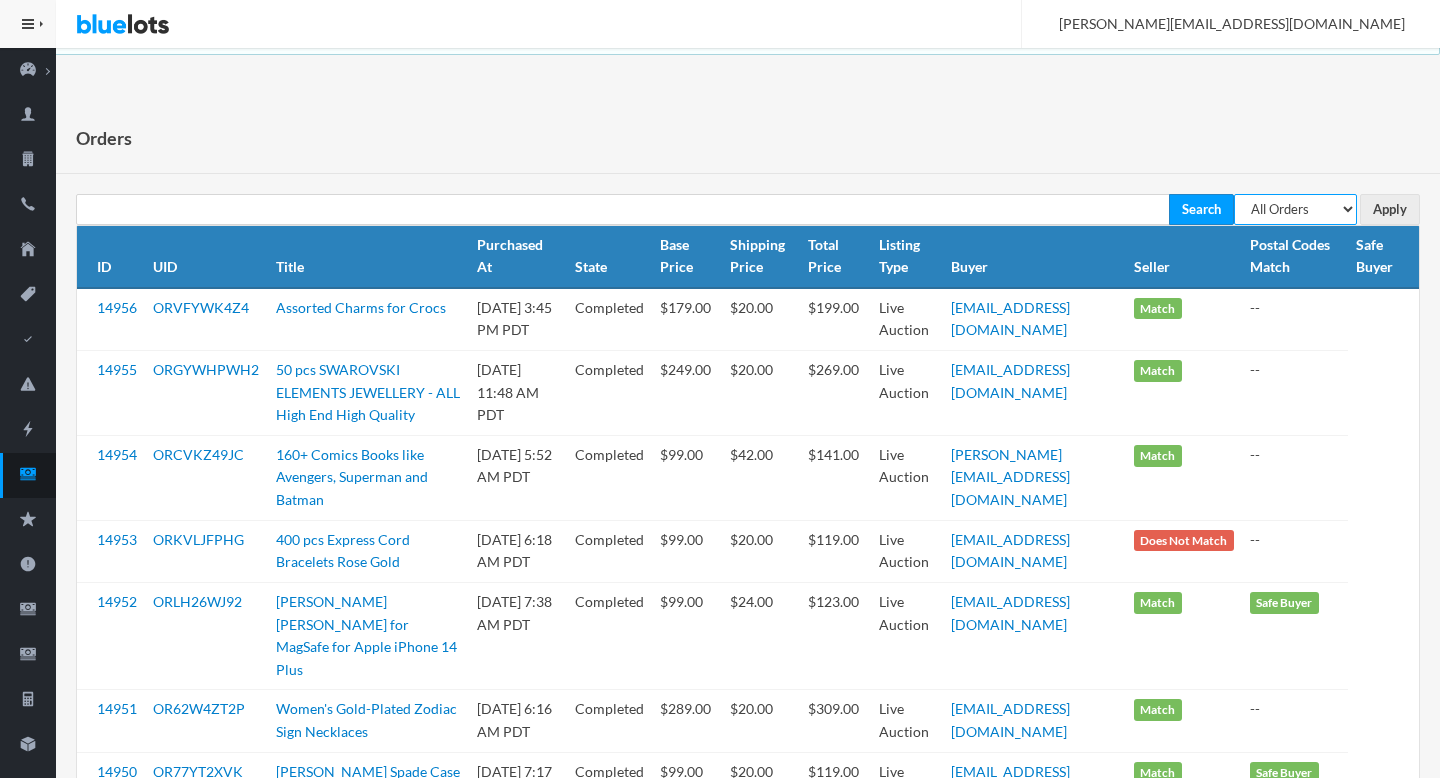 click on "All Orders Pending
Completed
Under review
Cancelled" at bounding box center [1295, 209] 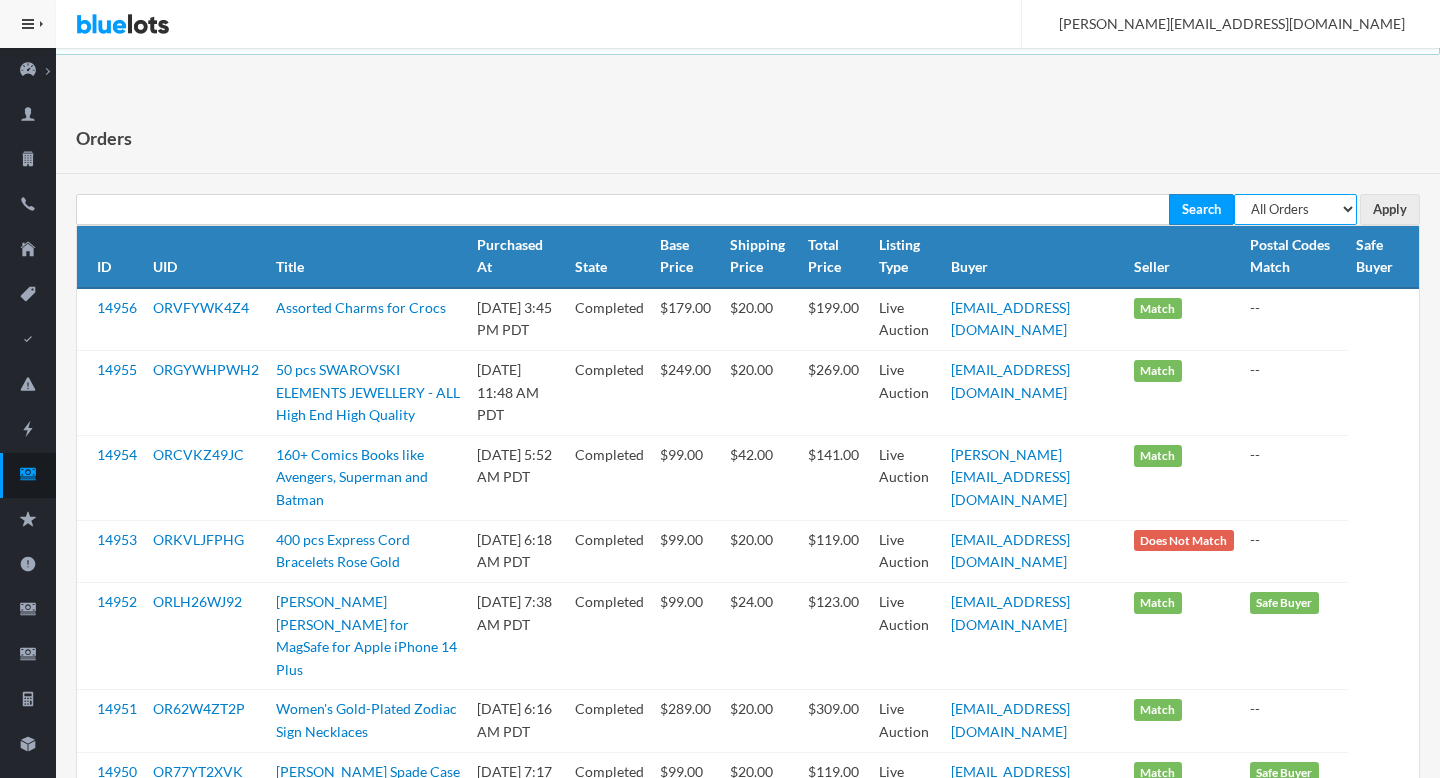 select on "pending" 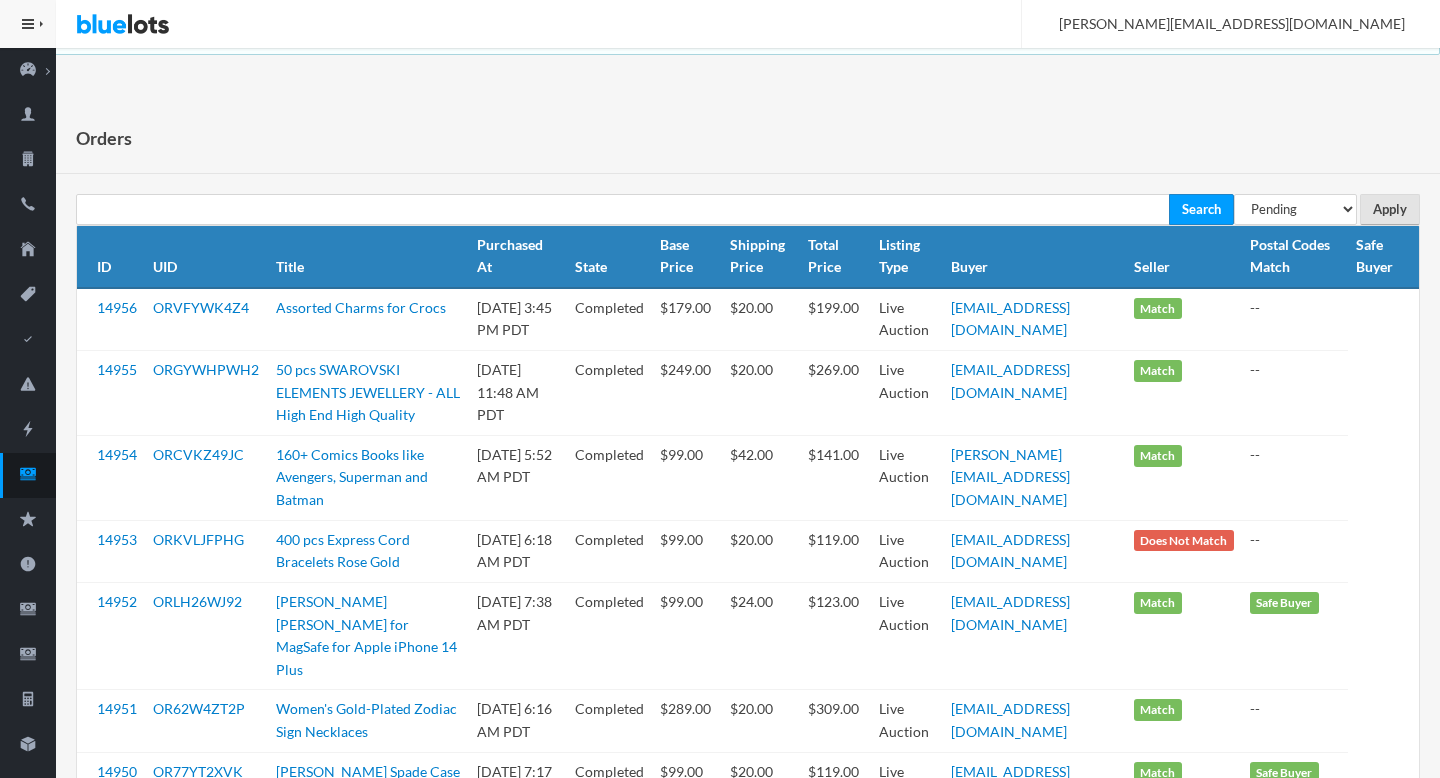 click on "Apply" at bounding box center [1390, 209] 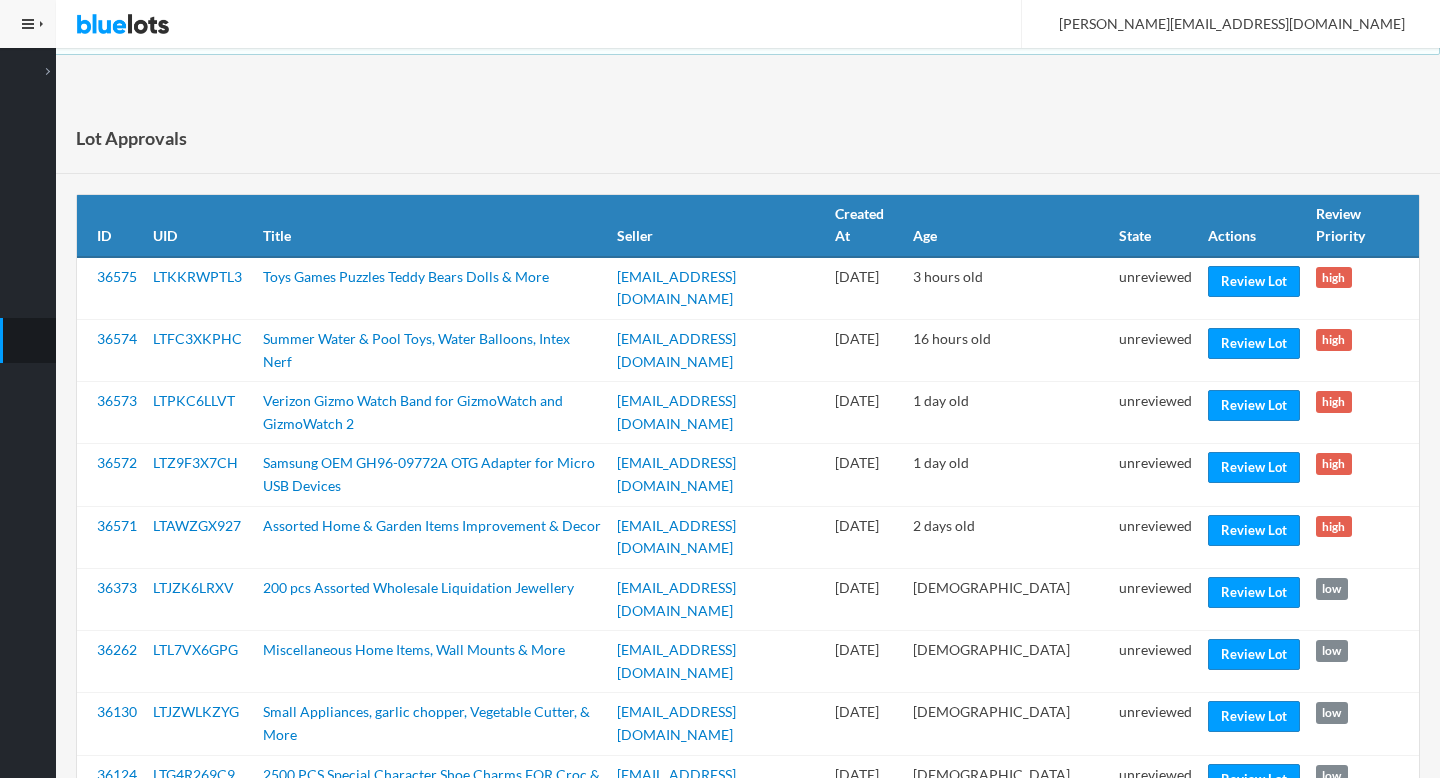scroll, scrollTop: 0, scrollLeft: 0, axis: both 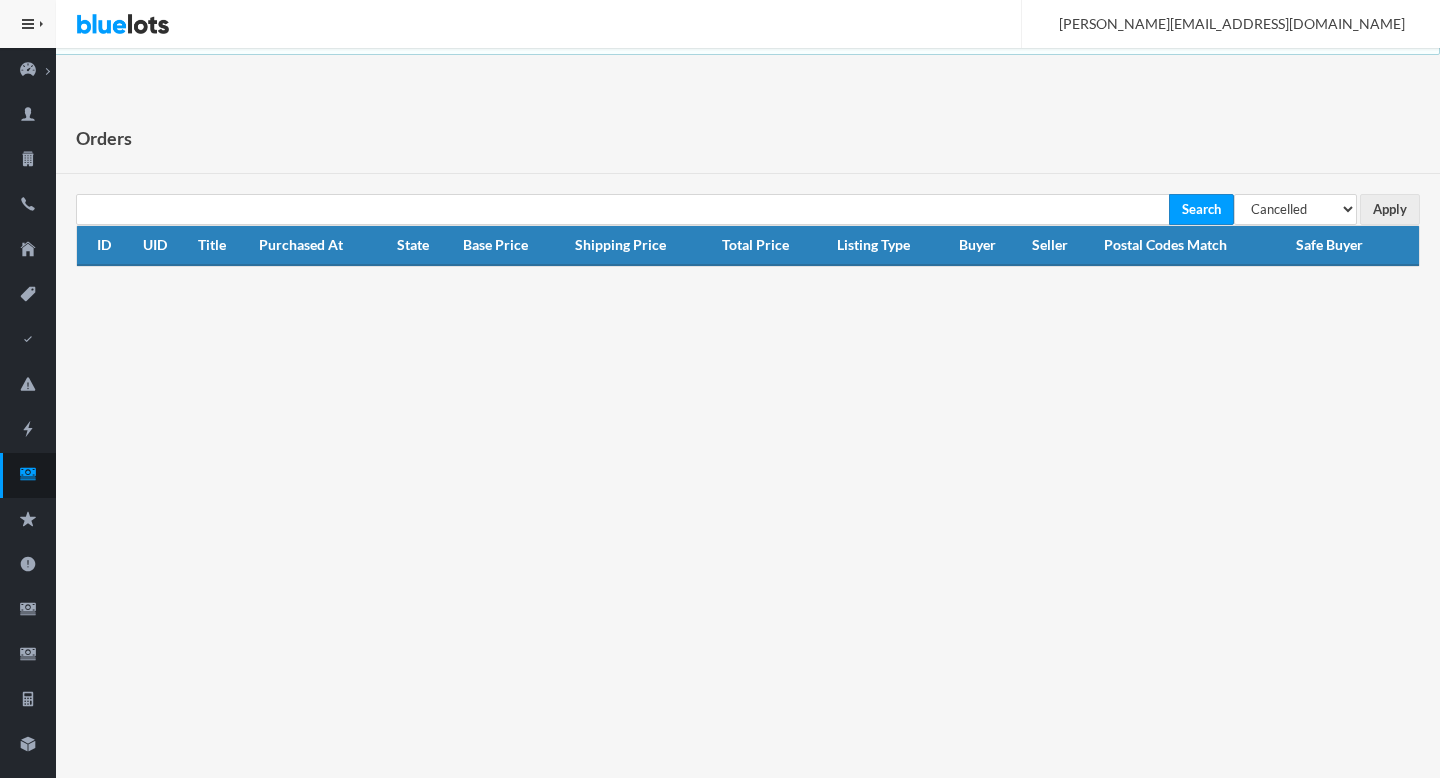 click on "Safe Buyer" at bounding box center [1353, 246] 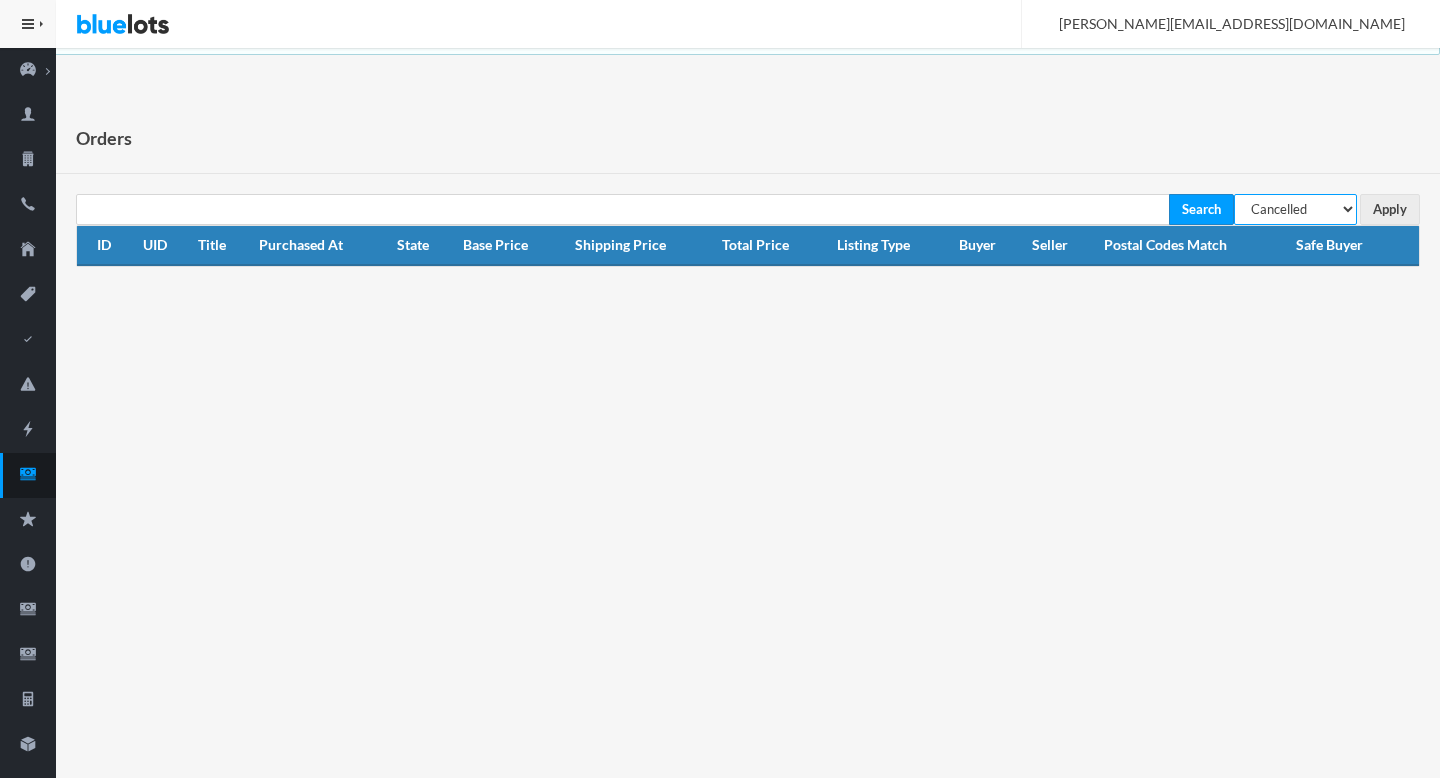 click on "All Orders Pending
Completed
Under review
Cancelled" at bounding box center (1295, 209) 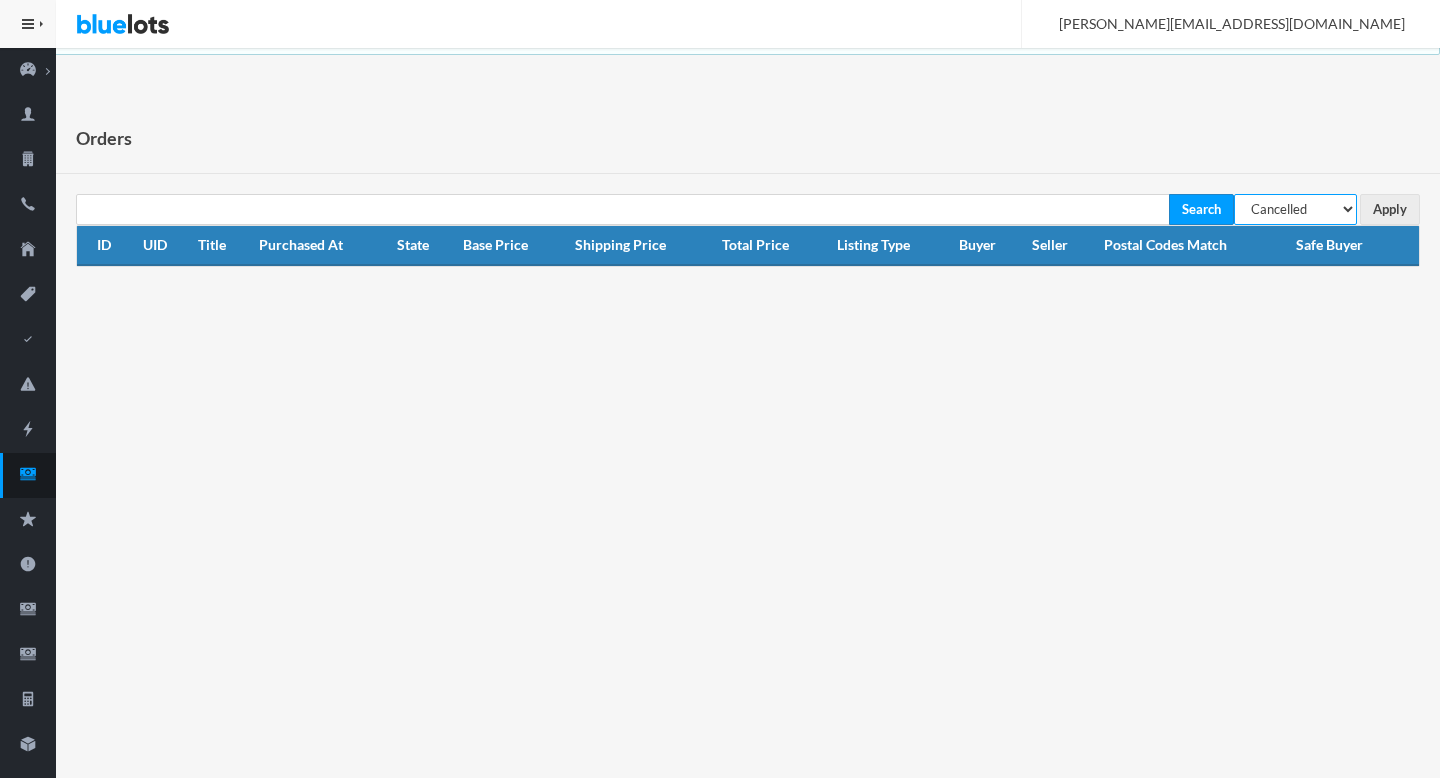 select on "under_review" 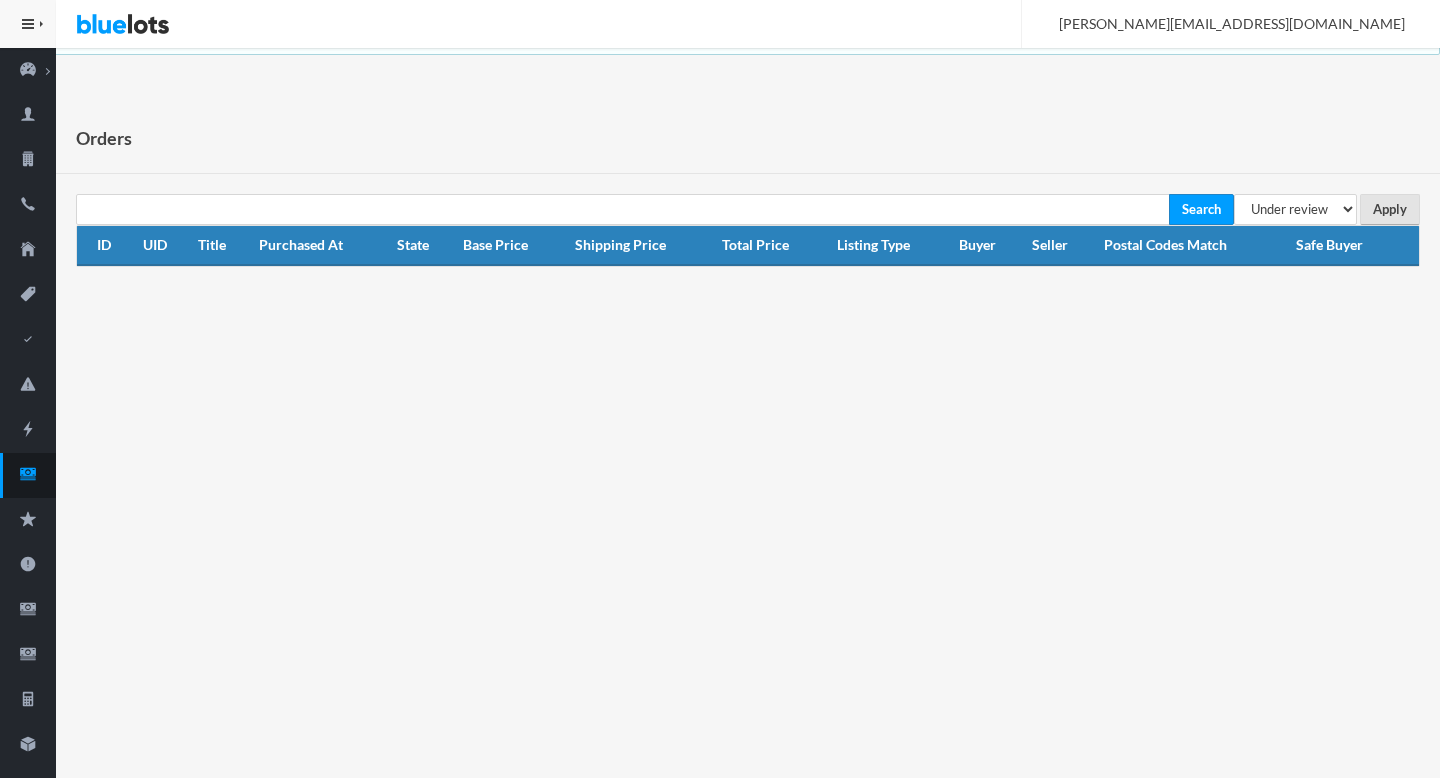 click on "Apply" at bounding box center (1390, 209) 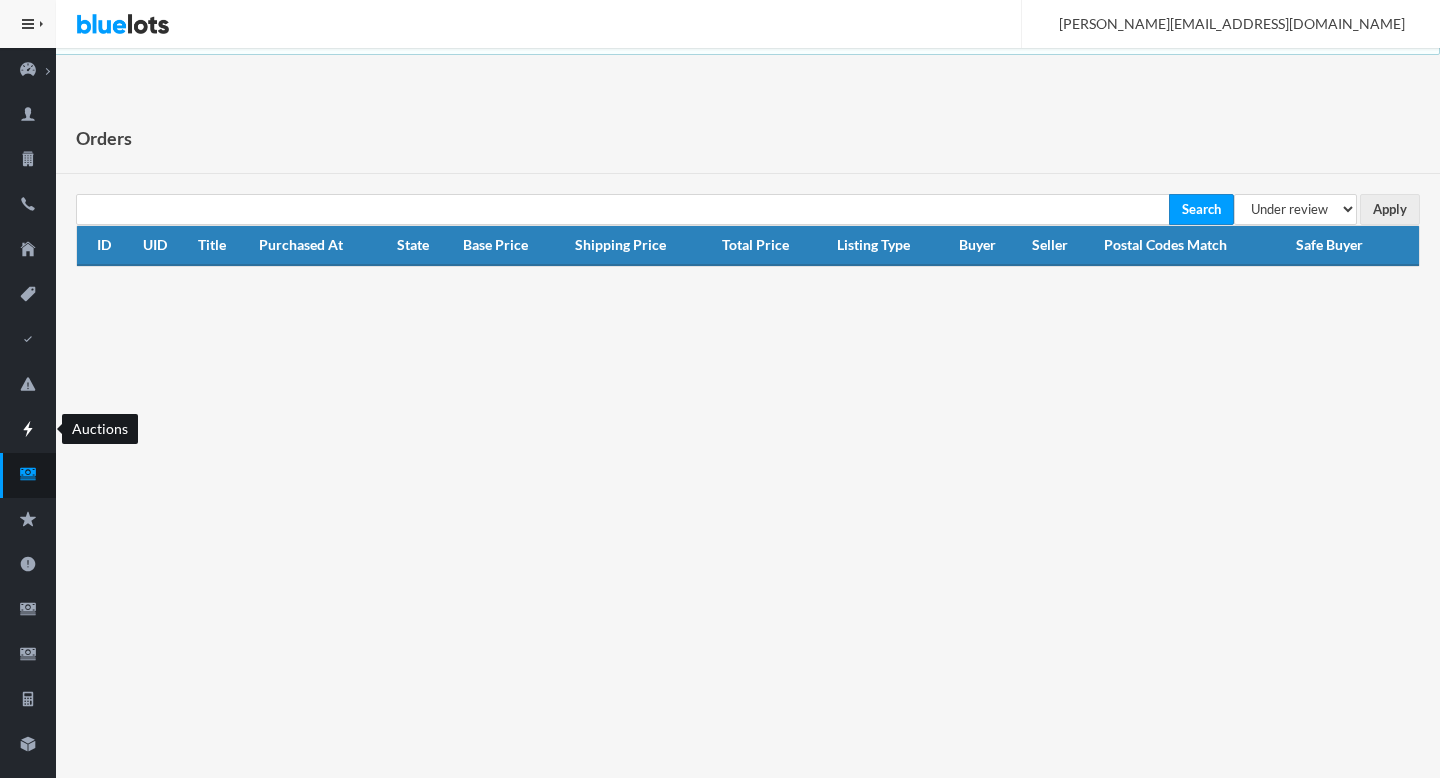 scroll, scrollTop: 0, scrollLeft: 0, axis: both 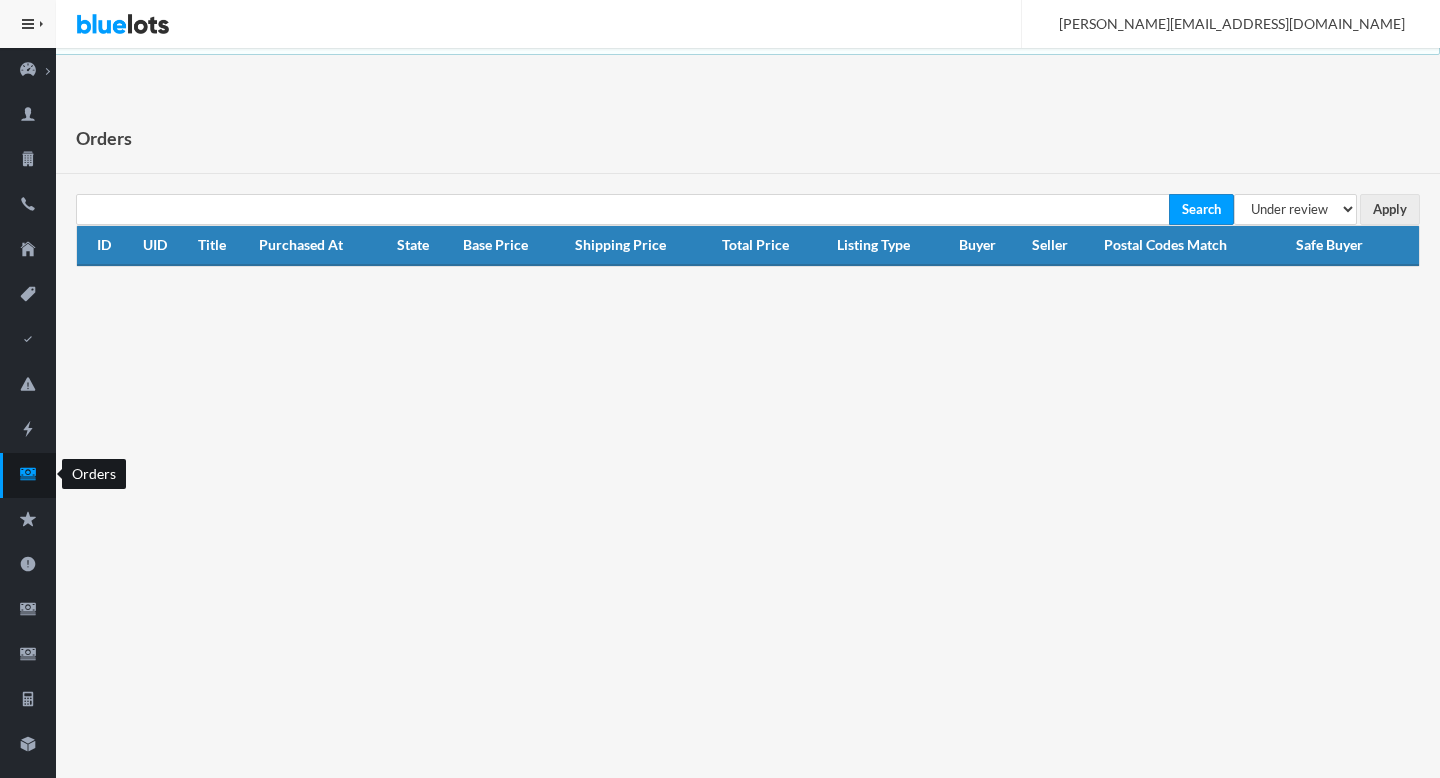click 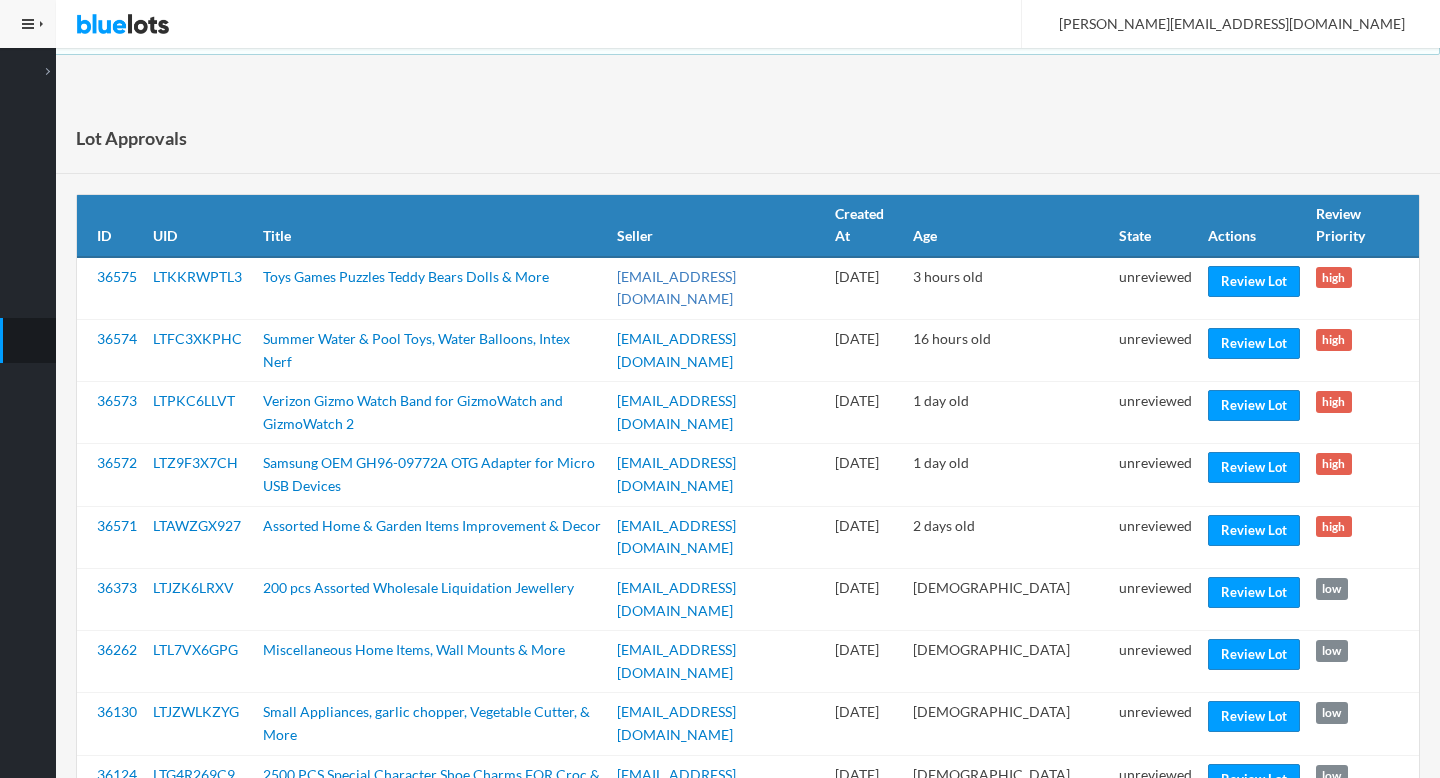 scroll, scrollTop: 0, scrollLeft: 0, axis: both 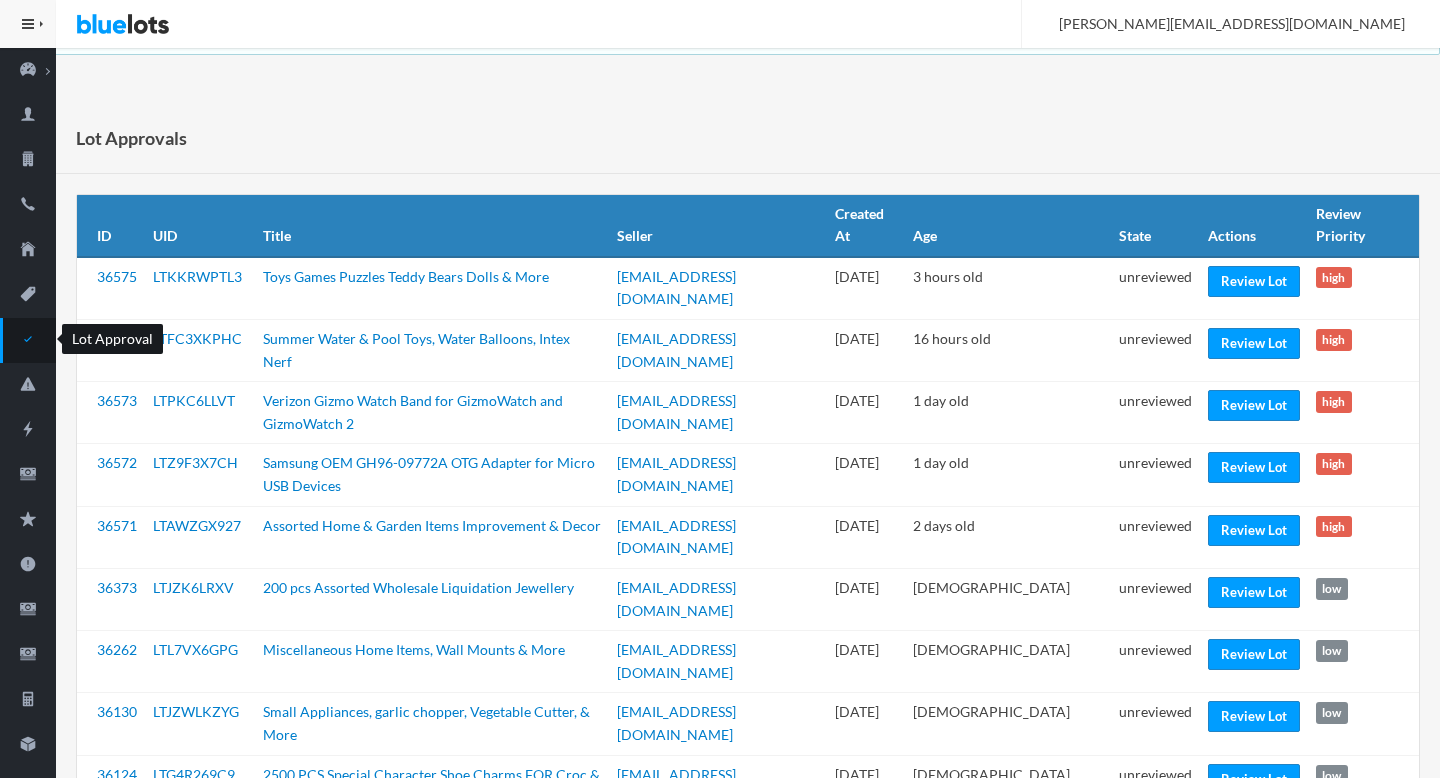 click 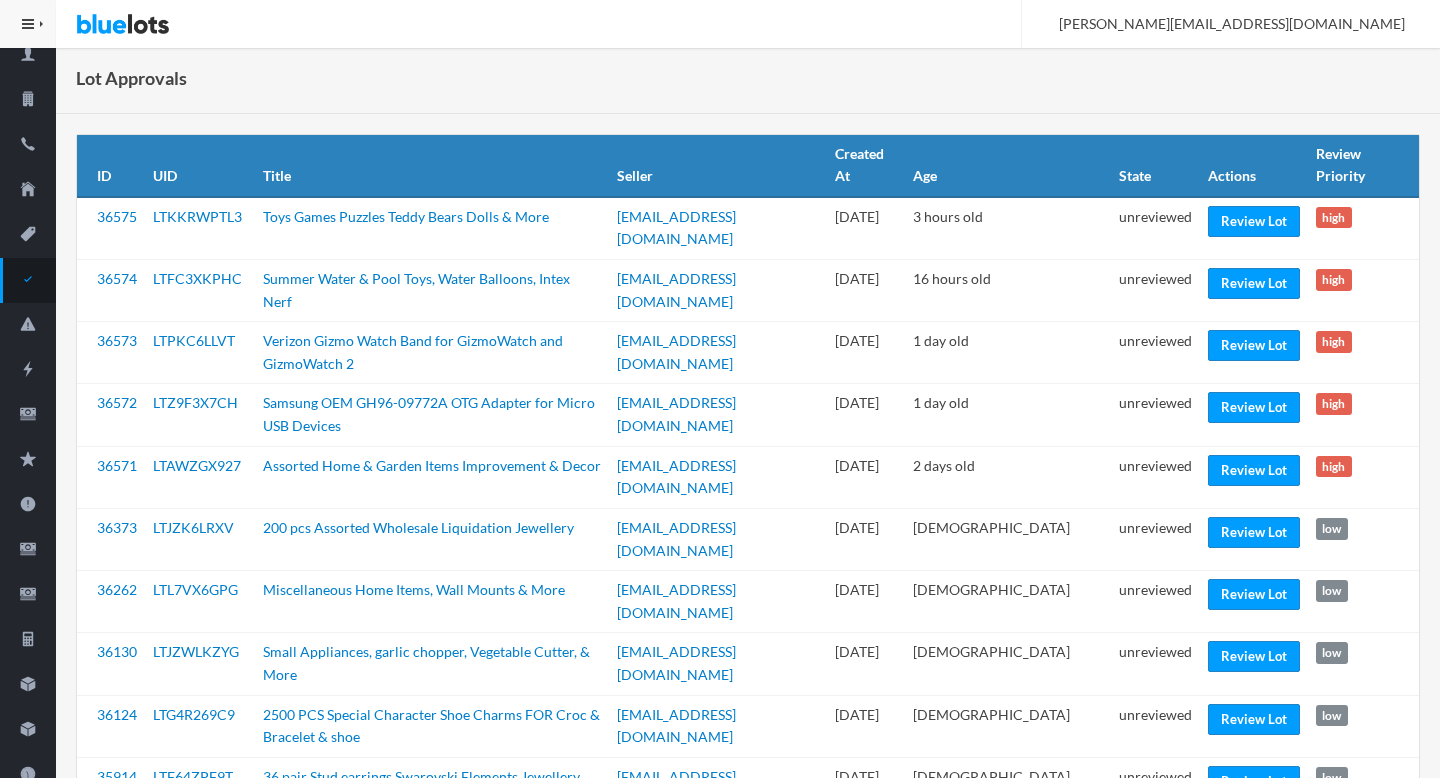 scroll, scrollTop: 54, scrollLeft: 0, axis: vertical 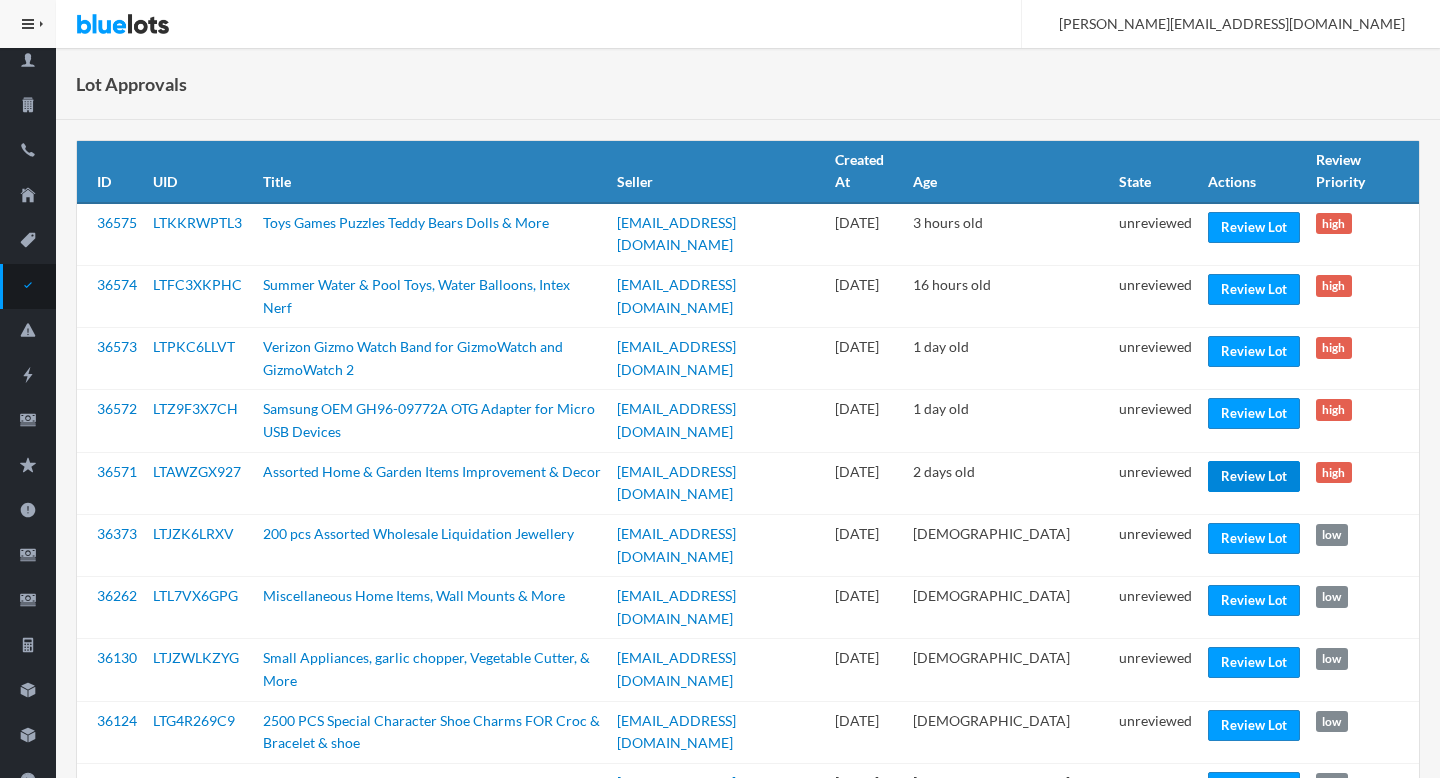 click on "Review Lot" at bounding box center (1254, 476) 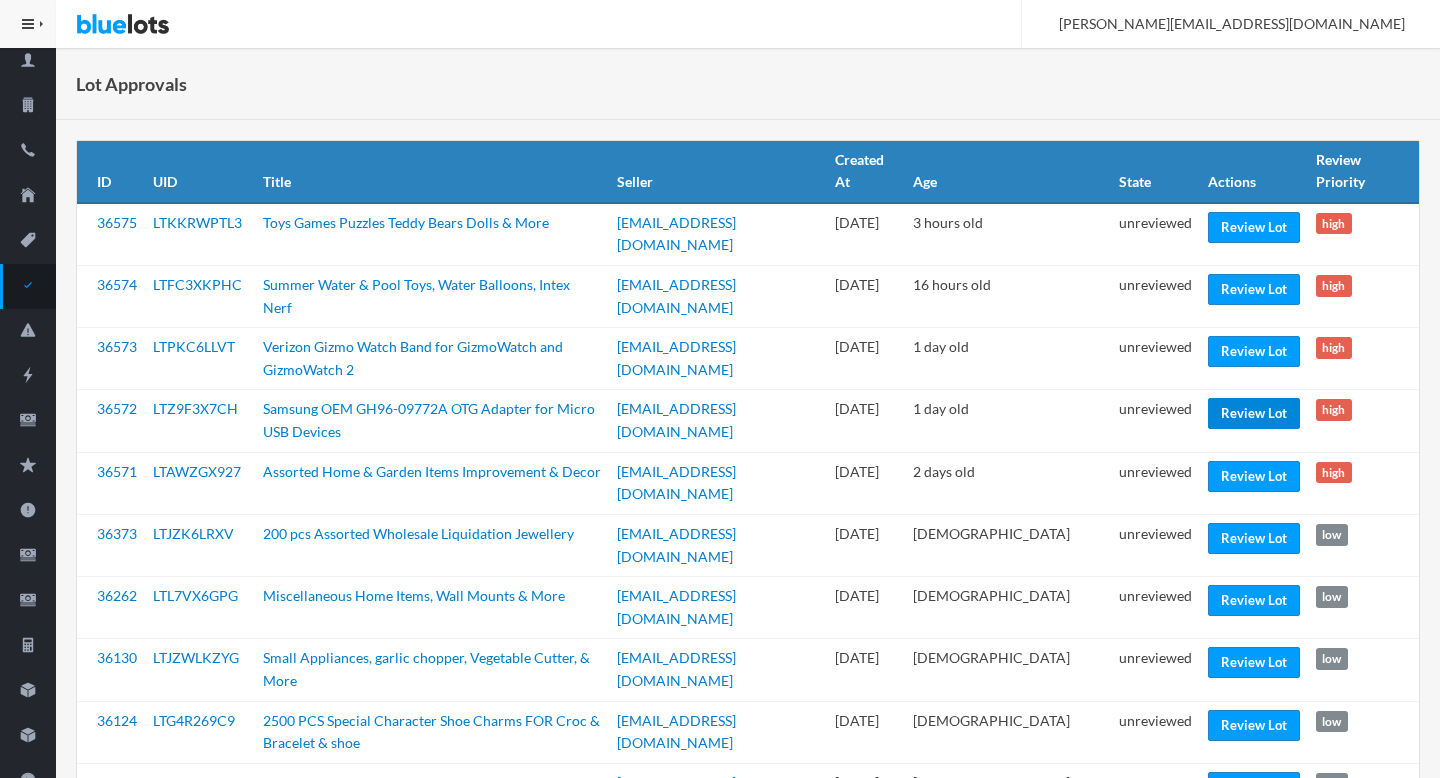 click on "Review Lot" at bounding box center (1254, 413) 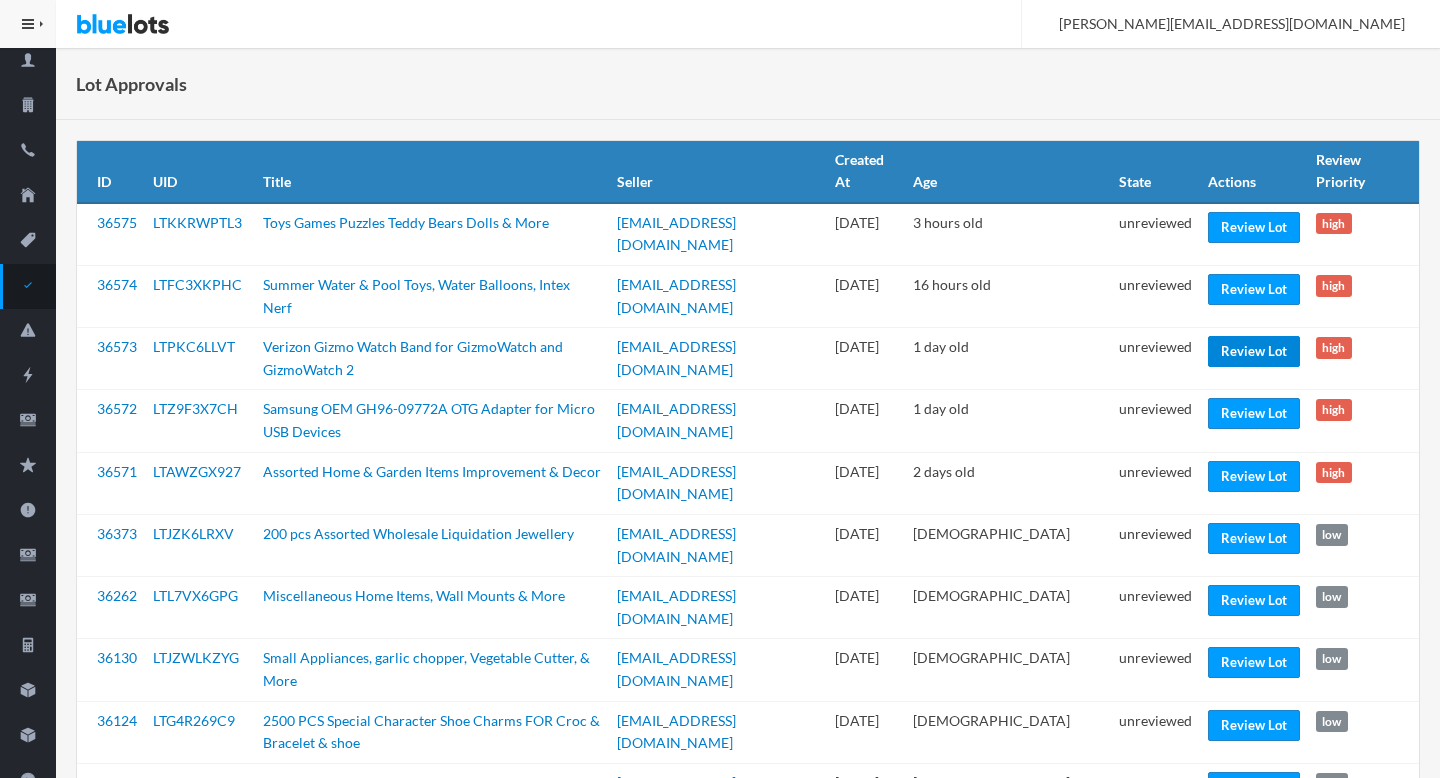 click on "Review Lot" at bounding box center [1254, 351] 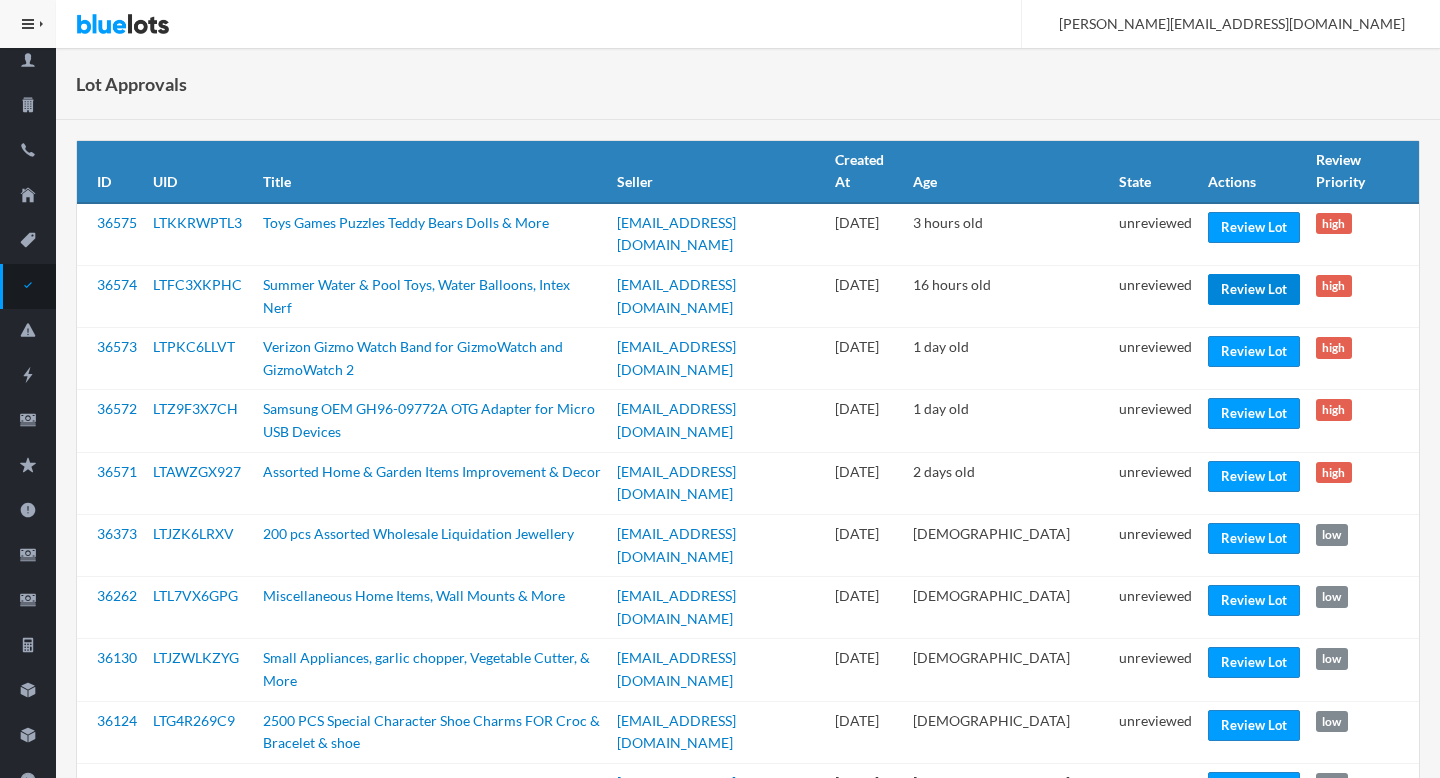 click on "Review Lot" at bounding box center [1254, 289] 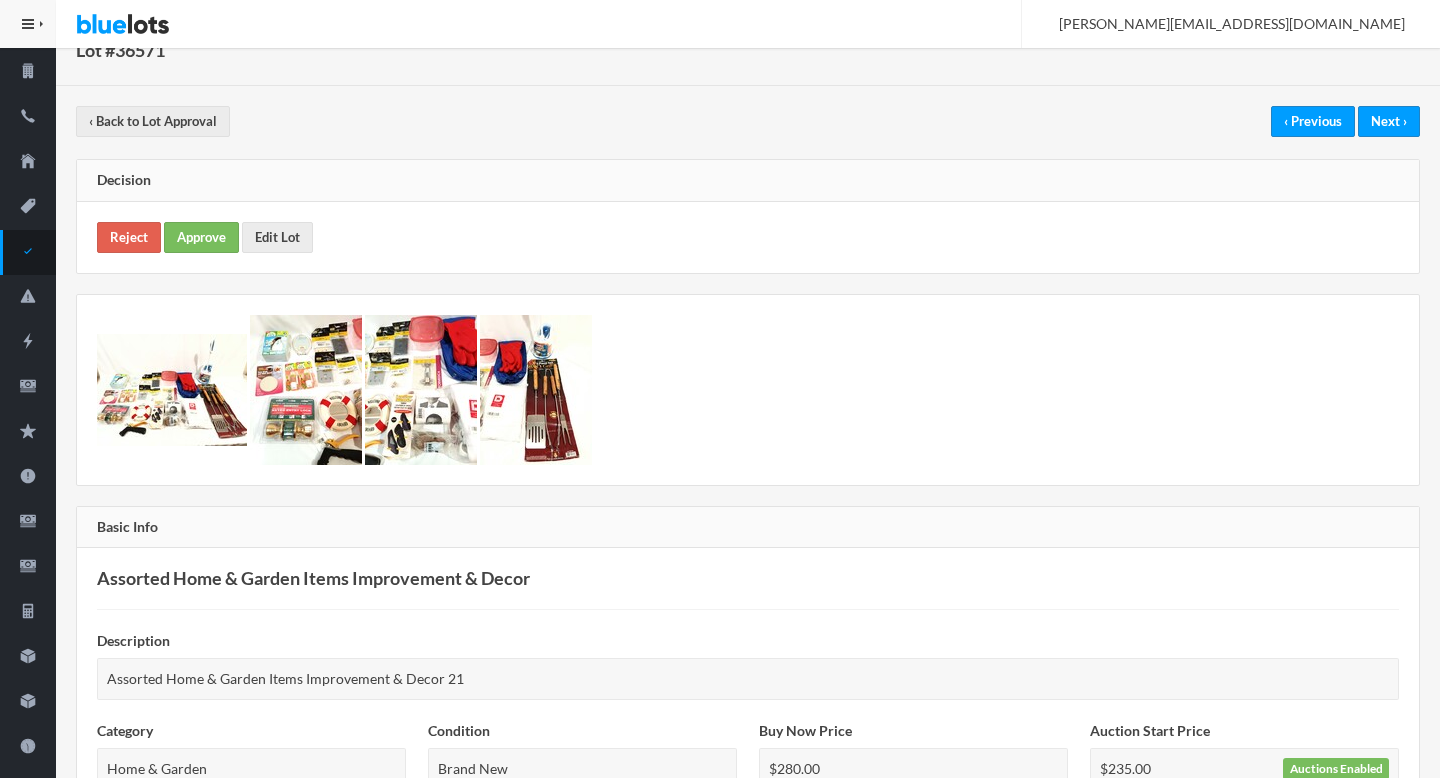 scroll, scrollTop: 0, scrollLeft: 0, axis: both 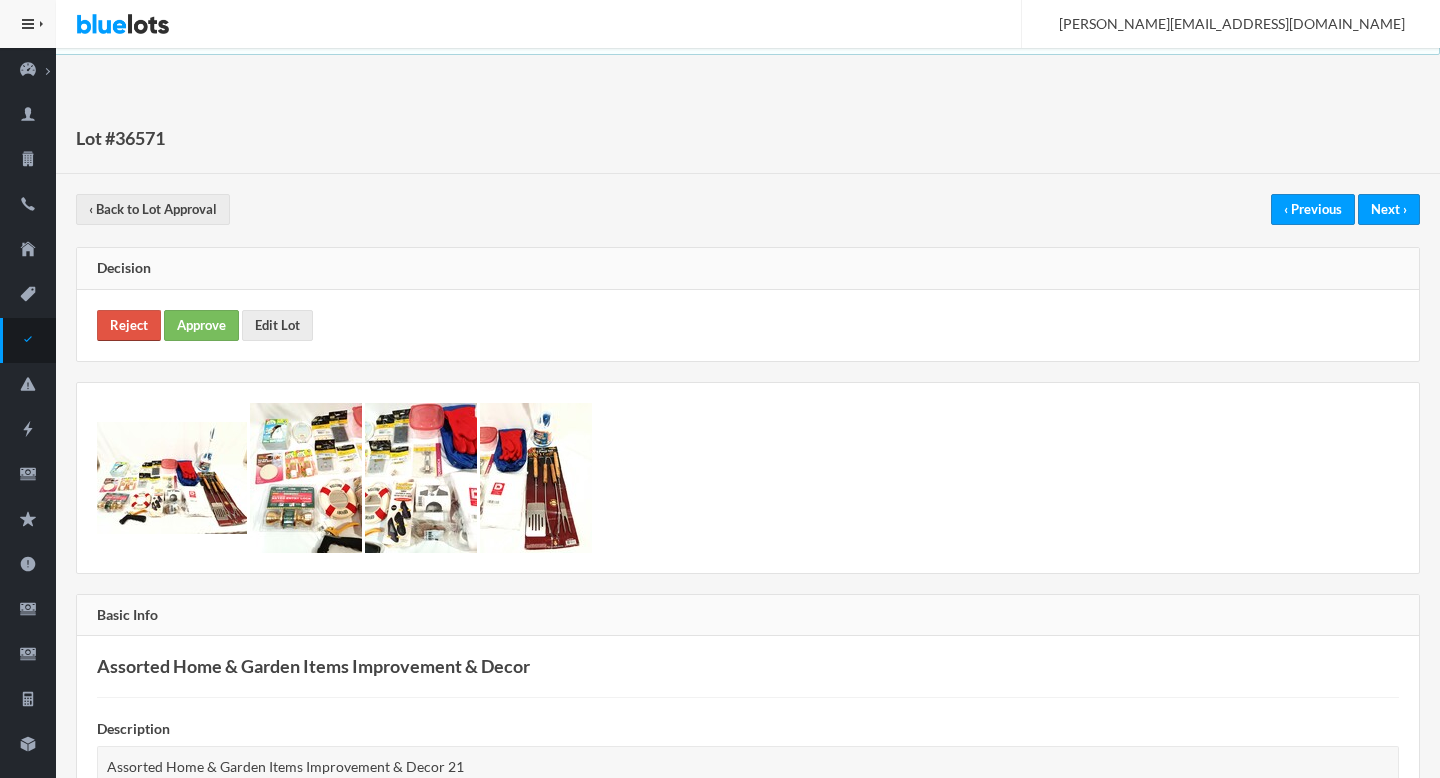 click on "Reject" at bounding box center (129, 325) 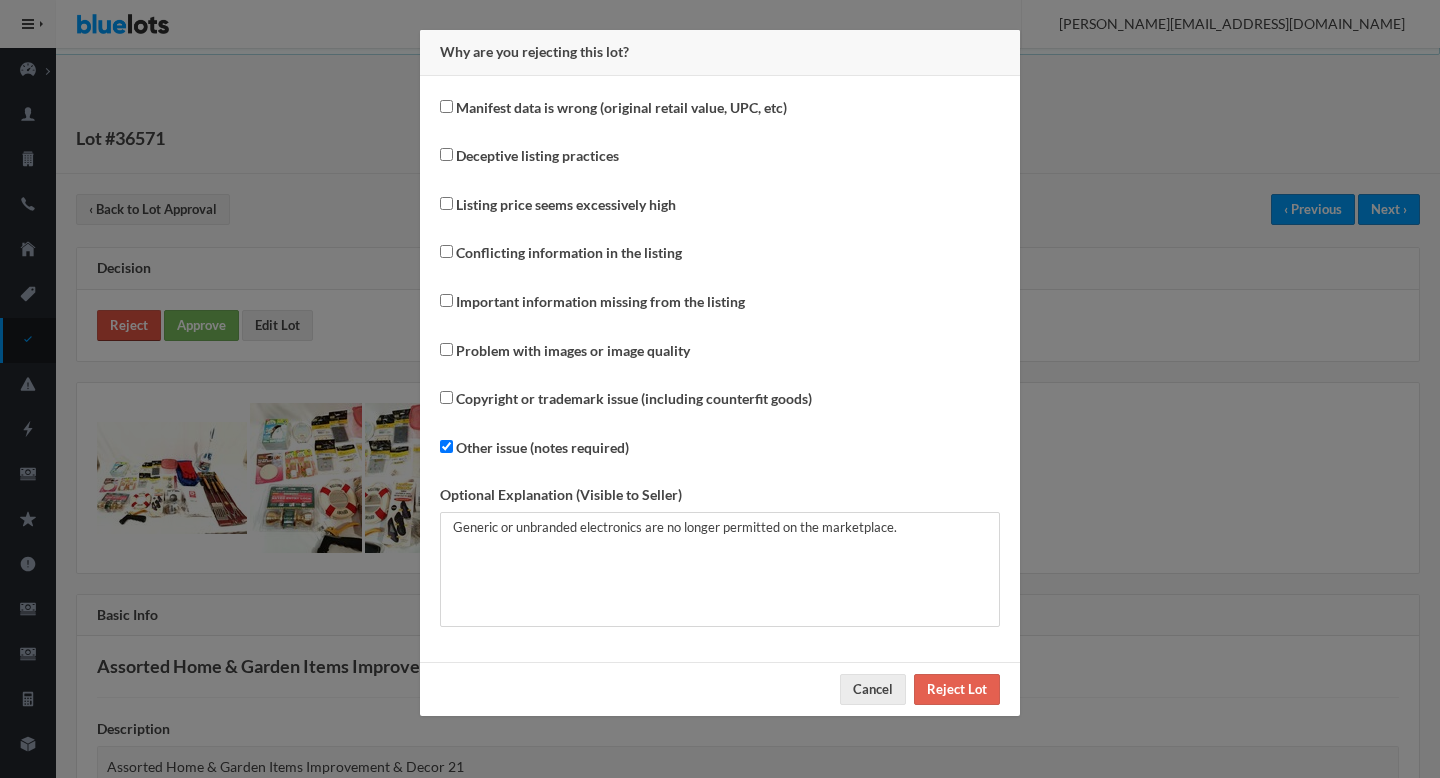 click on "Why are you rejecting this lot?
Manifest data is wrong (original retail value, UPC, etc)
Deceptive listing practices
Listing price seems excessively high
Conflicting information in the listing
Important information missing from the listing
Problem with images or image quality
Copyright or trademark issue (including counterfit goods)
Other issue (notes required)
Optional Explanation (Visible to Seller)
Generic or unbranded electronics are no longer permitted on the marketplace. Cancel" at bounding box center [720, 389] 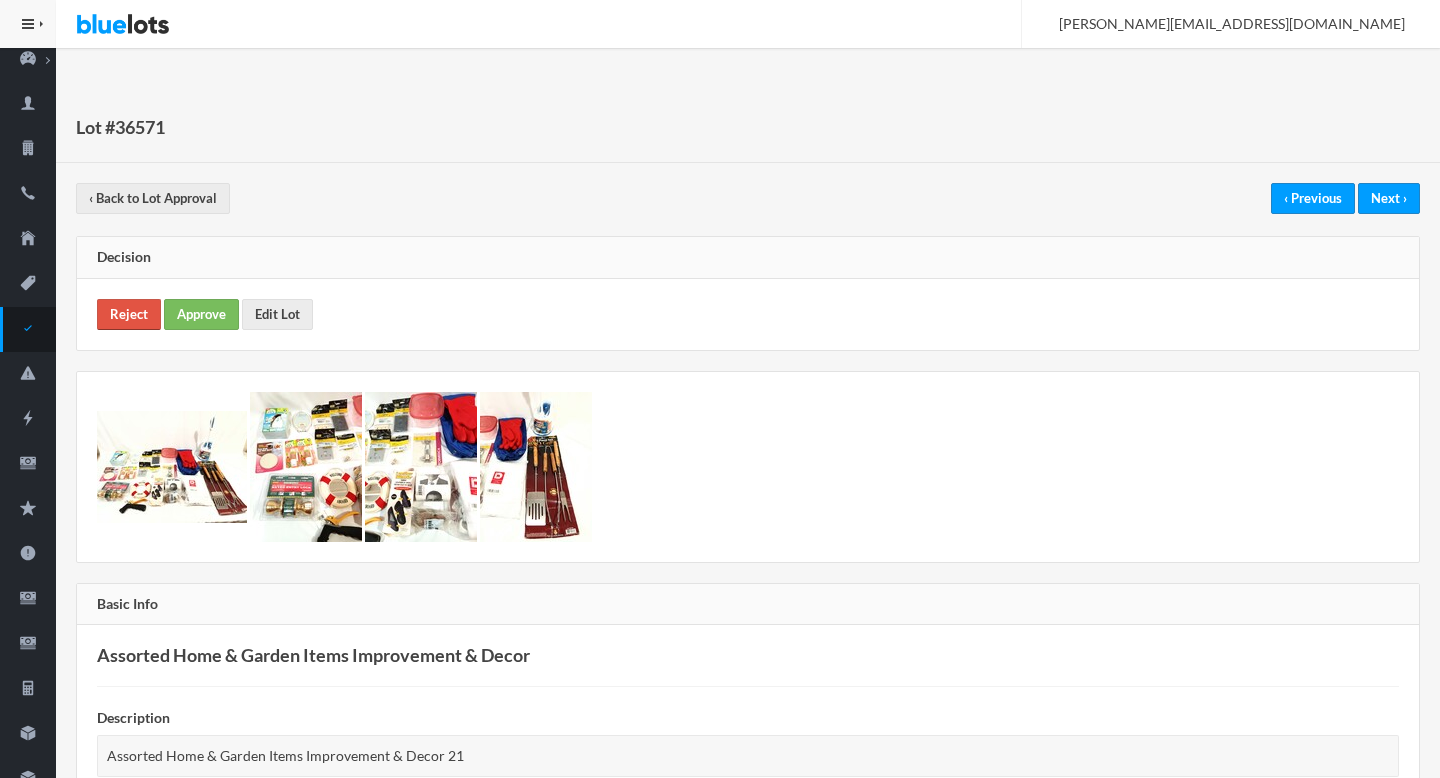 scroll, scrollTop: 0, scrollLeft: 0, axis: both 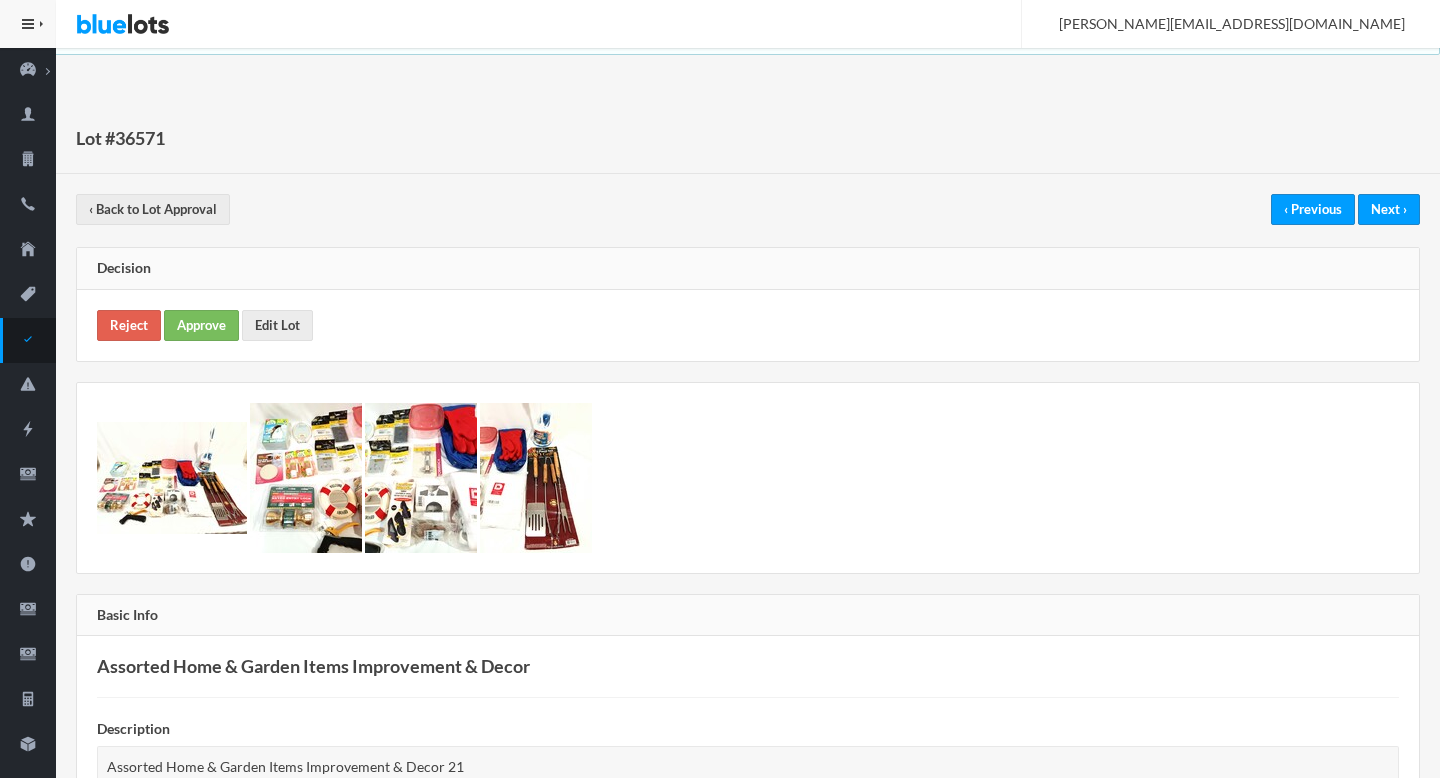 click at bounding box center (172, 478) 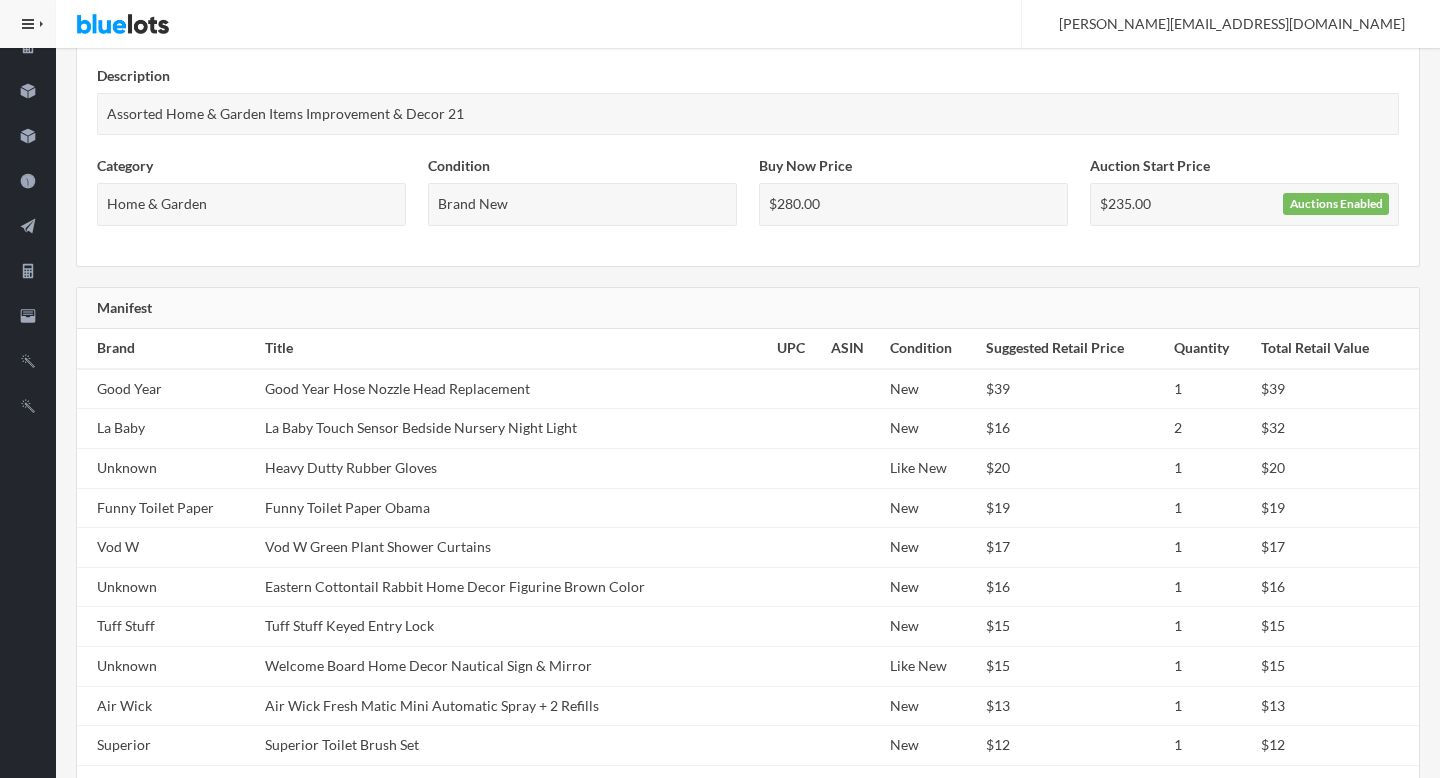 scroll, scrollTop: 0, scrollLeft: 0, axis: both 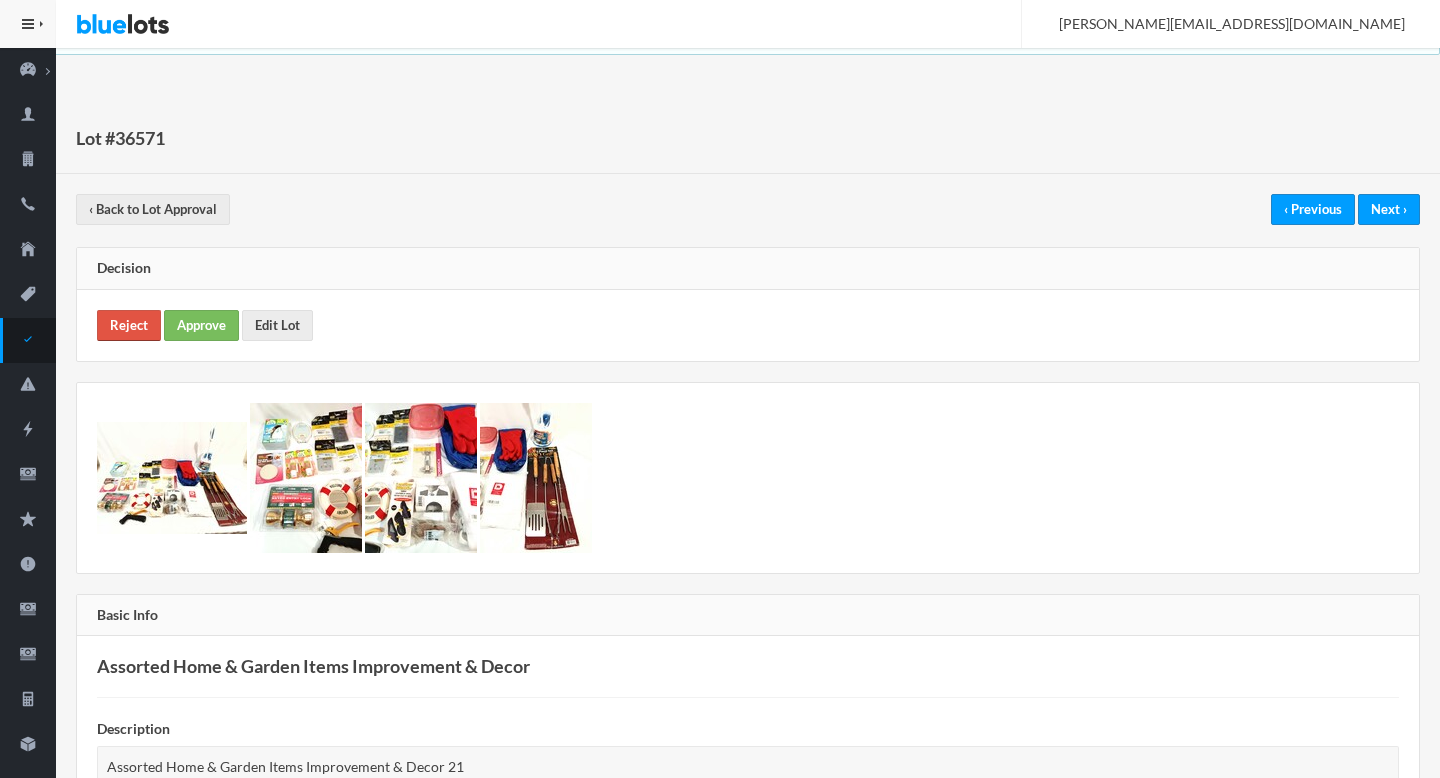click on "Reject" at bounding box center (129, 325) 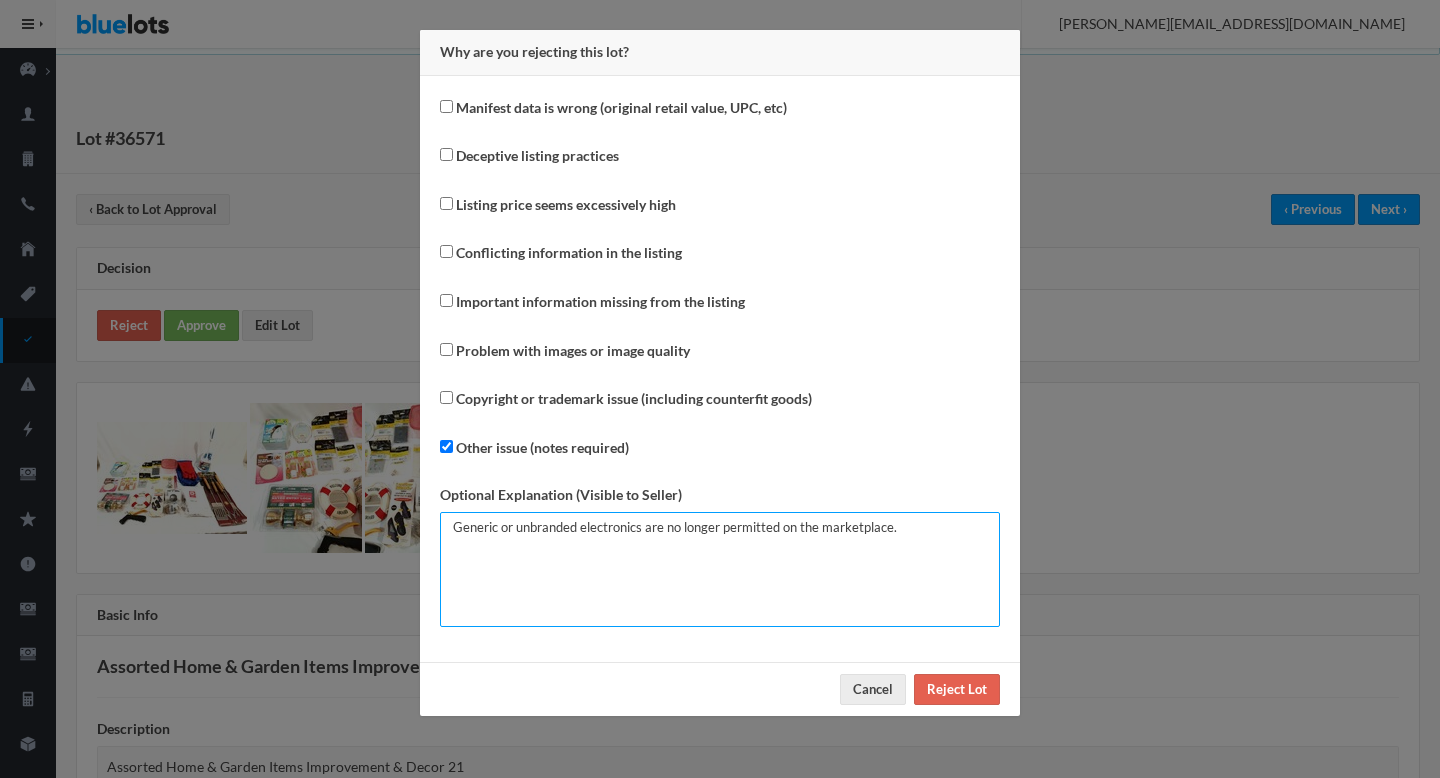 click on "Generic or unbranded electronics are no longer permitted on the marketplace." at bounding box center [720, 569] 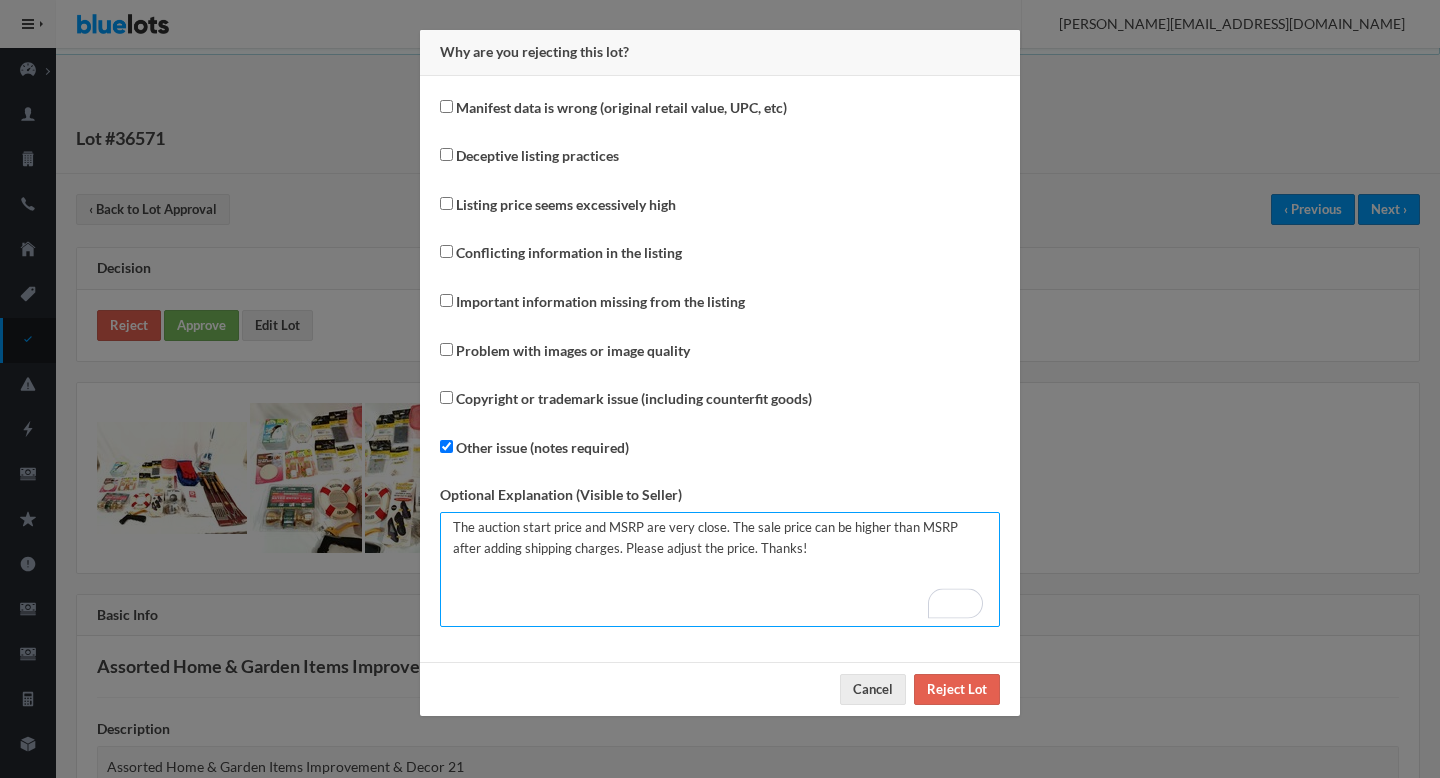 click on "Generic or unbranded electronics are no longer permitted on the marketplace." at bounding box center (720, 569) 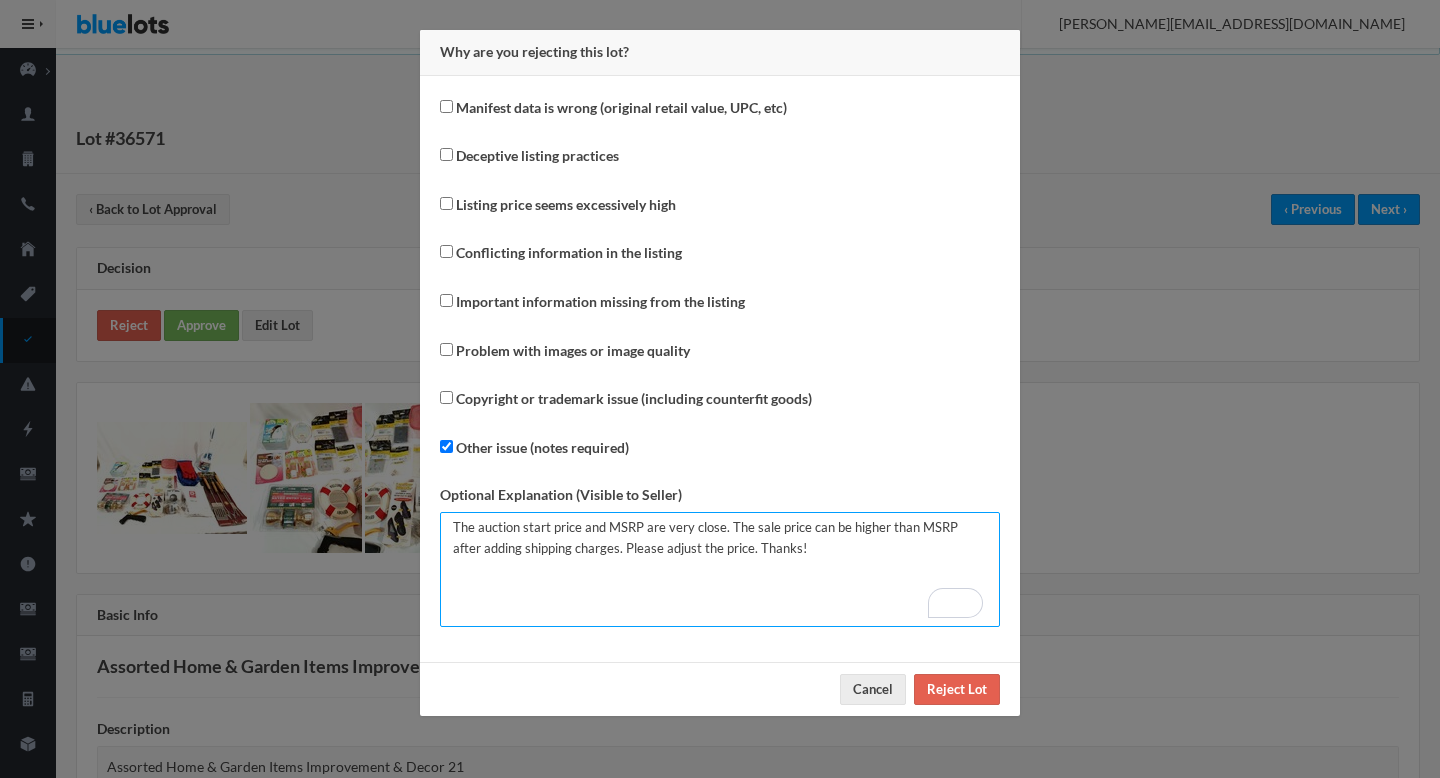 type on "The auction start price and MSRP are very close. The sale price can be higher than MSRP after adding shipping charges. Please adjust the price. Thanks!" 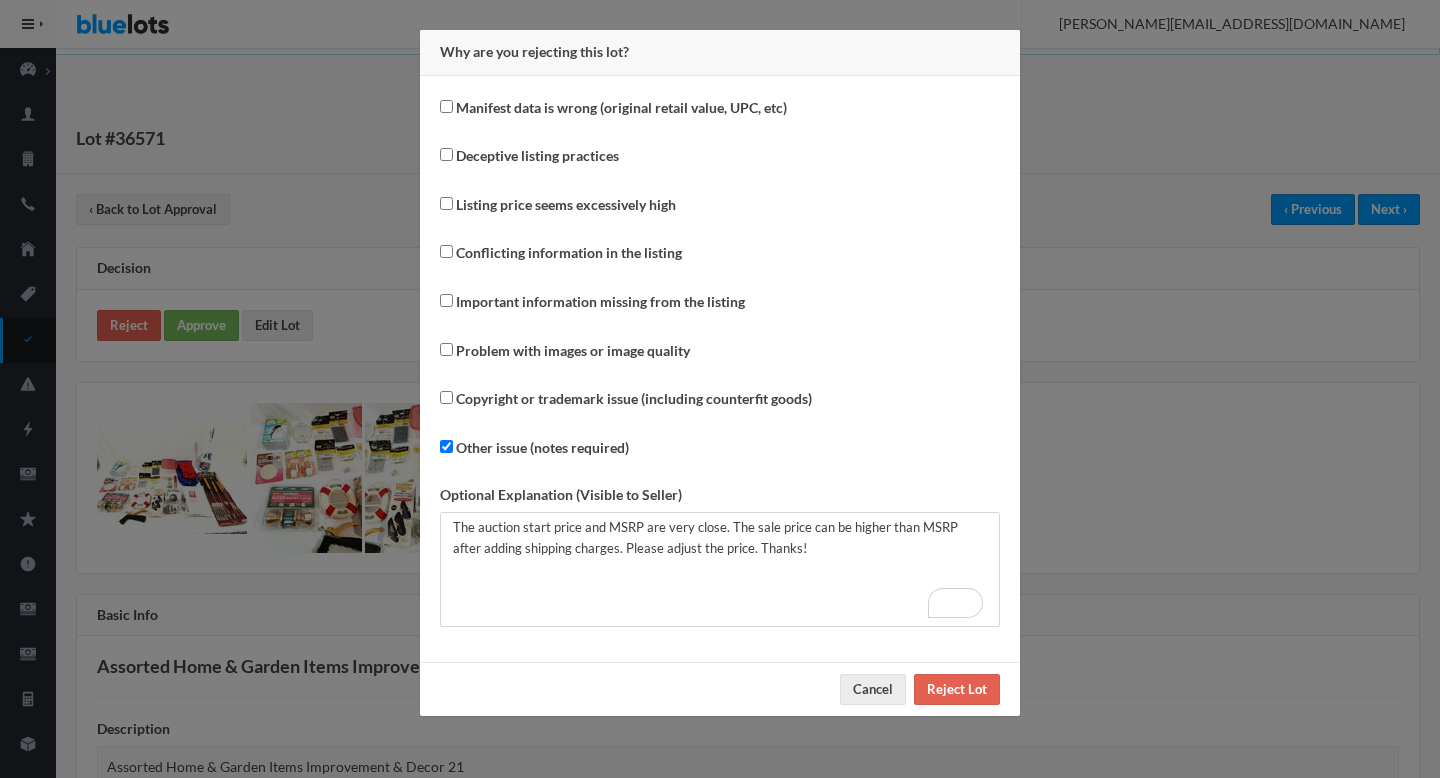 click on "Why are you rejecting this lot?
Manifest data is wrong (original retail value, UPC, etc)
Deceptive listing practices
Listing price seems excessively high
Conflicting information in the listing
Important information missing from the listing
Problem with images or image quality
Copyright or trademark issue (including counterfit goods)
Other issue (notes required)
Optional Explanation (Visible to Seller)
Generic or unbranded electronics are no longer permitted on the marketplace. Cancel" at bounding box center (720, 389) 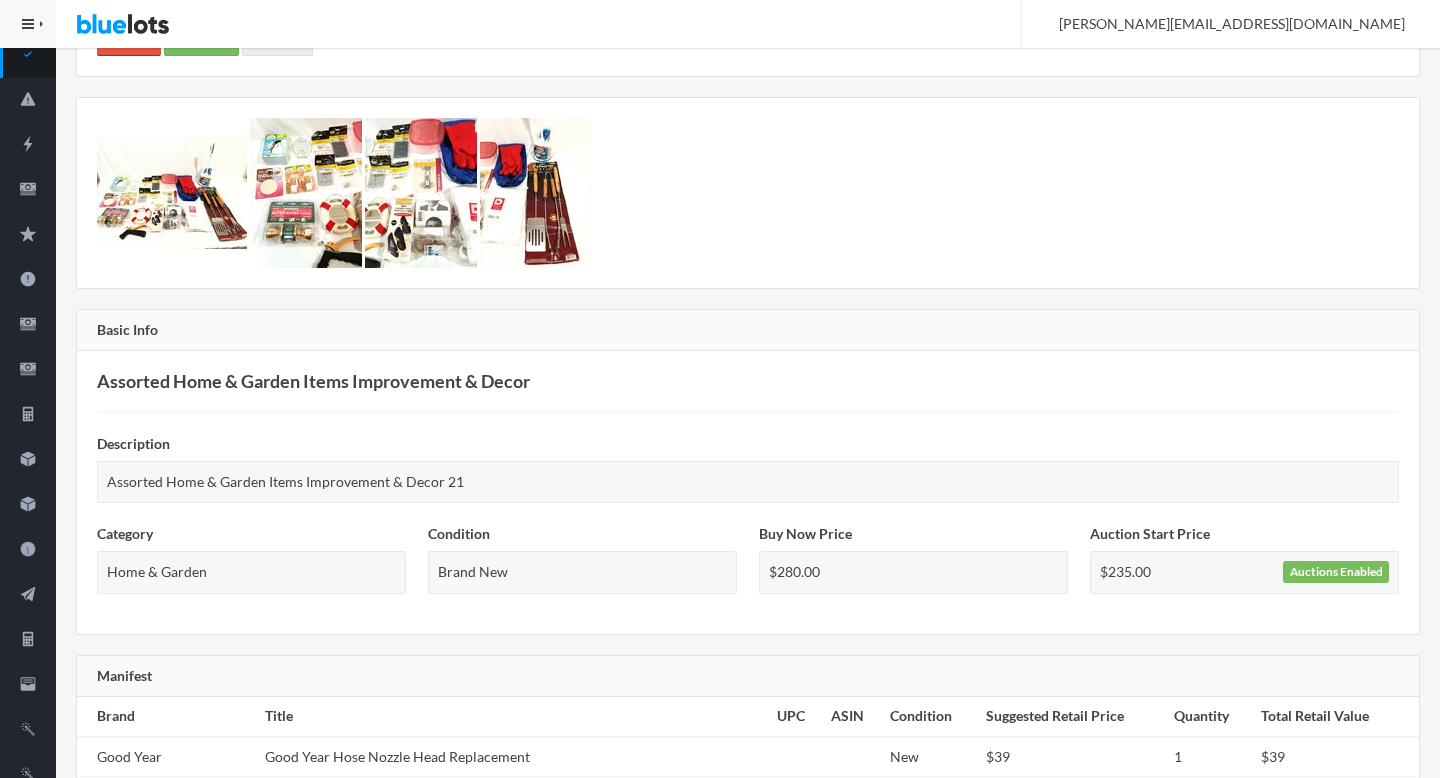 scroll, scrollTop: 0, scrollLeft: 0, axis: both 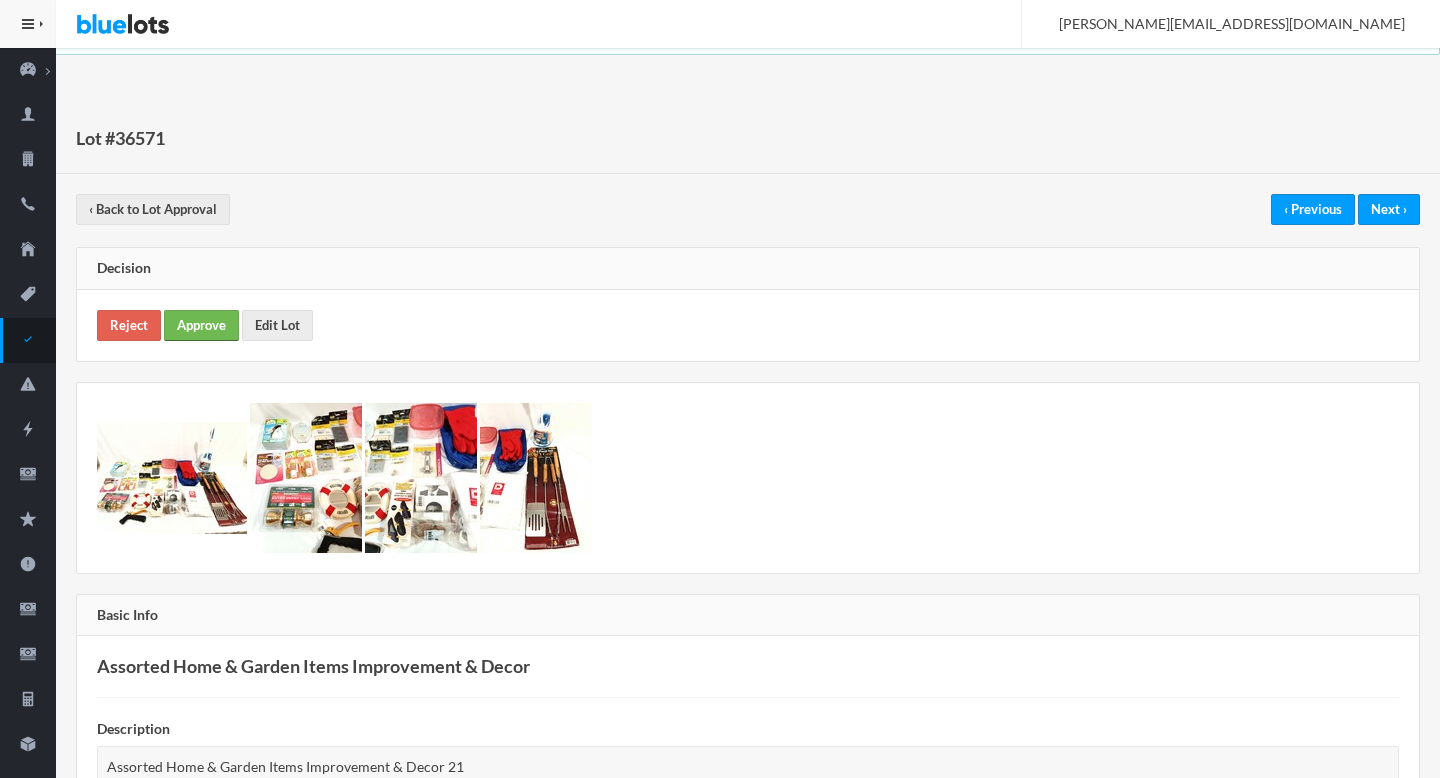click on "Approve" at bounding box center (201, 325) 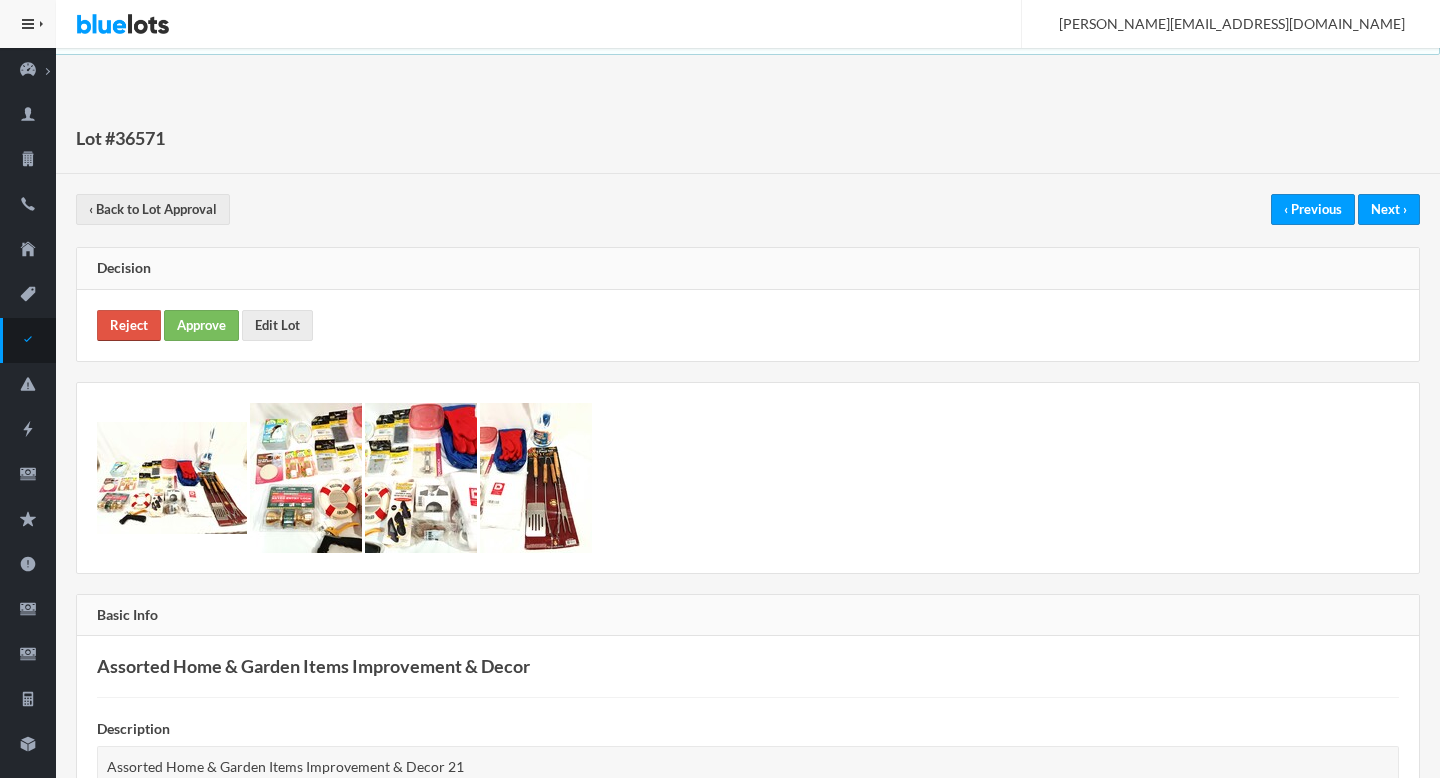 click on "Reject" at bounding box center [129, 325] 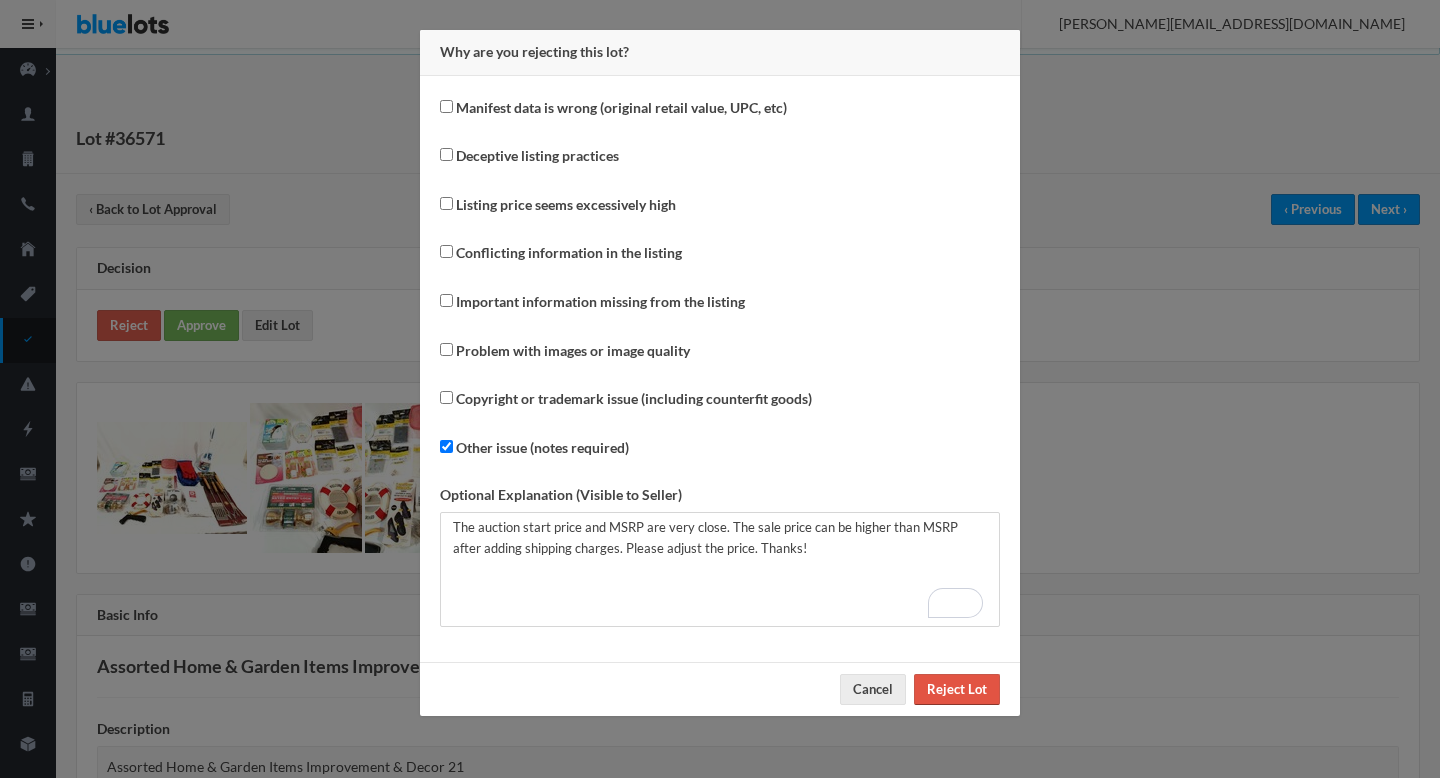 click on "Reject Lot" at bounding box center (957, 689) 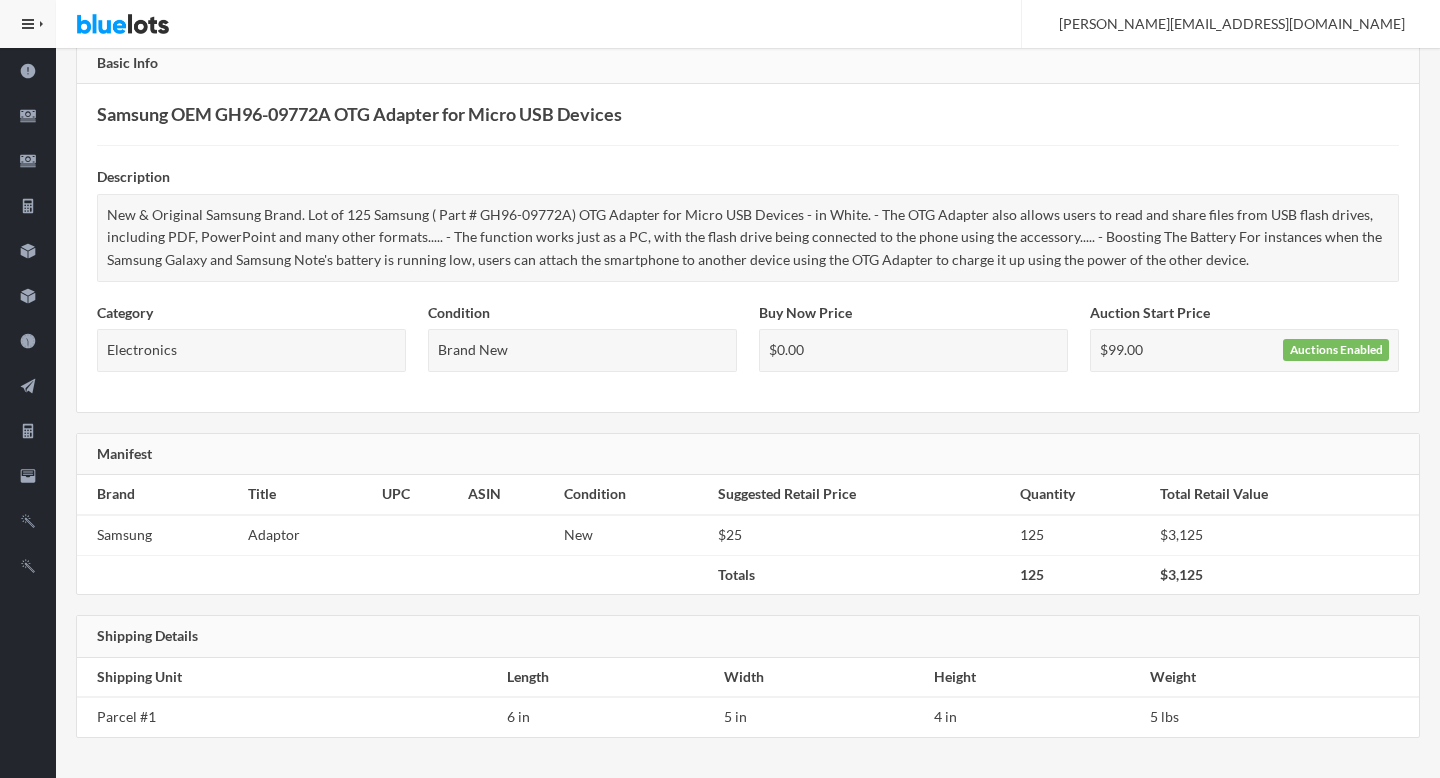 scroll, scrollTop: 3, scrollLeft: 0, axis: vertical 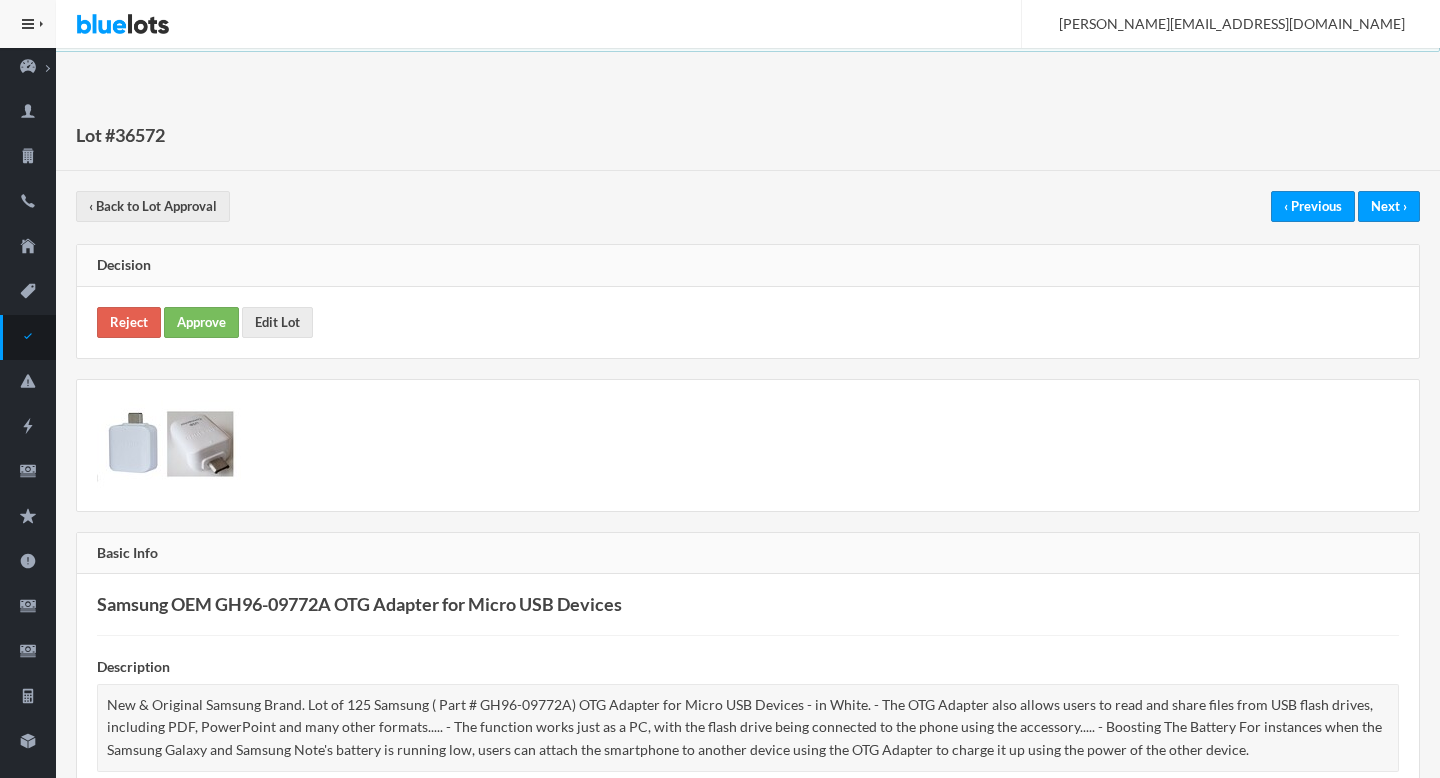 click on "Samsung  OEM GH96-09772A  OTG Adapter for Micro USB Devices" at bounding box center [748, 604] 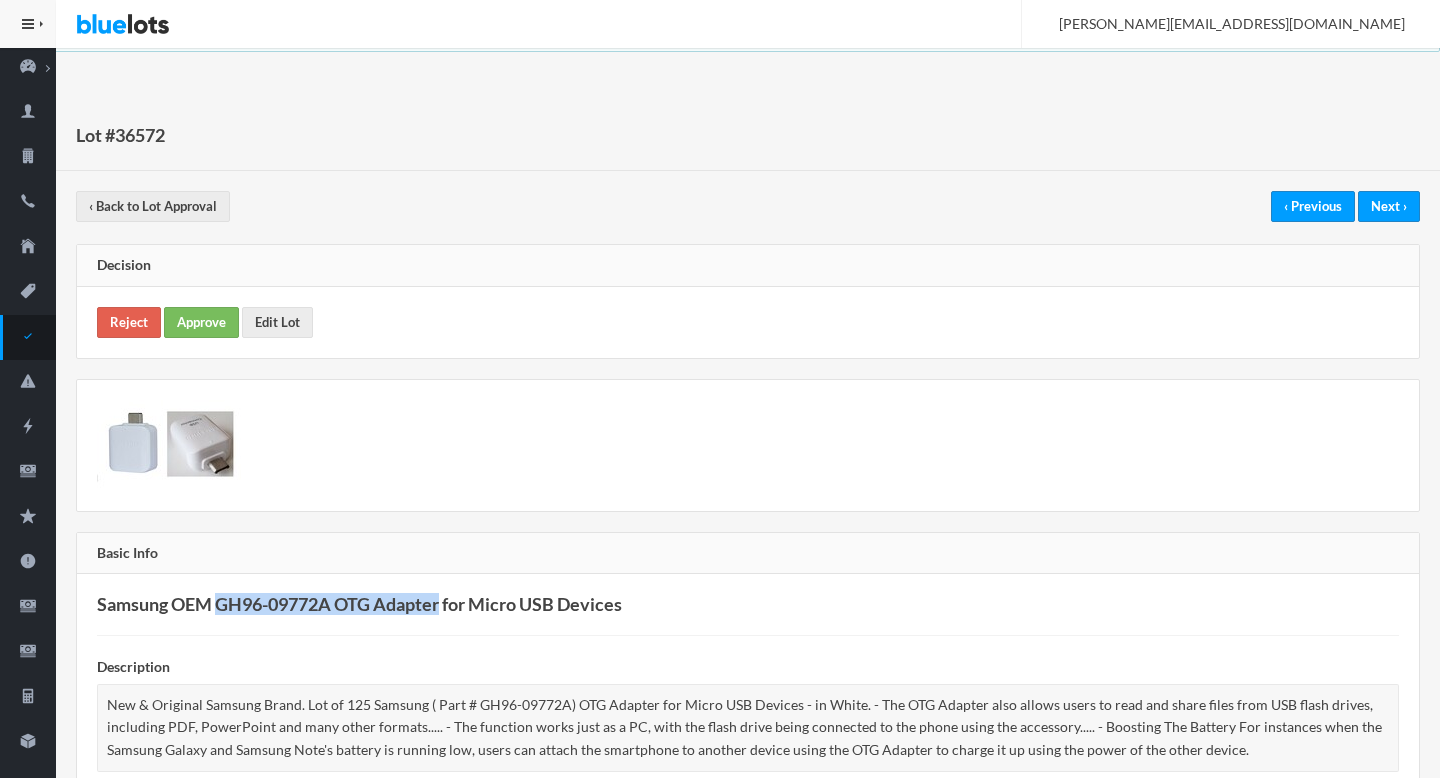 drag, startPoint x: 416, startPoint y: 607, endPoint x: 248, endPoint y: 606, distance: 168.00298 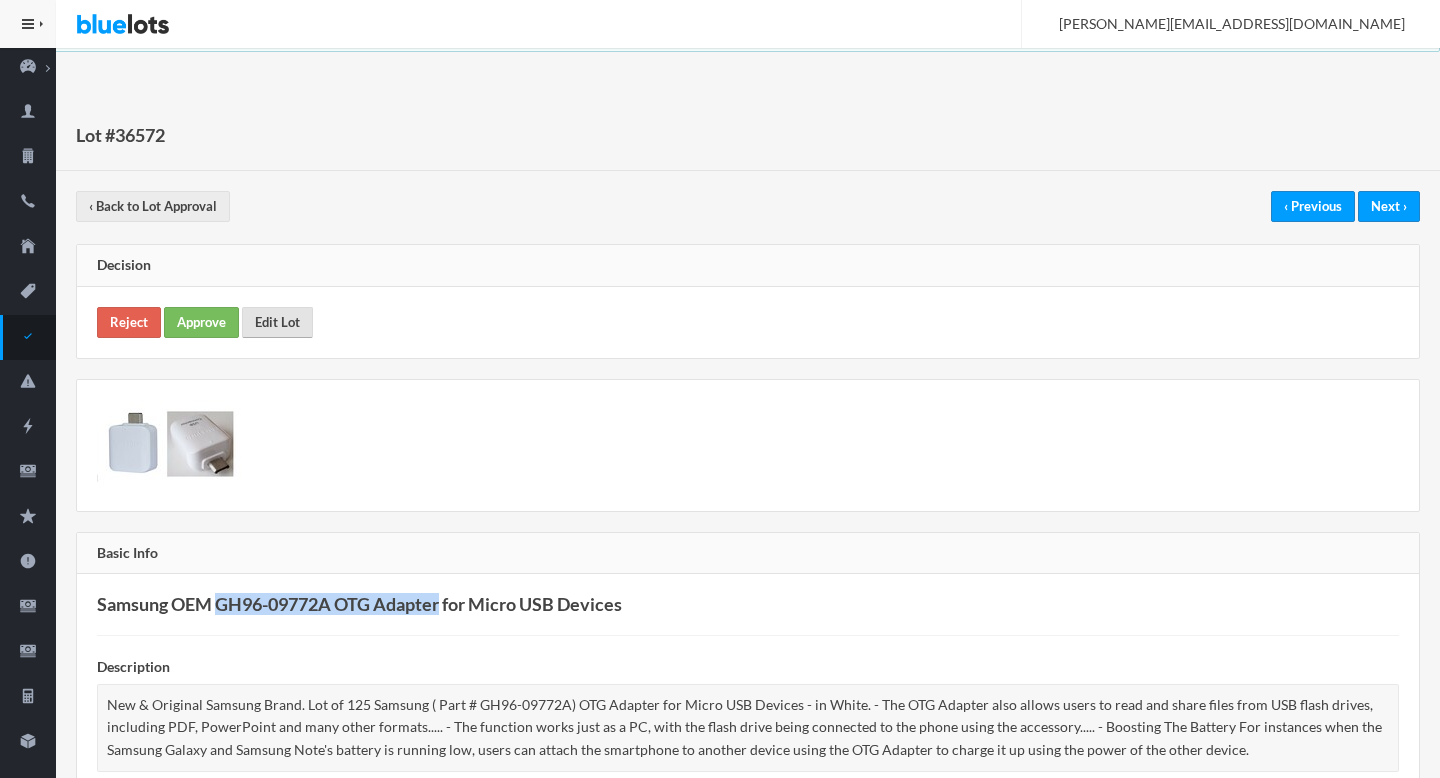 click on "Edit Lot" at bounding box center (277, 322) 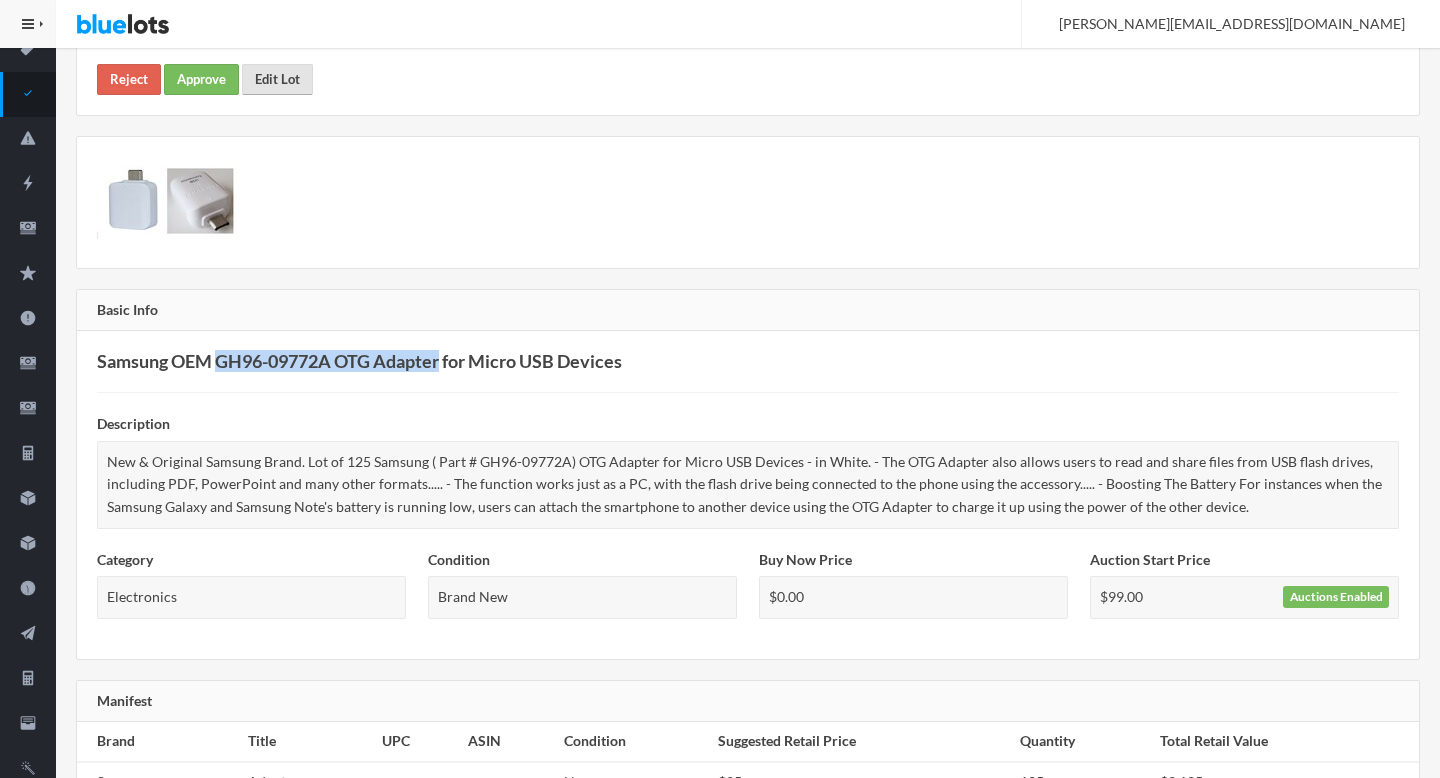 scroll, scrollTop: 0, scrollLeft: 0, axis: both 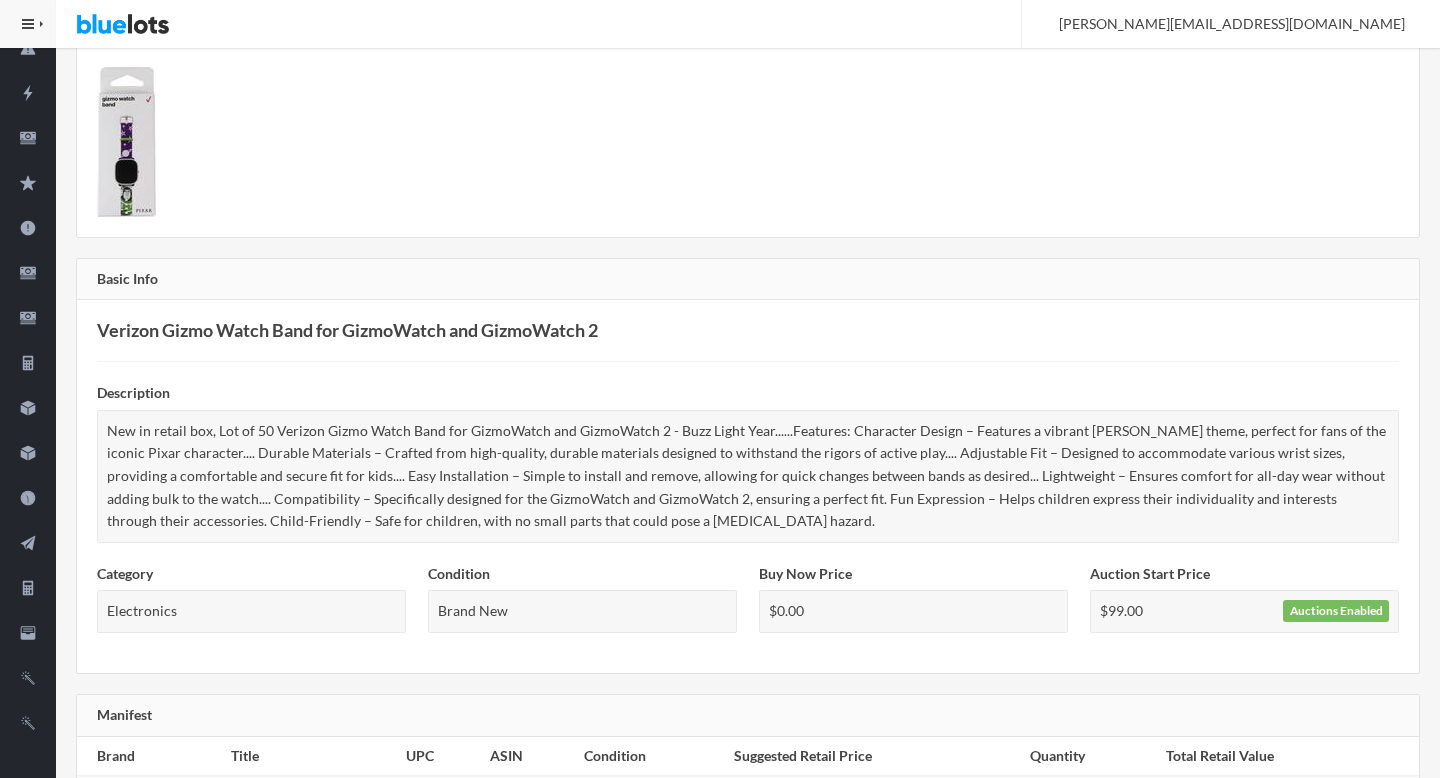 click on "Verizon Gizmo Watch Band for GizmoWatch and GizmoWatch 2" at bounding box center (748, 330) 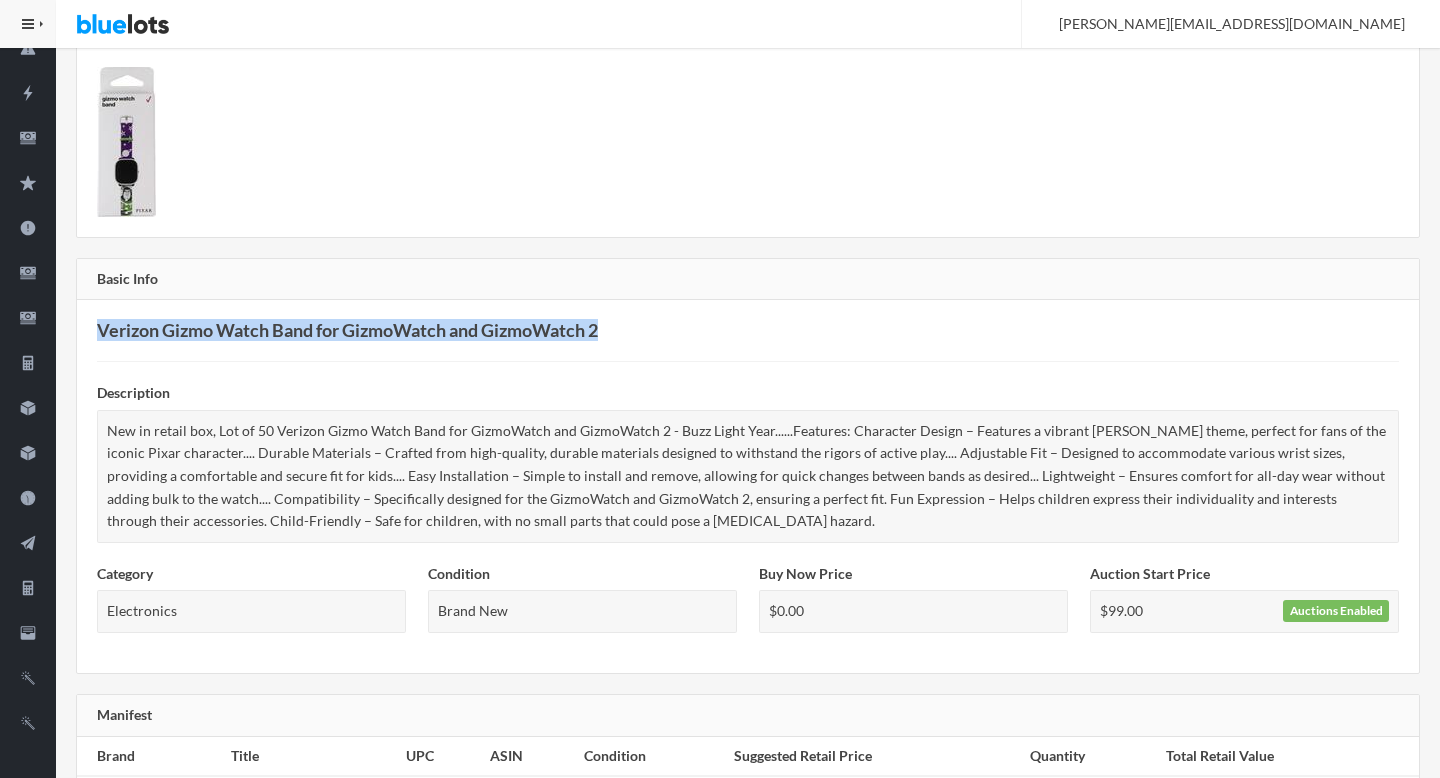 drag, startPoint x: 128, startPoint y: 334, endPoint x: 595, endPoint y: 333, distance: 467.00107 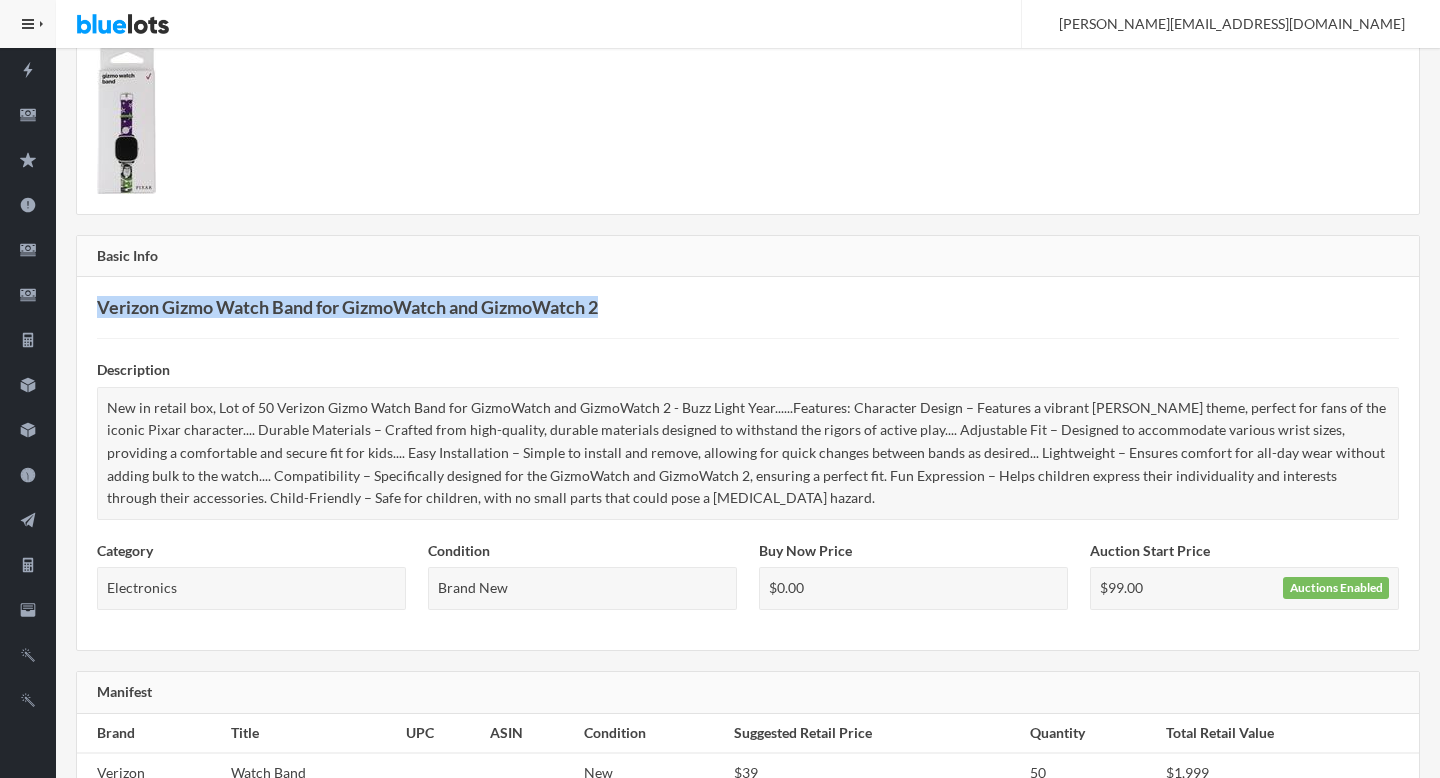 scroll, scrollTop: 242, scrollLeft: 0, axis: vertical 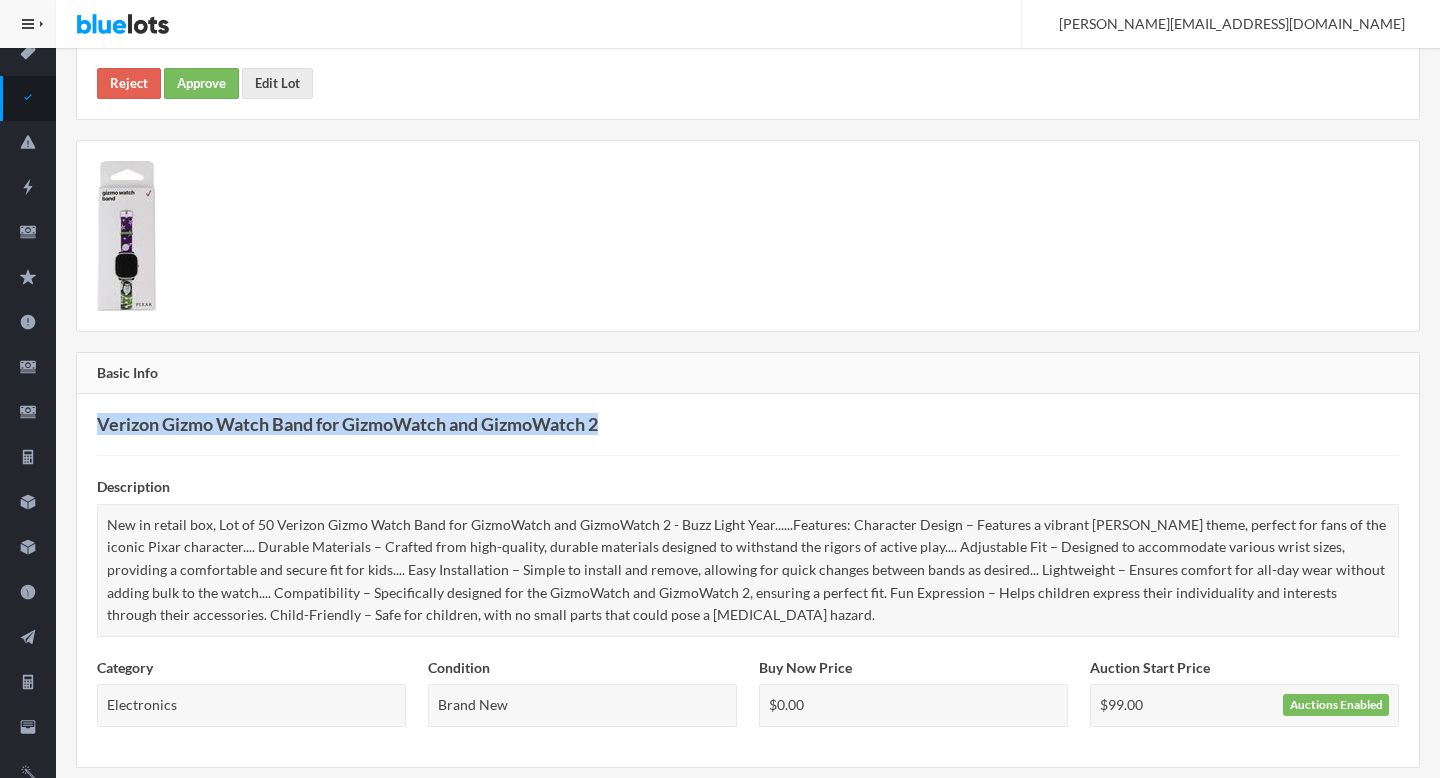click at bounding box center (126, 236) 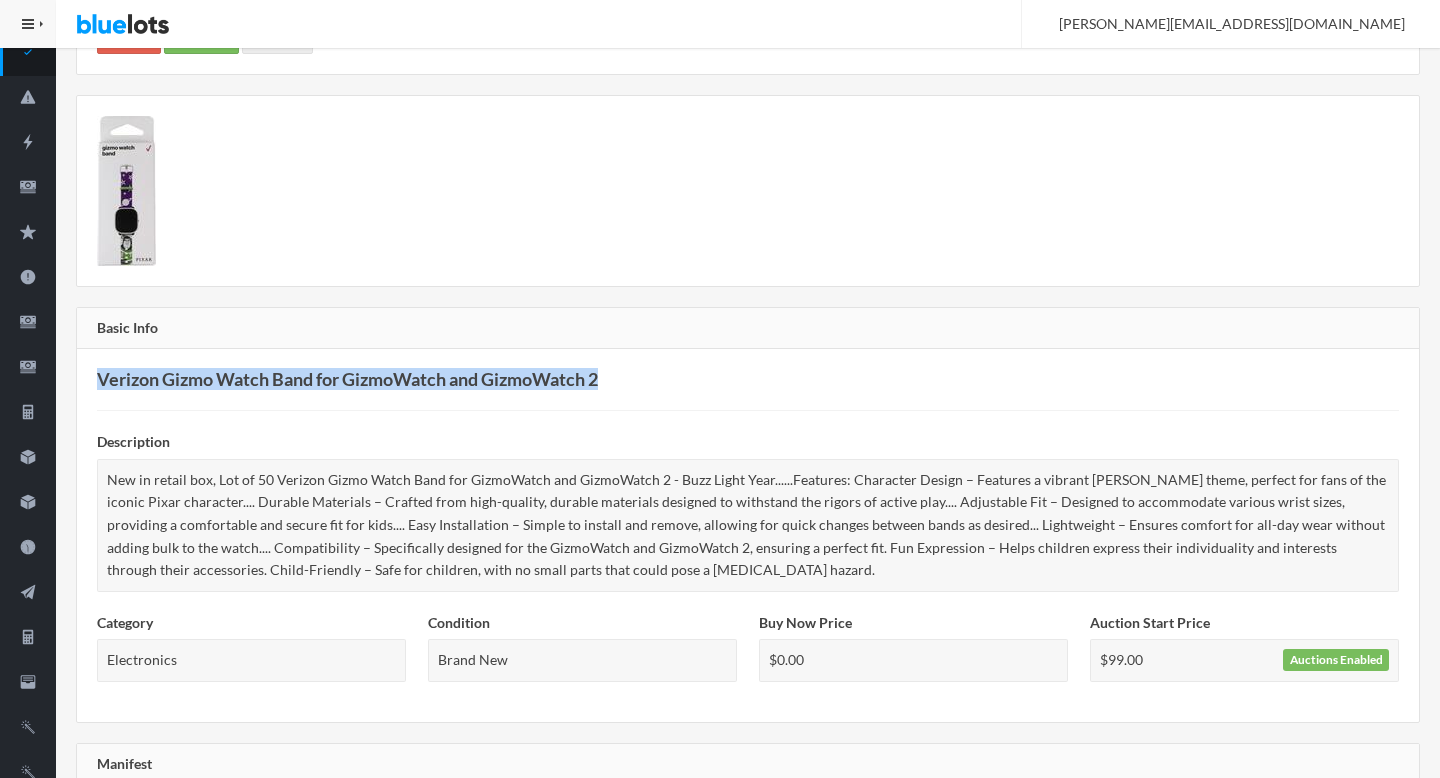 scroll, scrollTop: 242, scrollLeft: 0, axis: vertical 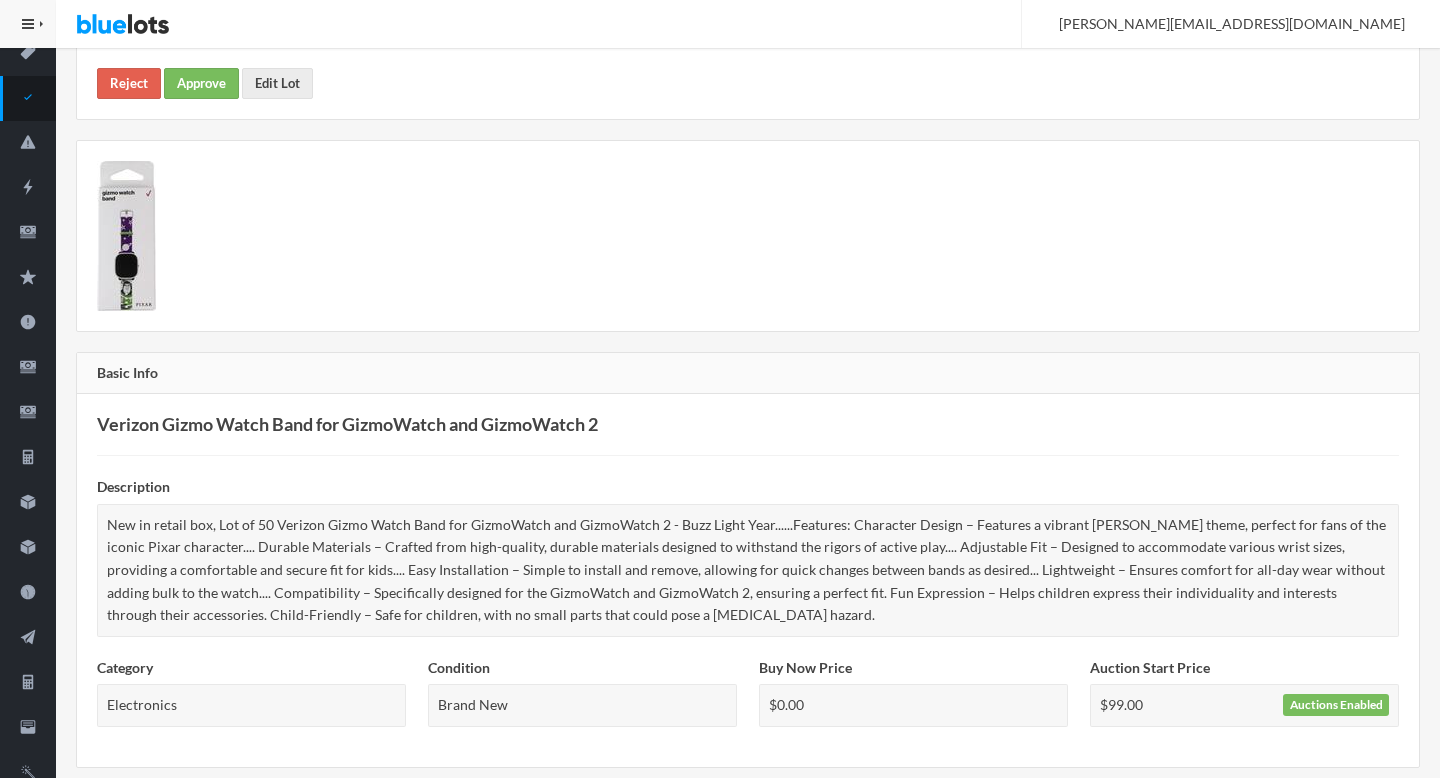 click on "New in retail box, Lot of 50 Verizon Gizmo Watch Band for GizmoWatch and GizmoWatch 2 - Buzz Light Year......Features:
Character Design – Features a vibrant Buzz Lightyear theme, perfect for fans of the iconic Pixar character....
Durable Materials – Crafted from high-quality, durable materials designed to withstand the rigors of active play....
Adjustable Fit – Designed to accommodate various wrist sizes, providing a comfortable and secure fit for kids....
Easy Installation – Simple to install and remove, allowing for quick changes between bands as desired...
Lightweight – Ensures comfort for all-day wear without adding bulk to the watch....
Compatibility – Specifically designed for the GizmoWatch and GizmoWatch 2, ensuring a perfect fit.
Fun Expression – Helps children express their individuality and interests through their accessories.
Child-Friendly – Safe for children, with no small parts that could pose a choking hazard." at bounding box center (748, 570) 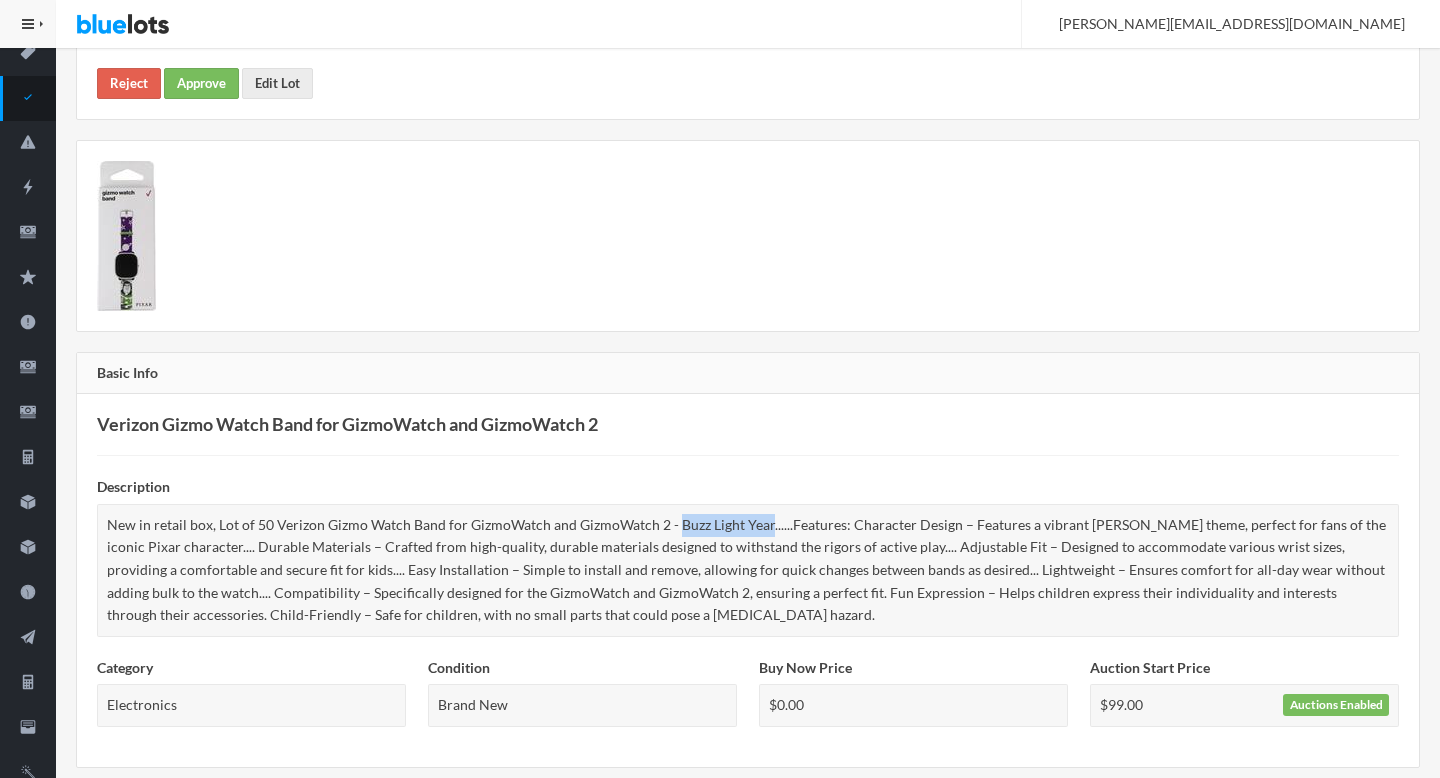 drag, startPoint x: 696, startPoint y: 526, endPoint x: 746, endPoint y: 525, distance: 50.01 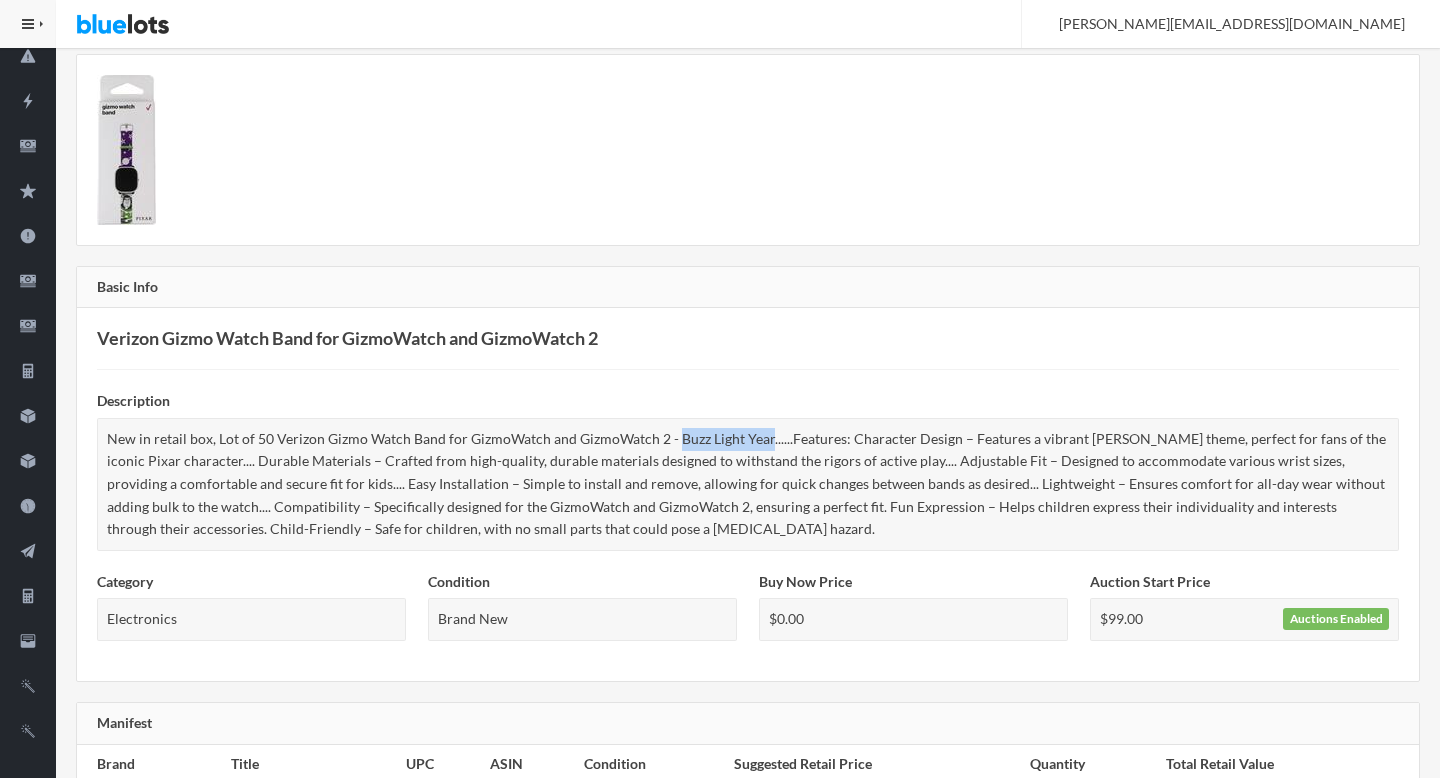 scroll, scrollTop: 0, scrollLeft: 0, axis: both 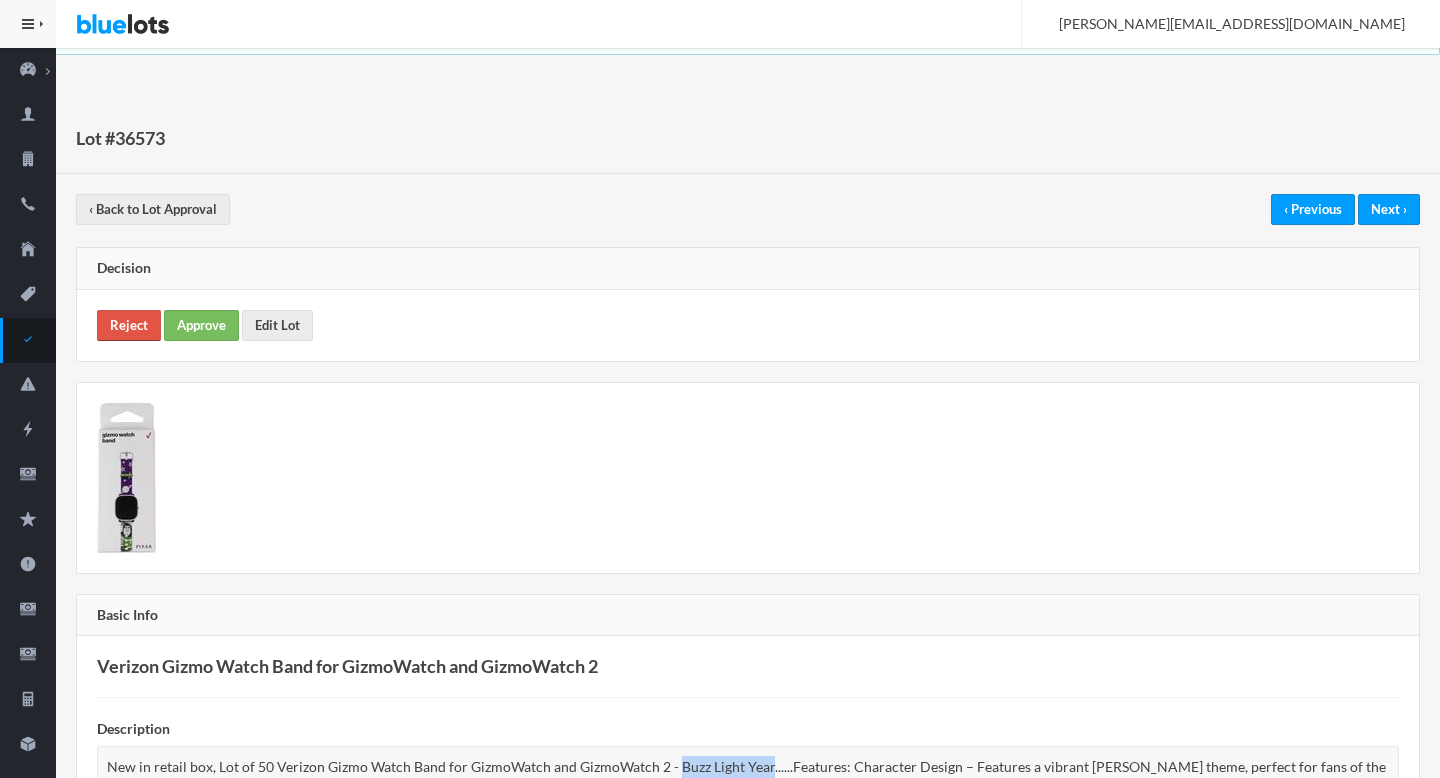 click on "Reject" at bounding box center [129, 325] 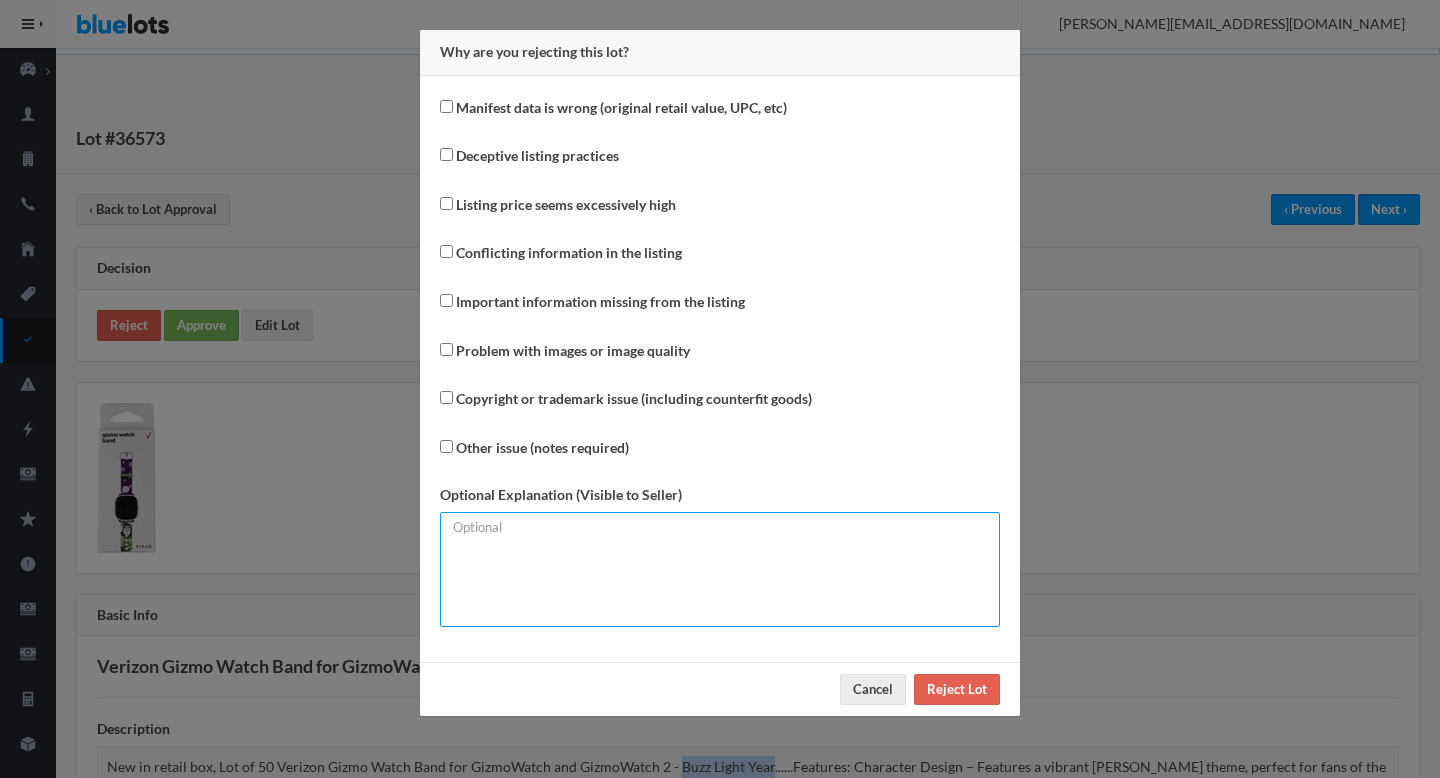 click at bounding box center (720, 569) 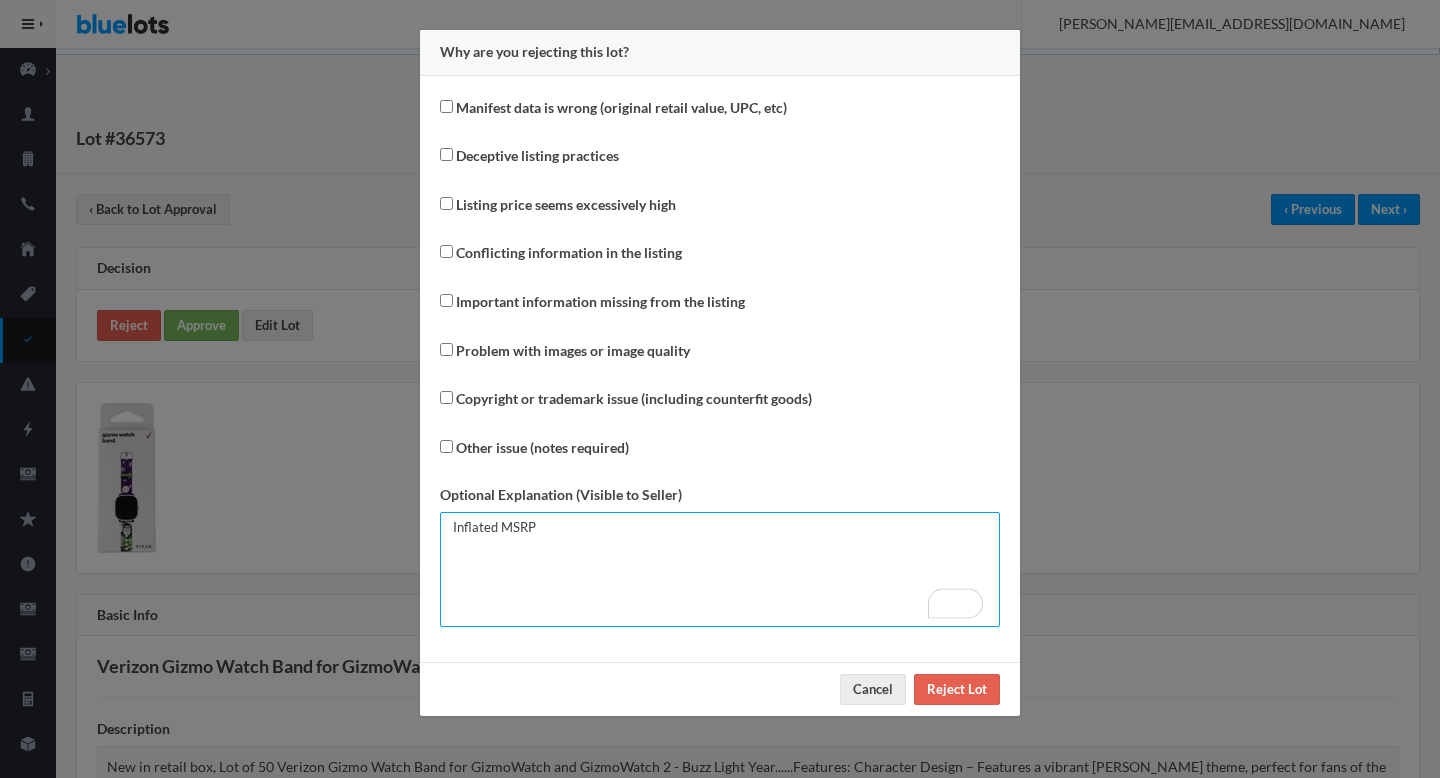 type on "Inflated MSRP" 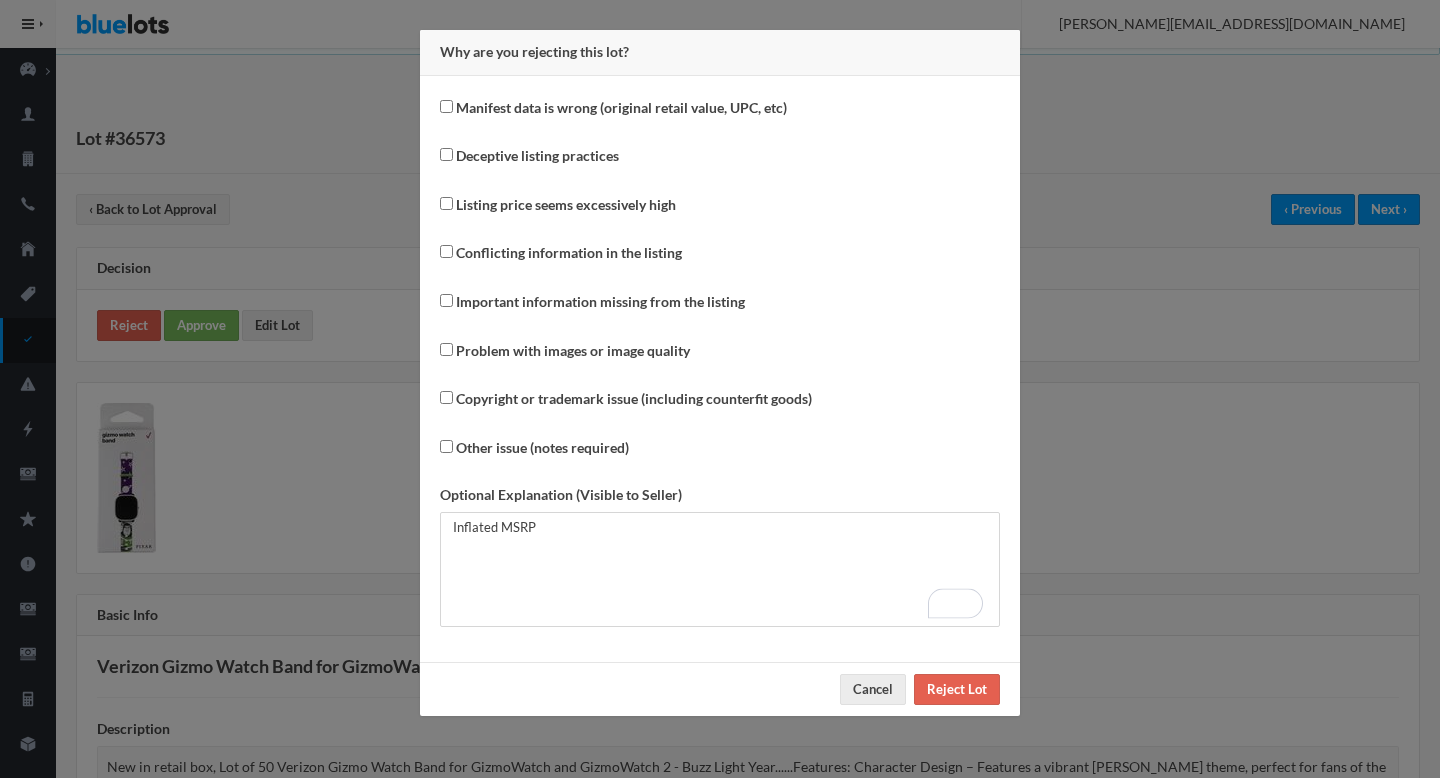 click on "Other issue (notes required)" at bounding box center (542, 448) 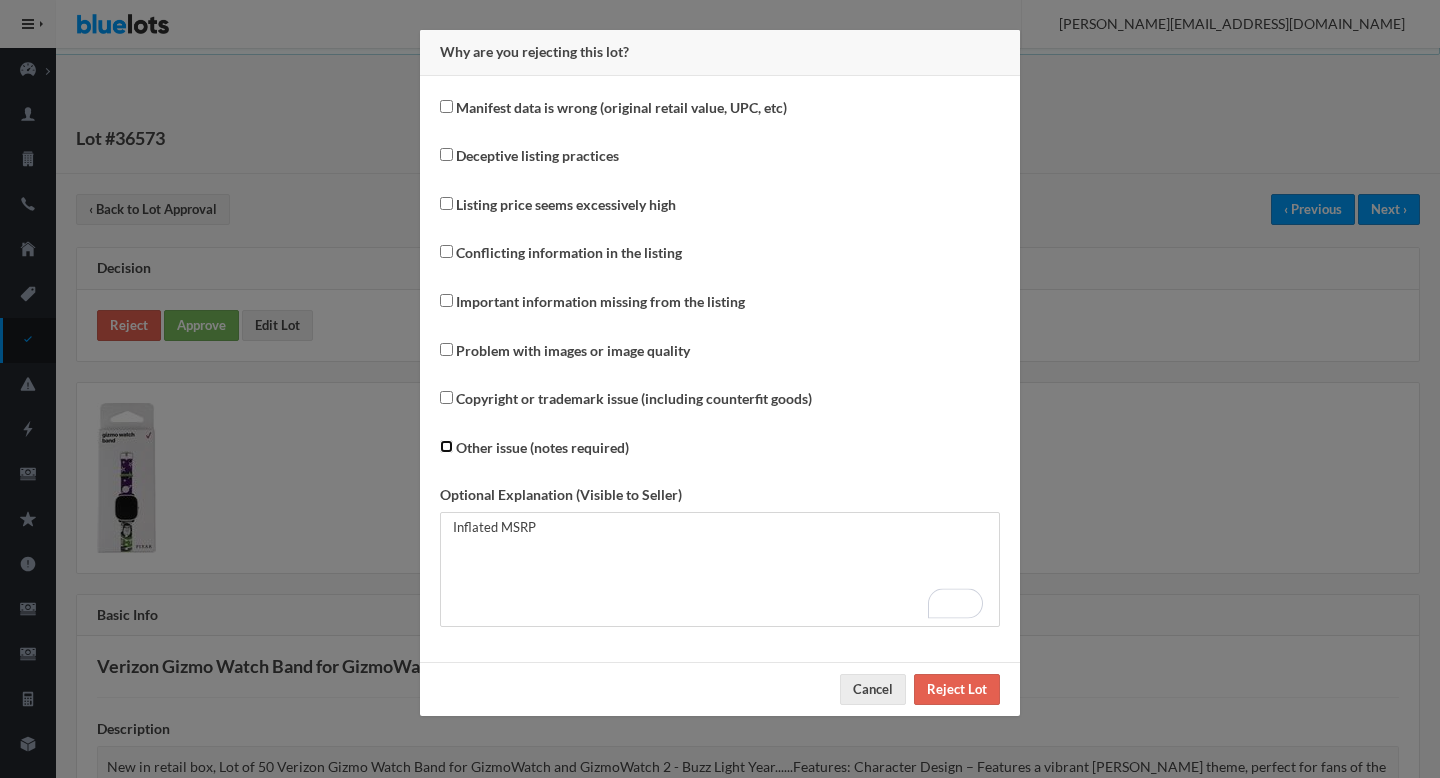 click on "Other issue (notes required)" at bounding box center (446, 446) 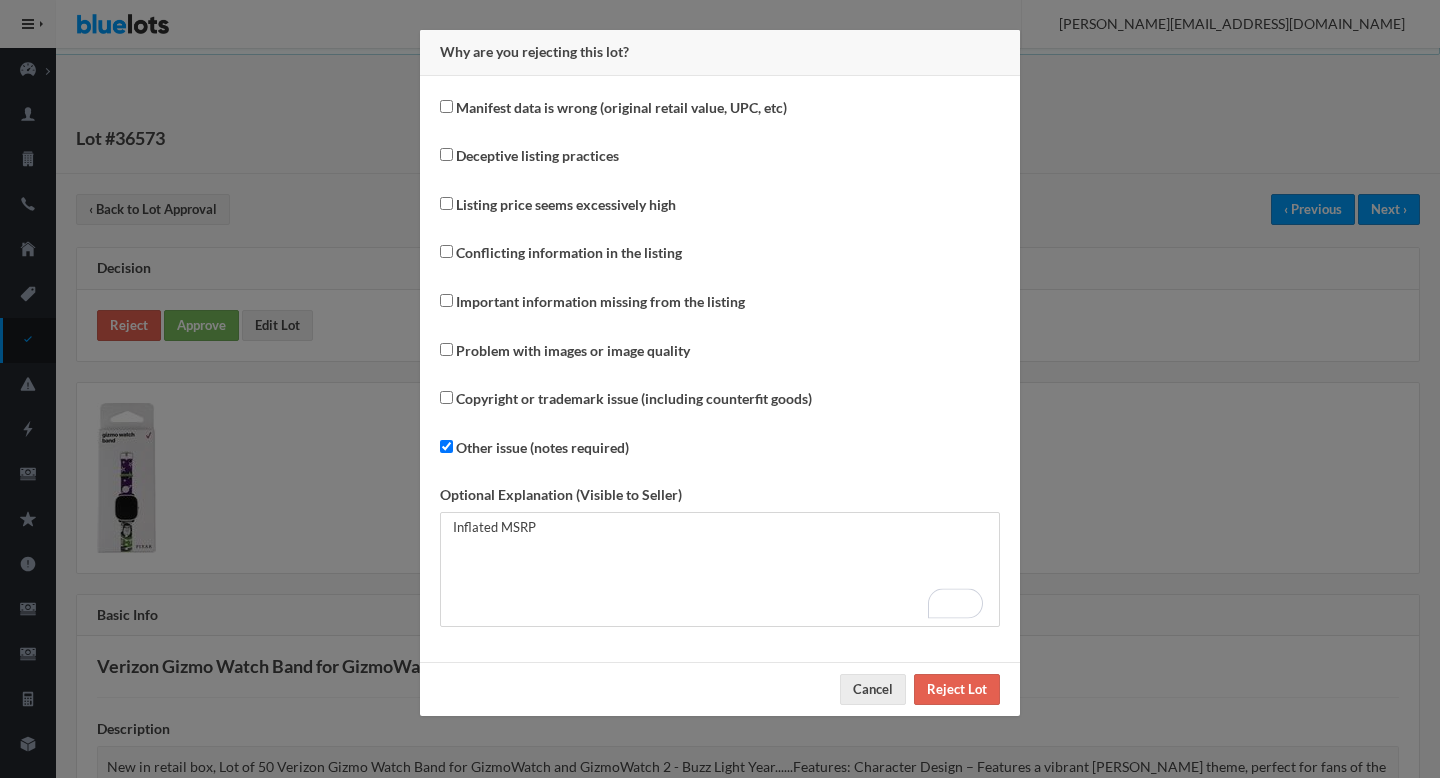 click on "Why are you rejecting this lot?
Manifest data is wrong (original retail value, UPC, etc)
Deceptive listing practices
Listing price seems excessively high
Conflicting information in the listing
Important information missing from the listing
Problem with images or image quality
Copyright or trademark issue (including counterfit goods)
Other issue (notes required)
Optional Explanation (Visible to Seller)
Inflated MSRP
Cancel Reject Lot" at bounding box center [720, 389] 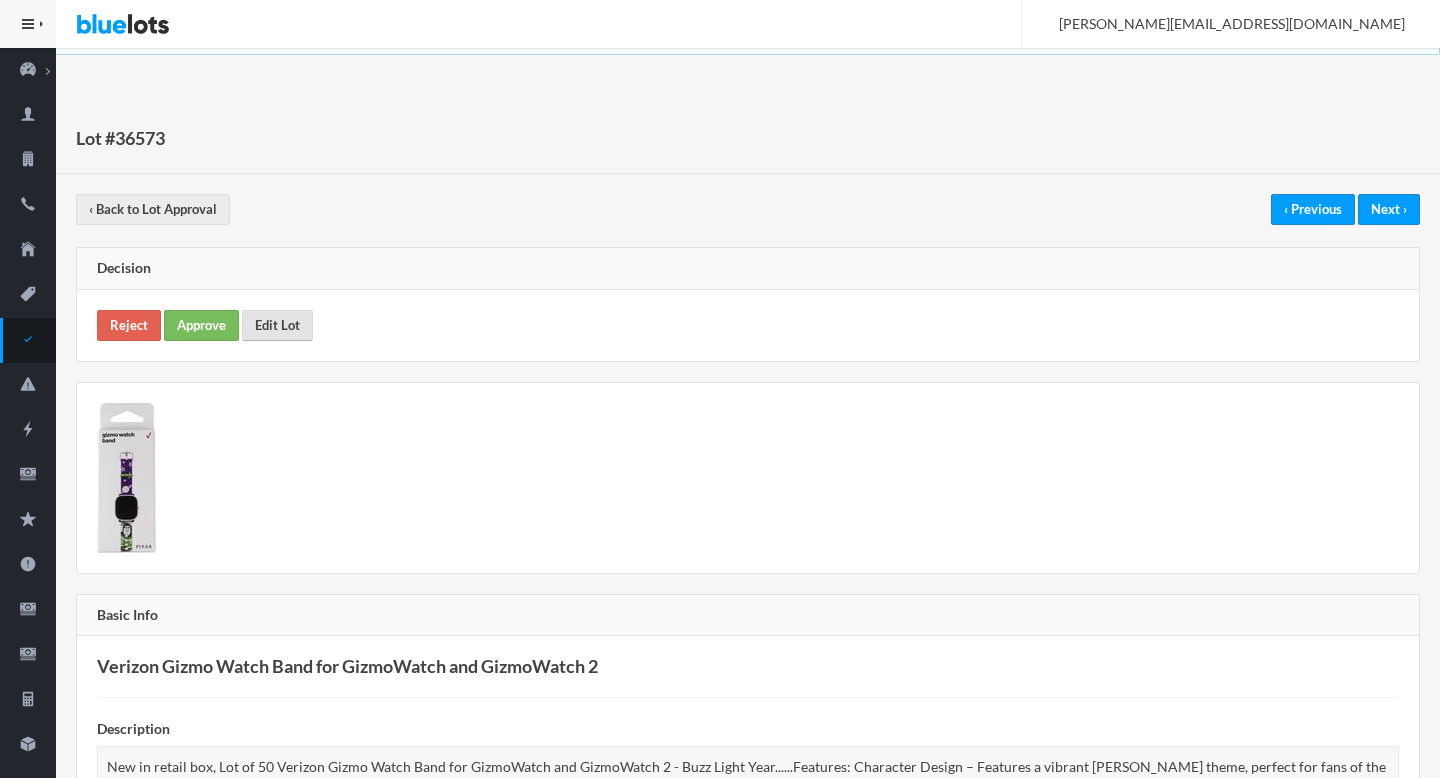 click on "Edit Lot" at bounding box center (277, 325) 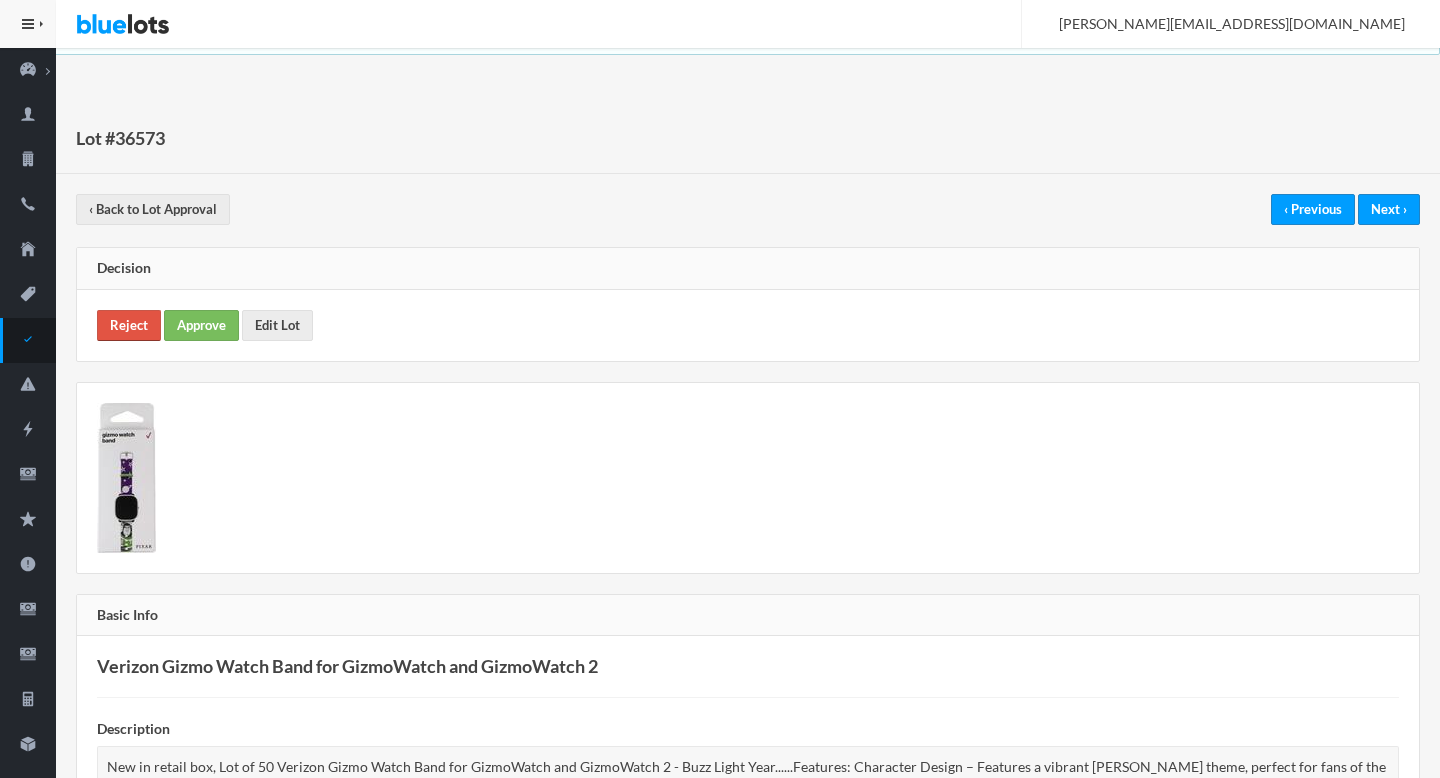 click on "Reject" at bounding box center [129, 325] 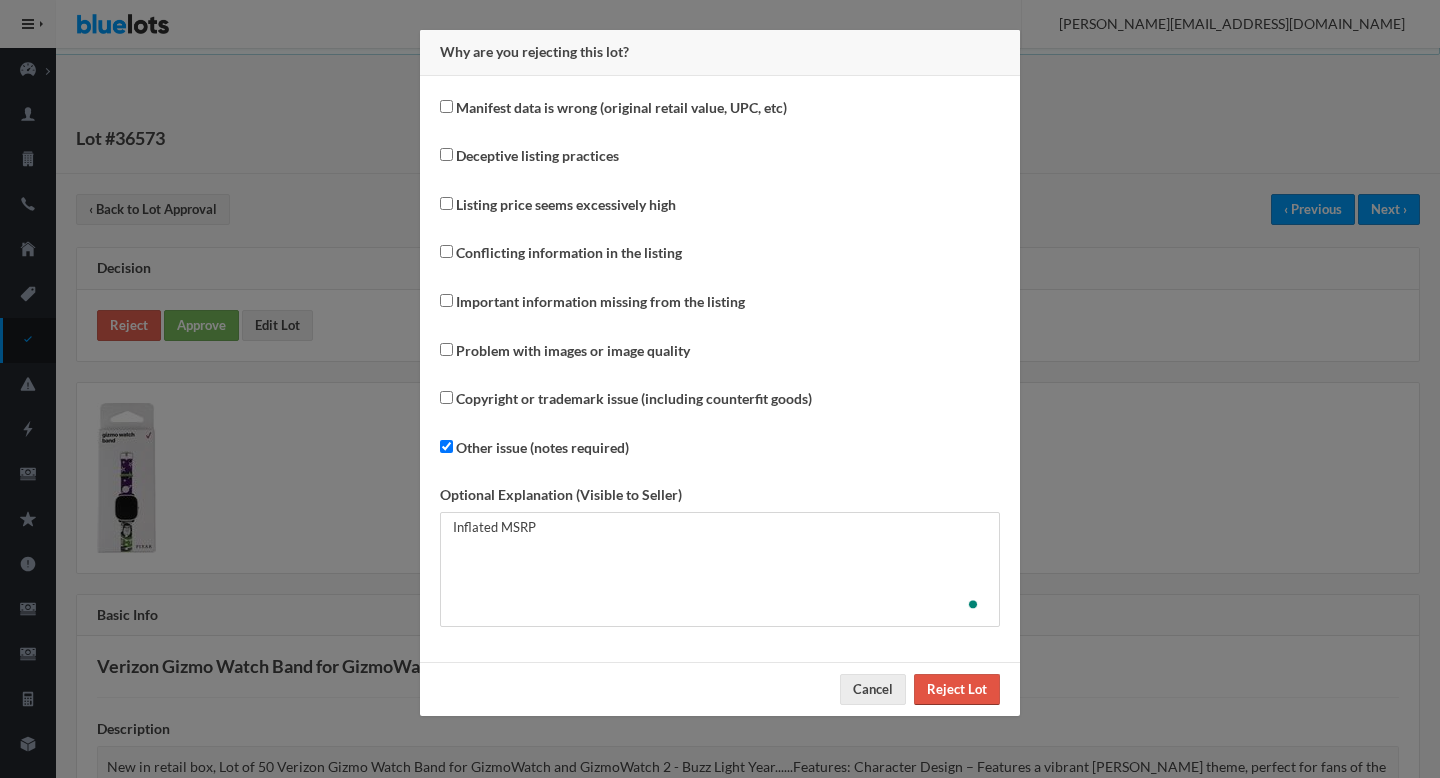 click on "Reject Lot" at bounding box center [957, 689] 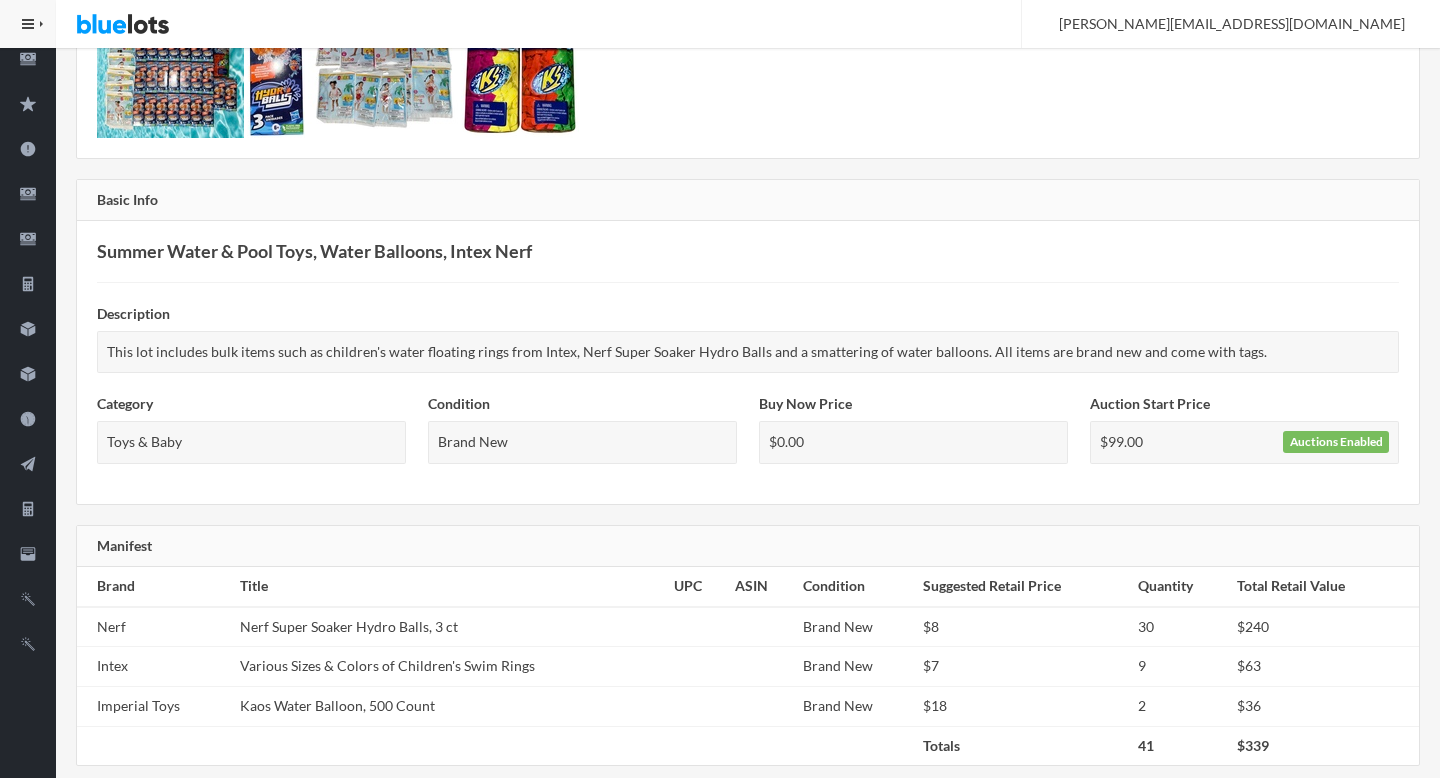scroll, scrollTop: 0, scrollLeft: 0, axis: both 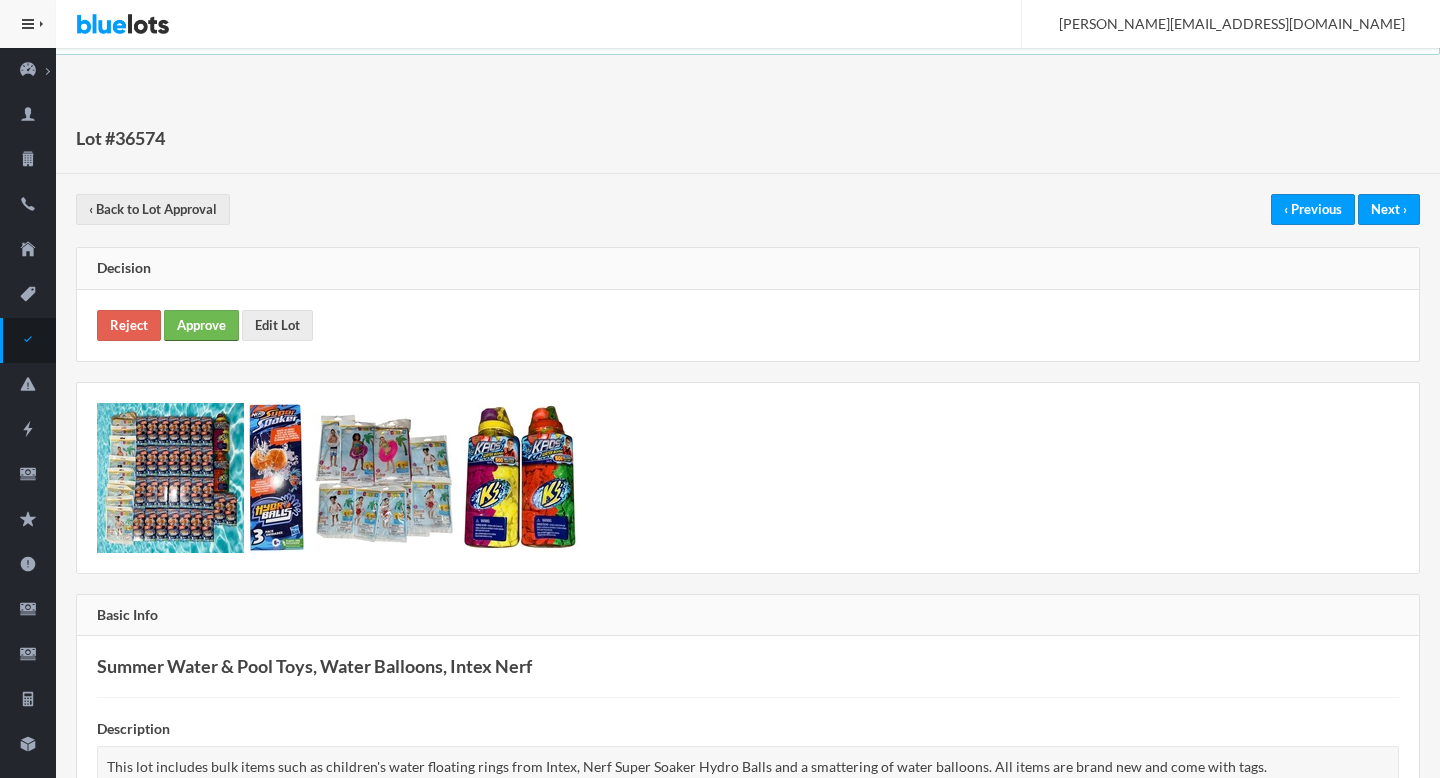 click on "Approve" at bounding box center [201, 325] 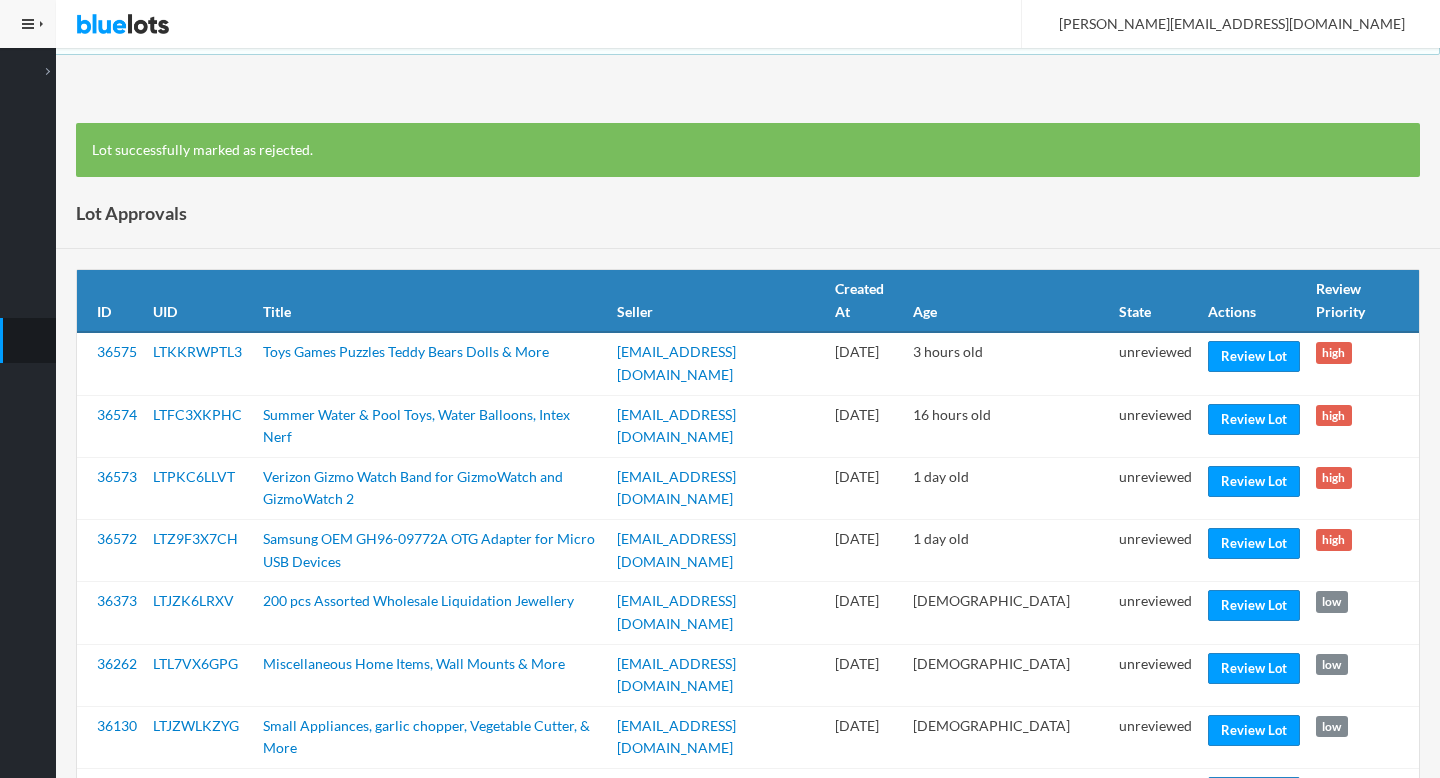 scroll, scrollTop: 0, scrollLeft: 0, axis: both 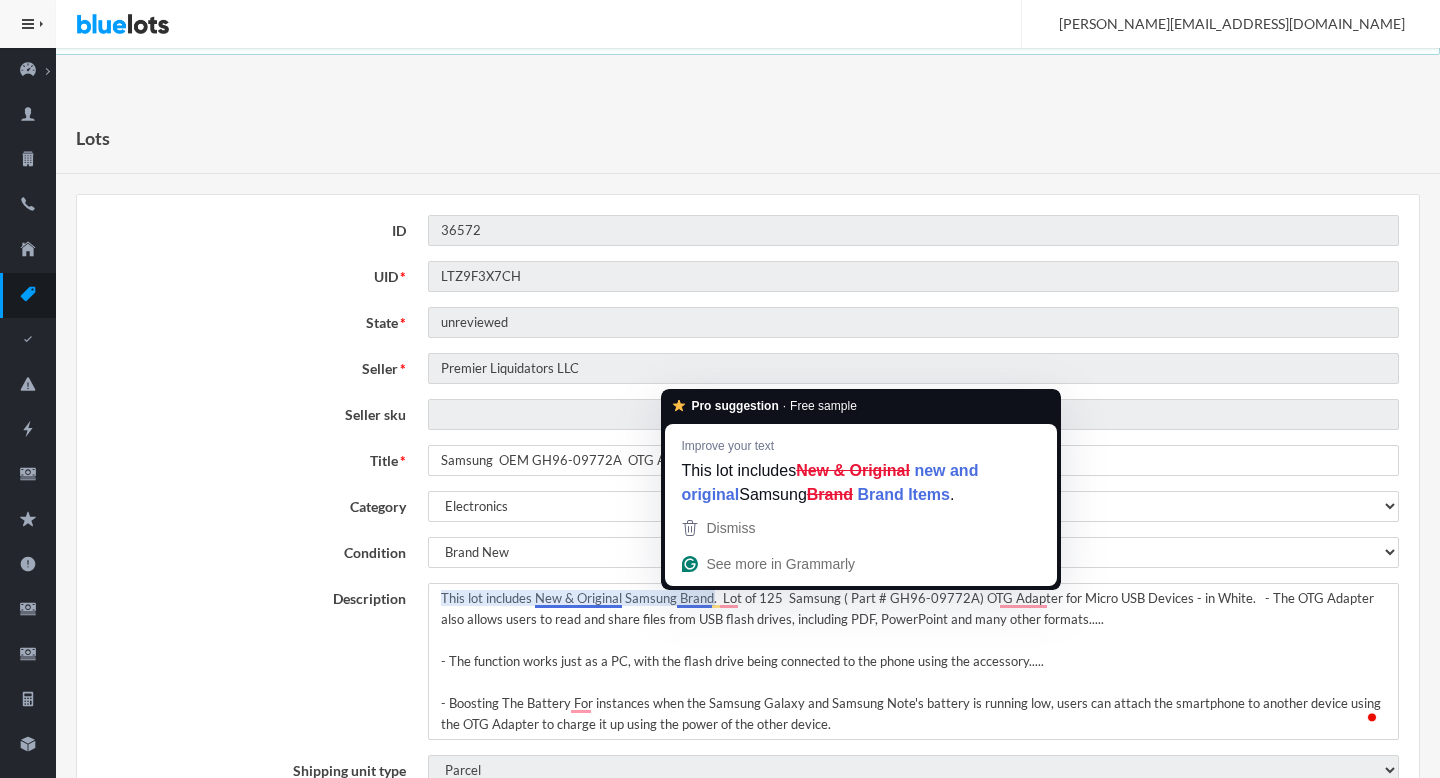 click on "New & Original Samsung Brand.  Lot of 125  Samsung ( Part # GH96-09772A) OTG Adapter for Micro USB Devices - in White.   - The OTG Adapter also allows users to read and share files from USB flash drives, including PDF, PowerPoint and many other formats.....
- The function works just as a PC, with the flash drive being connected to the phone using the accessory.....
- Boosting The Battery For instances when the Samsung Galaxy and Samsung Note's battery is running low, users can attach the smartphone to another device using the OTG Adapter to charge it up using the power of the other device." at bounding box center (913, 661) 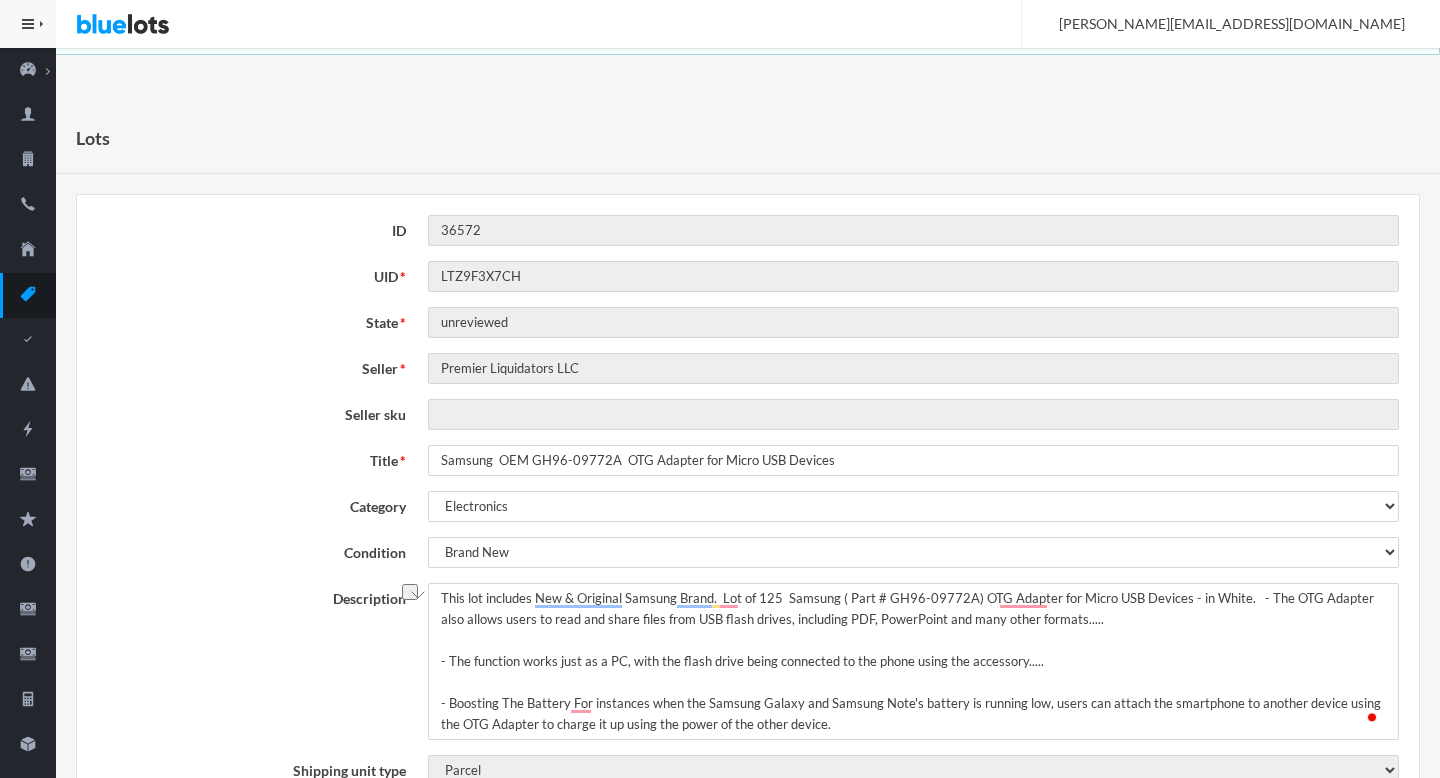 drag, startPoint x: 702, startPoint y: 604, endPoint x: 752, endPoint y: 602, distance: 50.039986 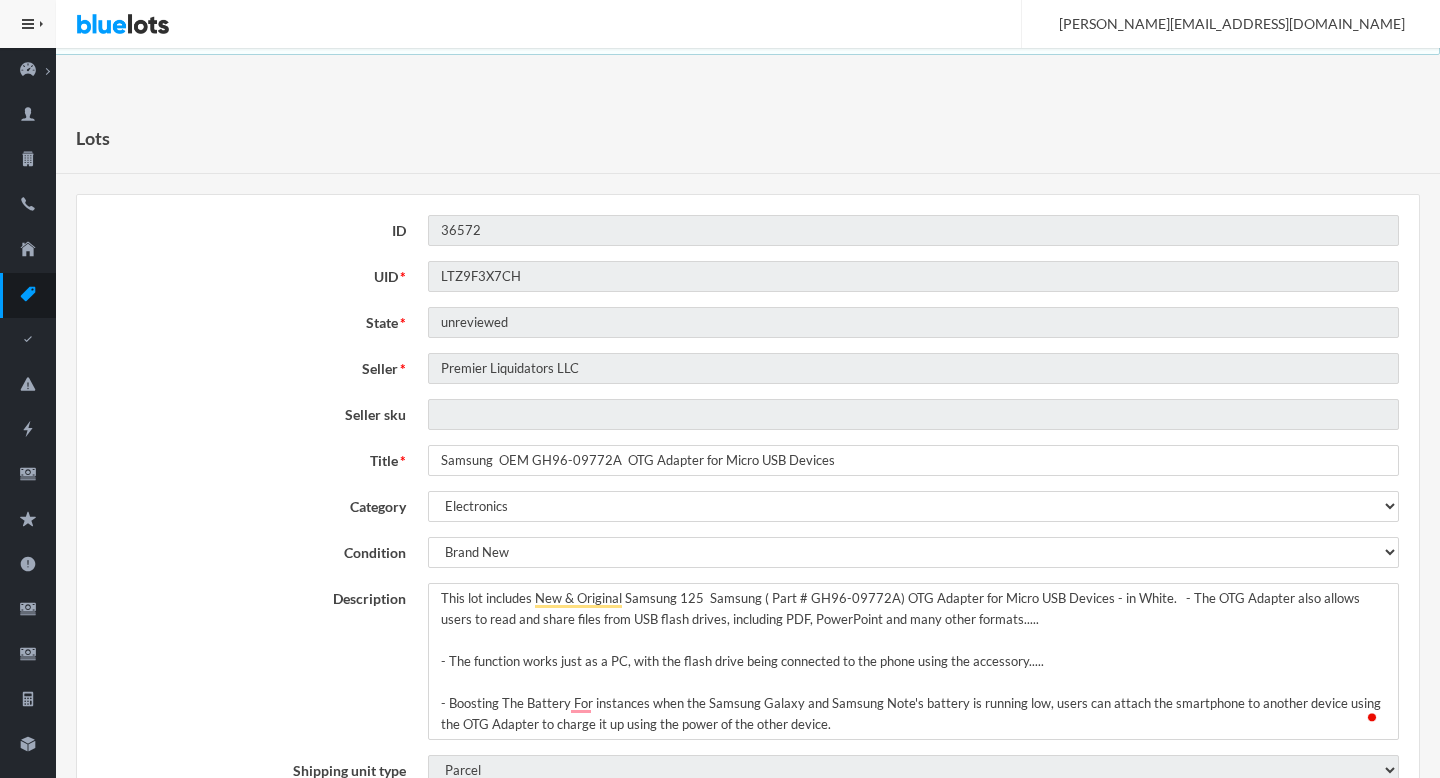 click on "New & Original Samsung Brand.  Lot of 125  Samsung ( Part # GH96-09772A) OTG Adapter for Micro USB Devices - in White.   - The OTG Adapter also allows users to read and share files from USB flash drives, including PDF, PowerPoint and many other formats.....
- The function works just as a PC, with the flash drive being connected to the phone using the accessory.....
- Boosting The Battery For instances when the Samsung Galaxy and Samsung Note's battery is running low, users can attach the smartphone to another device using the OTG Adapter to charge it up using the power of the other device." at bounding box center (913, 661) 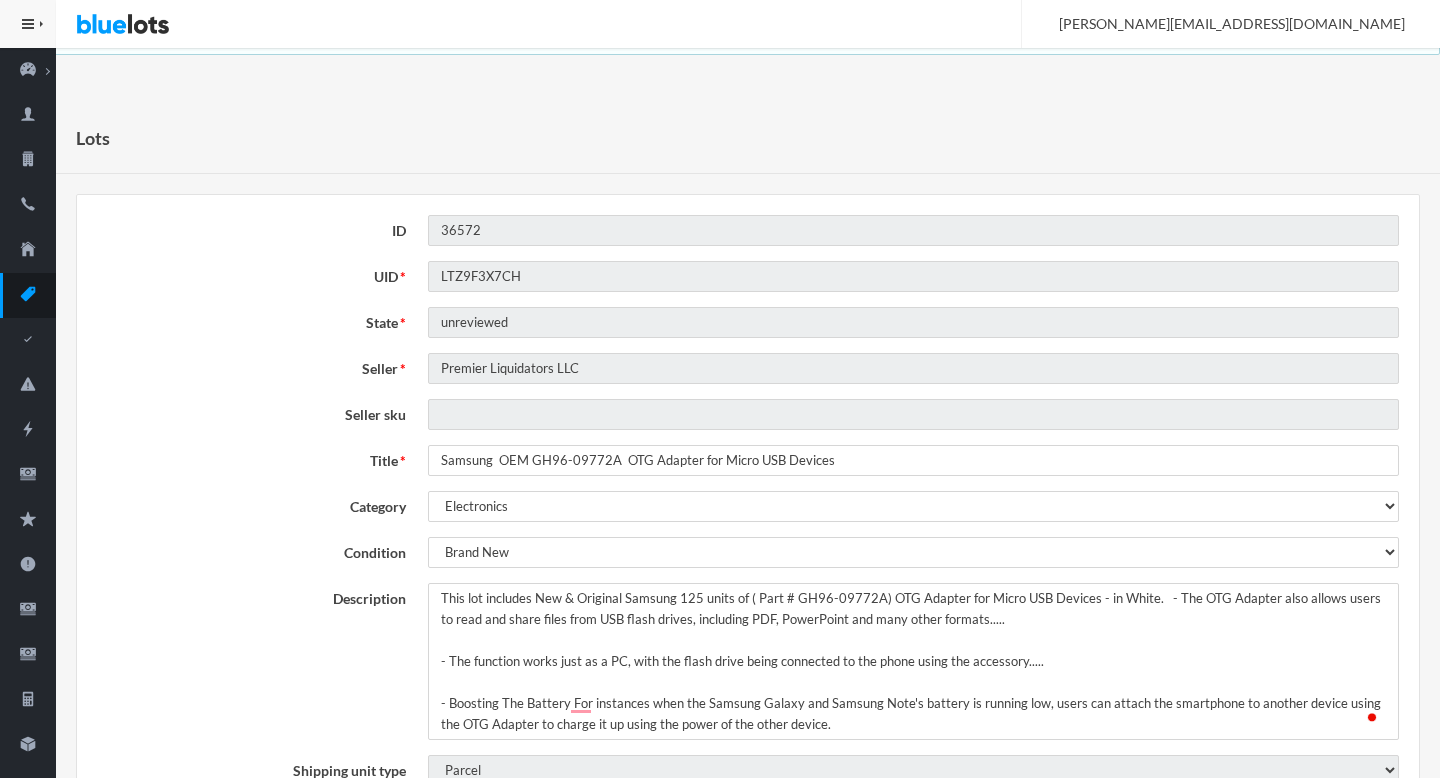 click on "New & Original Samsung Brand.  Lot of 125  Samsung ( Part # GH96-09772A) OTG Adapter for Micro USB Devices - in White.   - The OTG Adapter also allows users to read and share files from USB flash drives, including PDF, PowerPoint and many other formats.....
- The function works just as a PC, with the flash drive being connected to the phone using the accessory.....
- Boosting The Battery For instances when the Samsung Galaxy and Samsung Note's battery is running low, users can attach the smartphone to another device using the OTG Adapter to charge it up using the power of the other device." at bounding box center (913, 661) 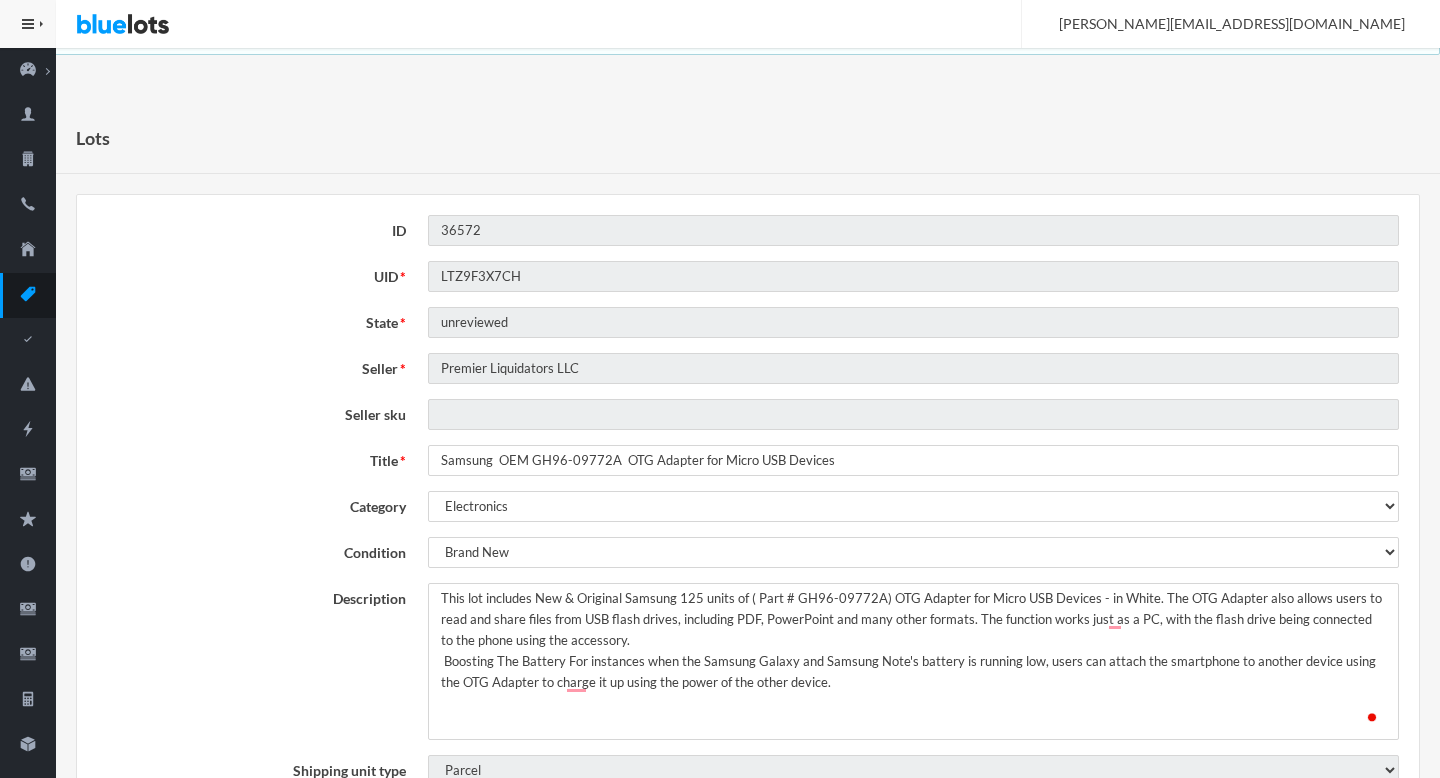 type on "This lot includes New & Original Samsung 125 units of ( Part # GH96-09772A) OTG Adapter for Micro USB Devices - in White. The OTG Adapter also allows users to read and share files from USB flash drives, including PDF, PowerPoint and many other formats. The function works just as a PC, with the flash drive being connected to the phone using the accessory. Boosting The Battery For instances when the Samsung Galaxy and Samsung Note's battery is running low, users can attach the smartphone to another device using the OTG Adapter to charge it up using the power of the other device." 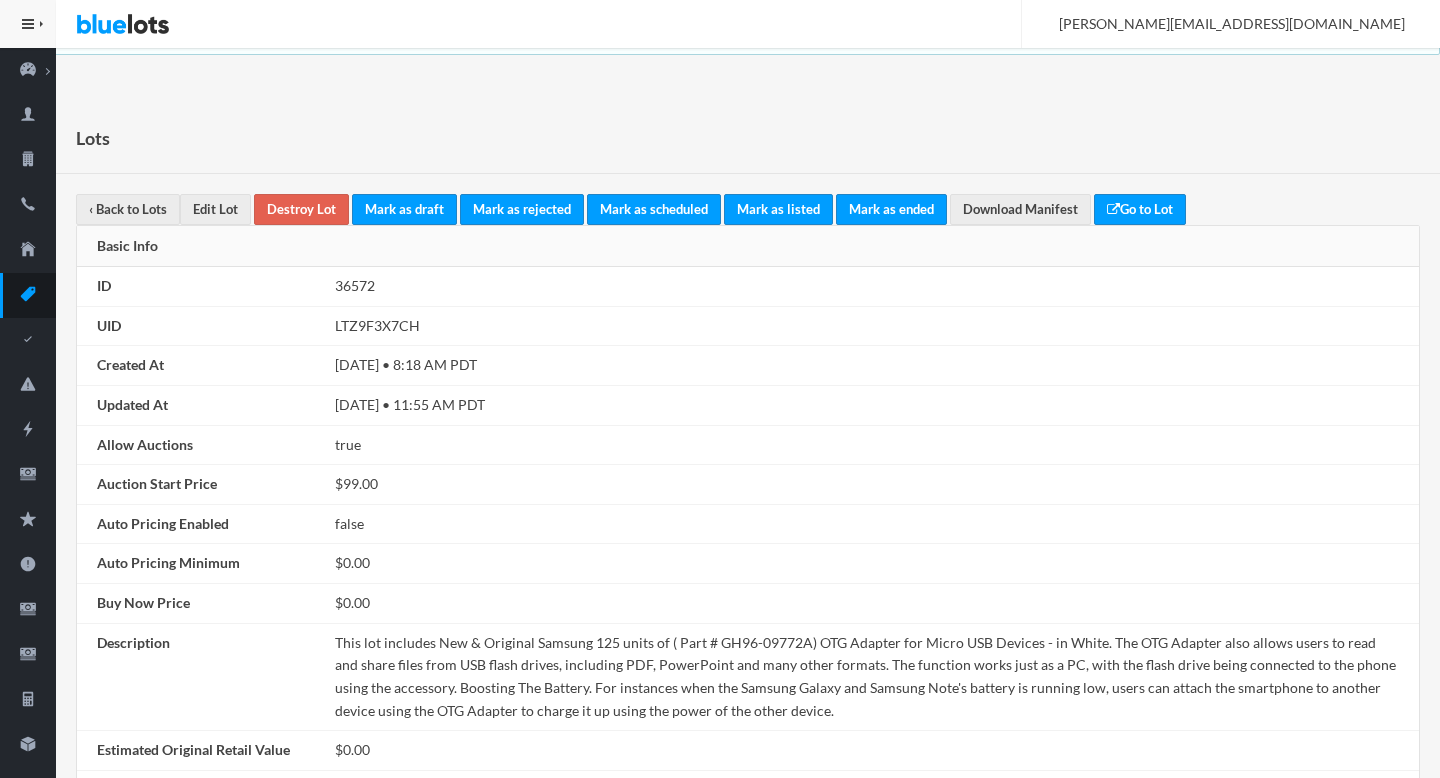 scroll, scrollTop: 0, scrollLeft: 0, axis: both 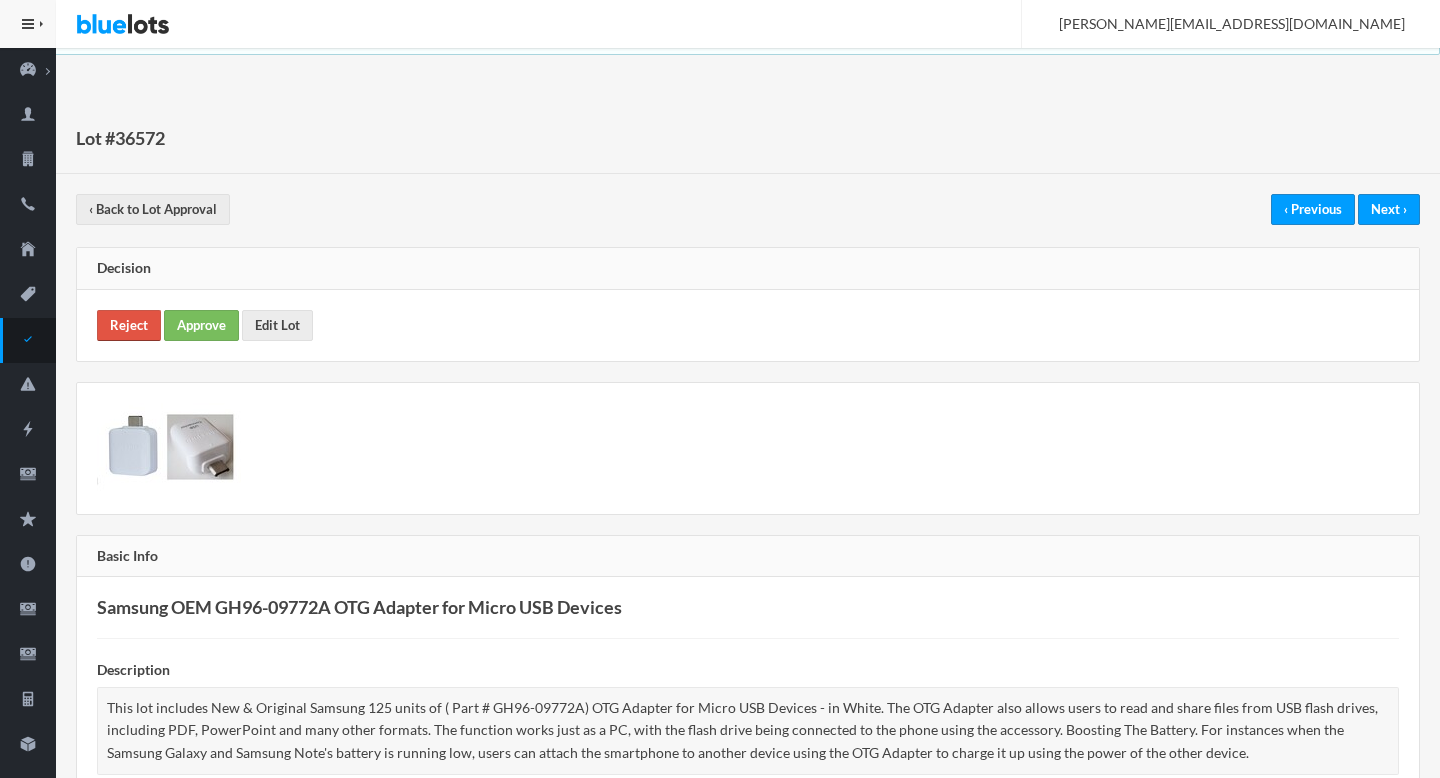 click on "Reject" at bounding box center (129, 325) 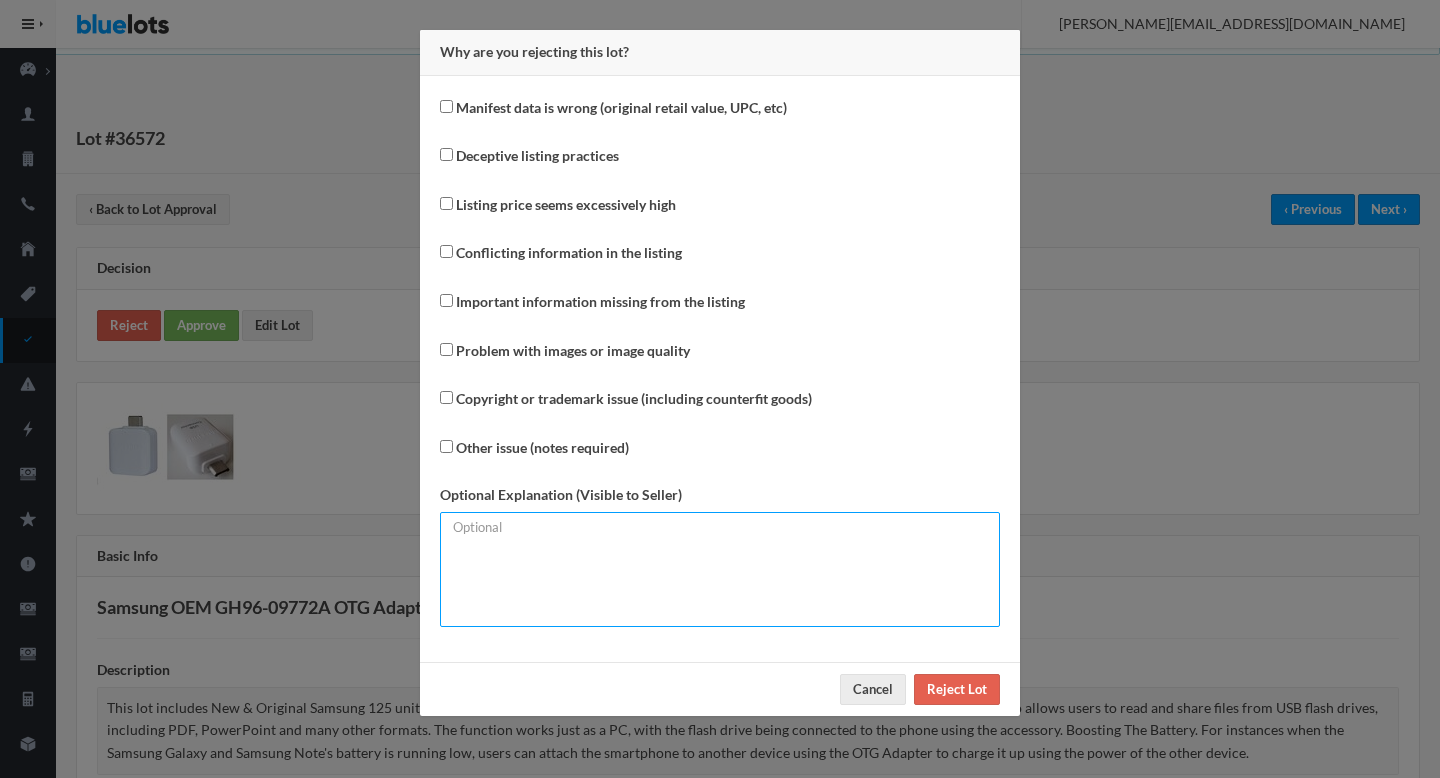 click at bounding box center (720, 569) 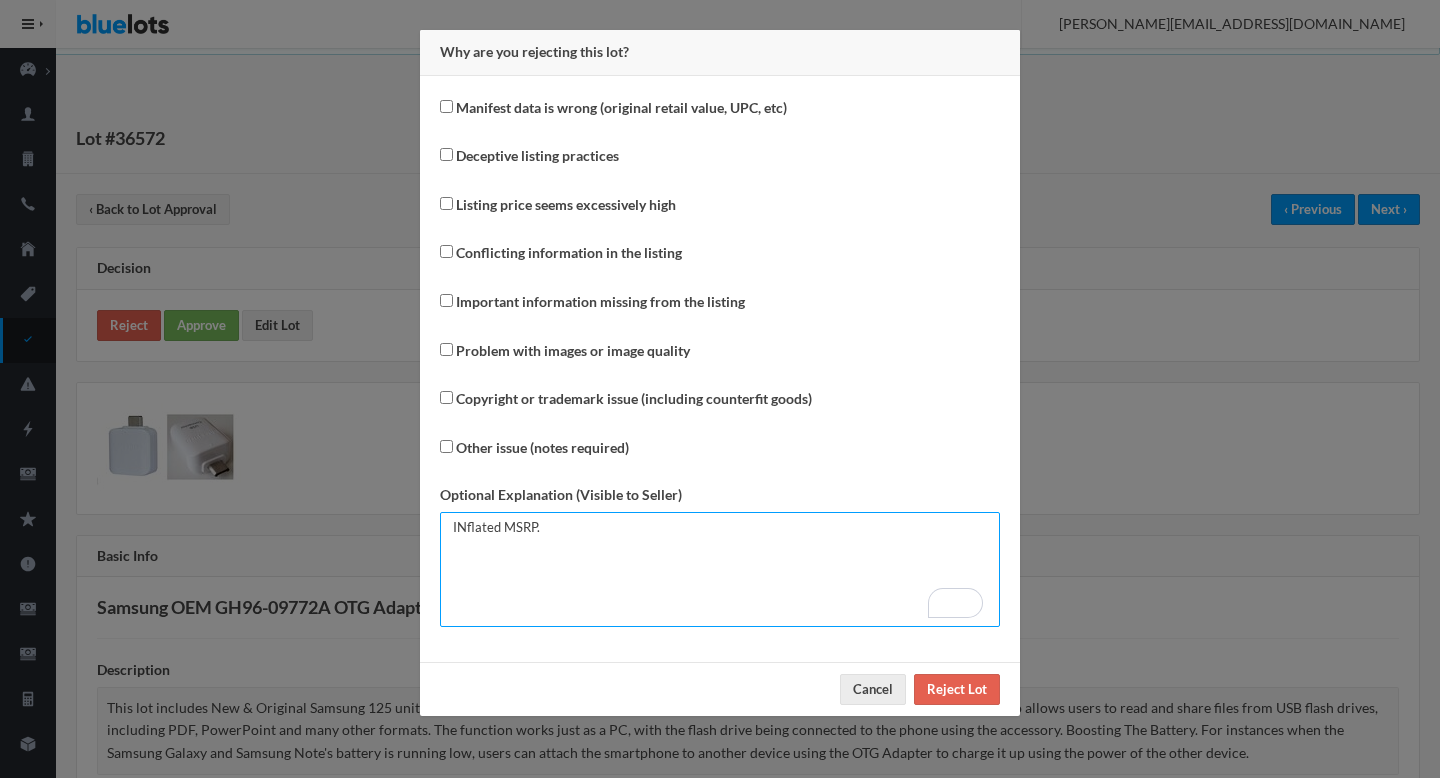 click on "INflated MSRP." at bounding box center (720, 569) 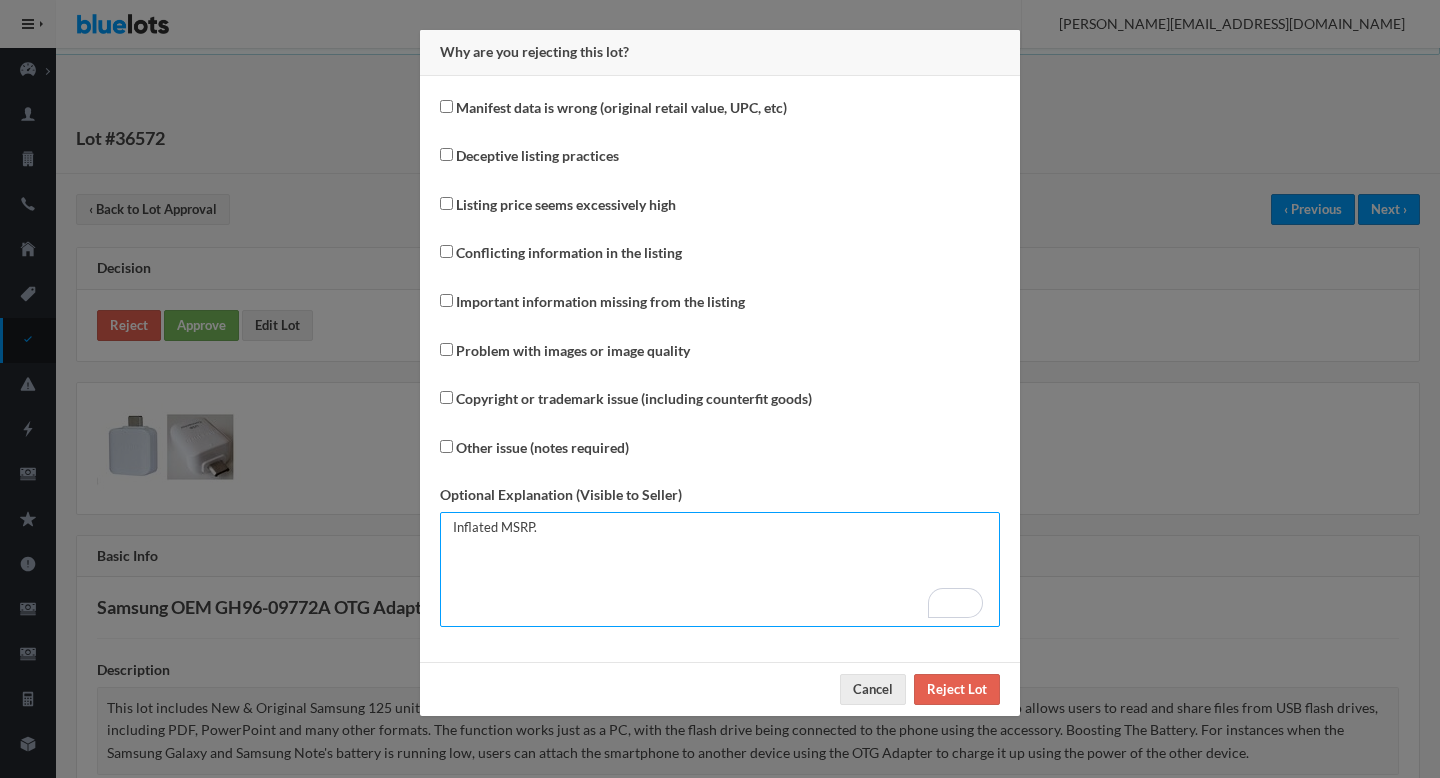 click on "Inflated MSRP." at bounding box center [720, 569] 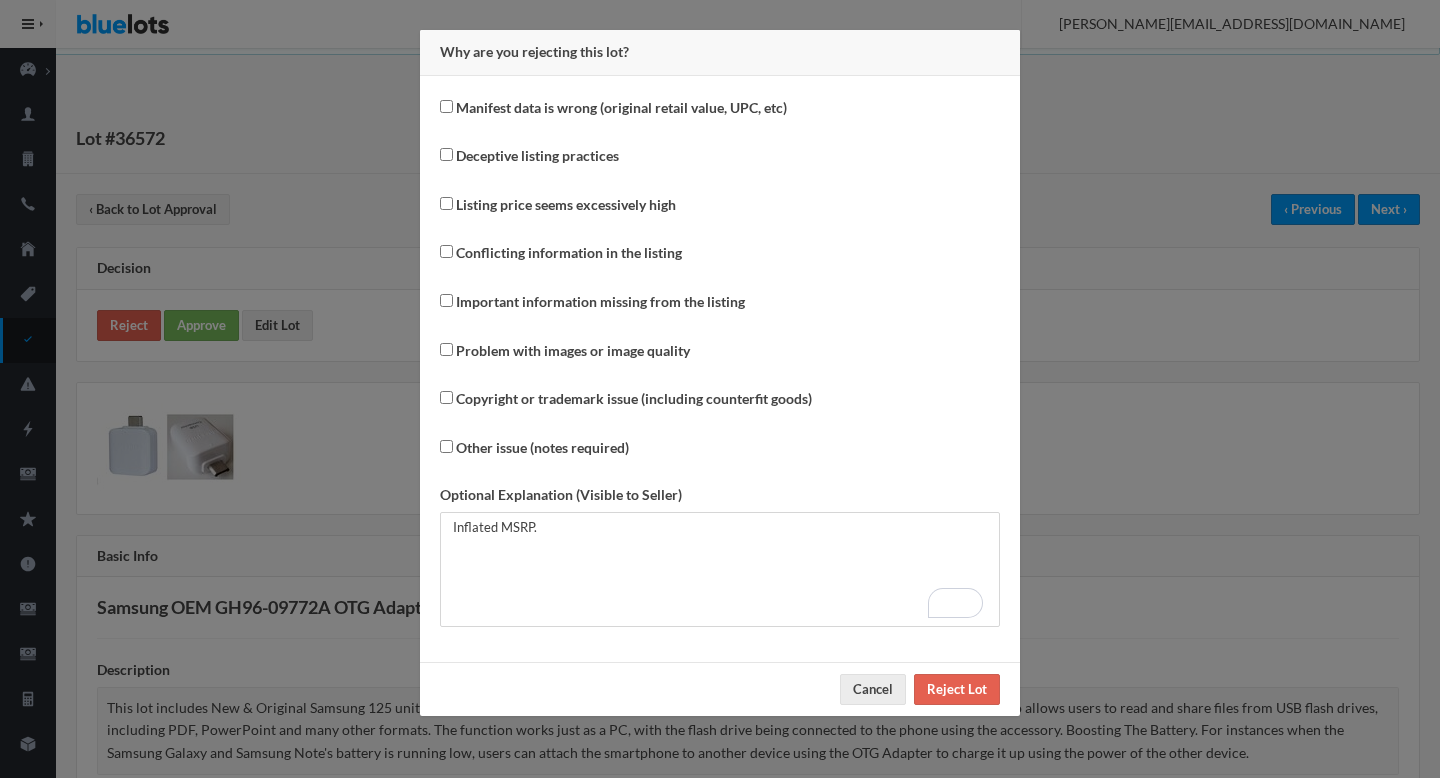 click on "Other issue (notes required)" at bounding box center [542, 448] 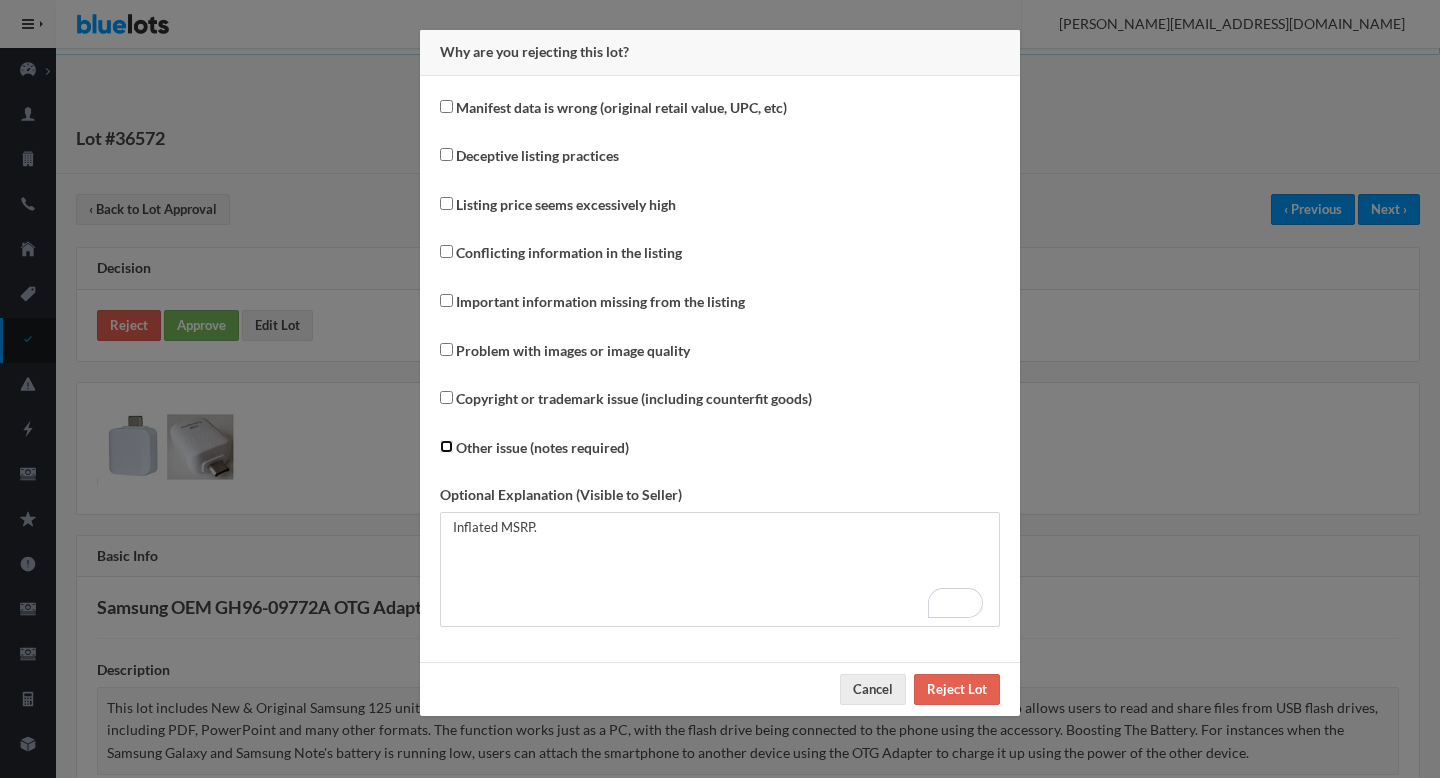 click on "Other issue (notes required)" at bounding box center [446, 446] 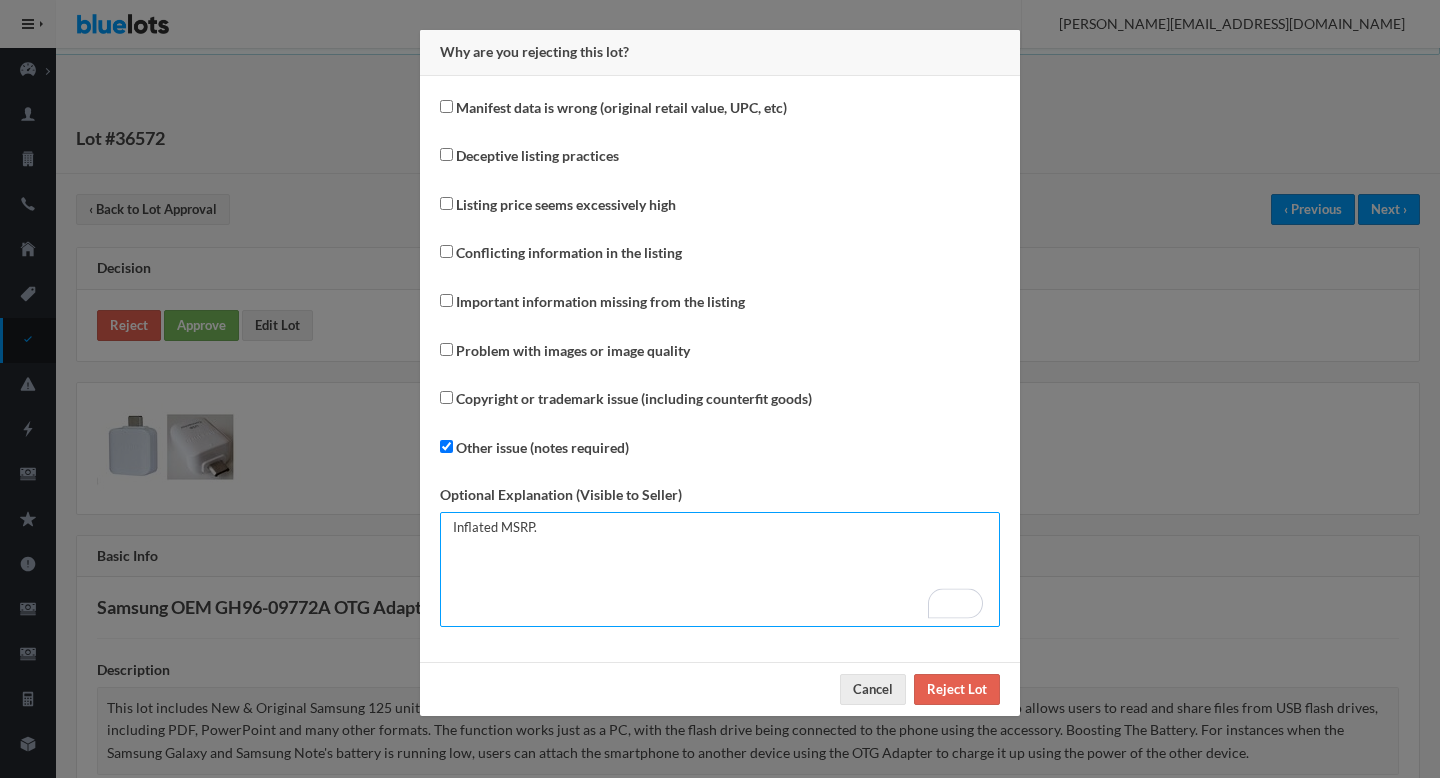 click on "Inflated MSRP." at bounding box center [720, 569] 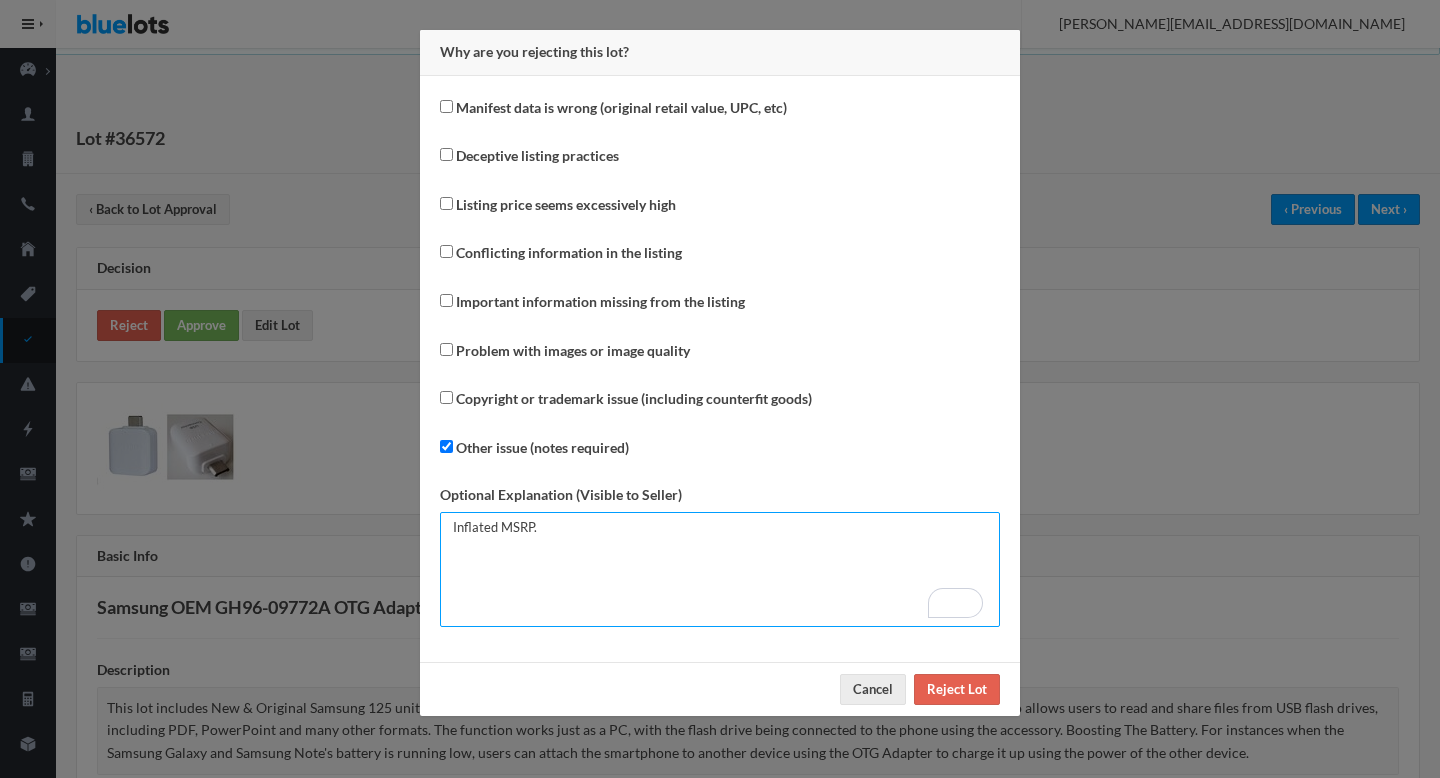 click on "Inflated MSRP." at bounding box center [720, 569] 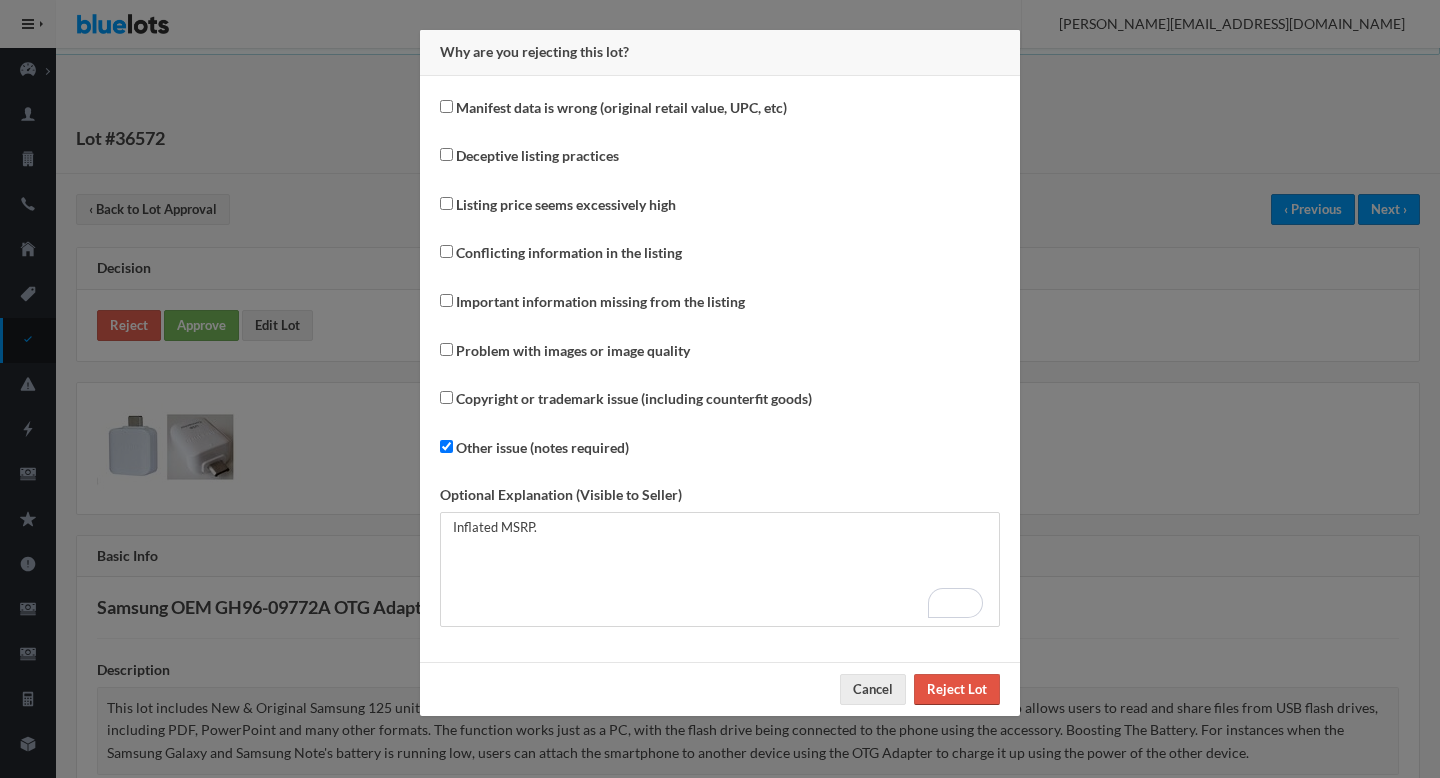 click on "Reject Lot" at bounding box center (957, 689) 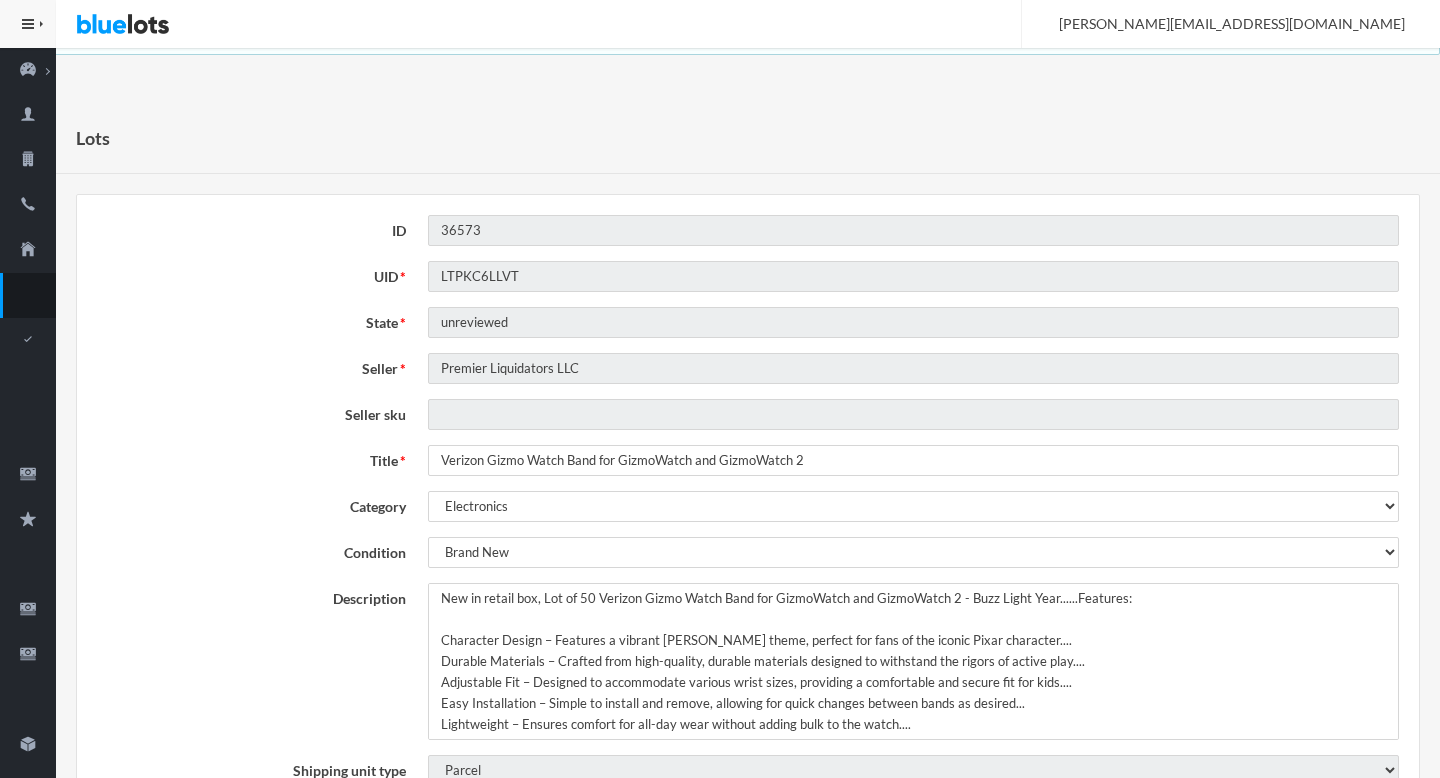 scroll, scrollTop: 0, scrollLeft: 0, axis: both 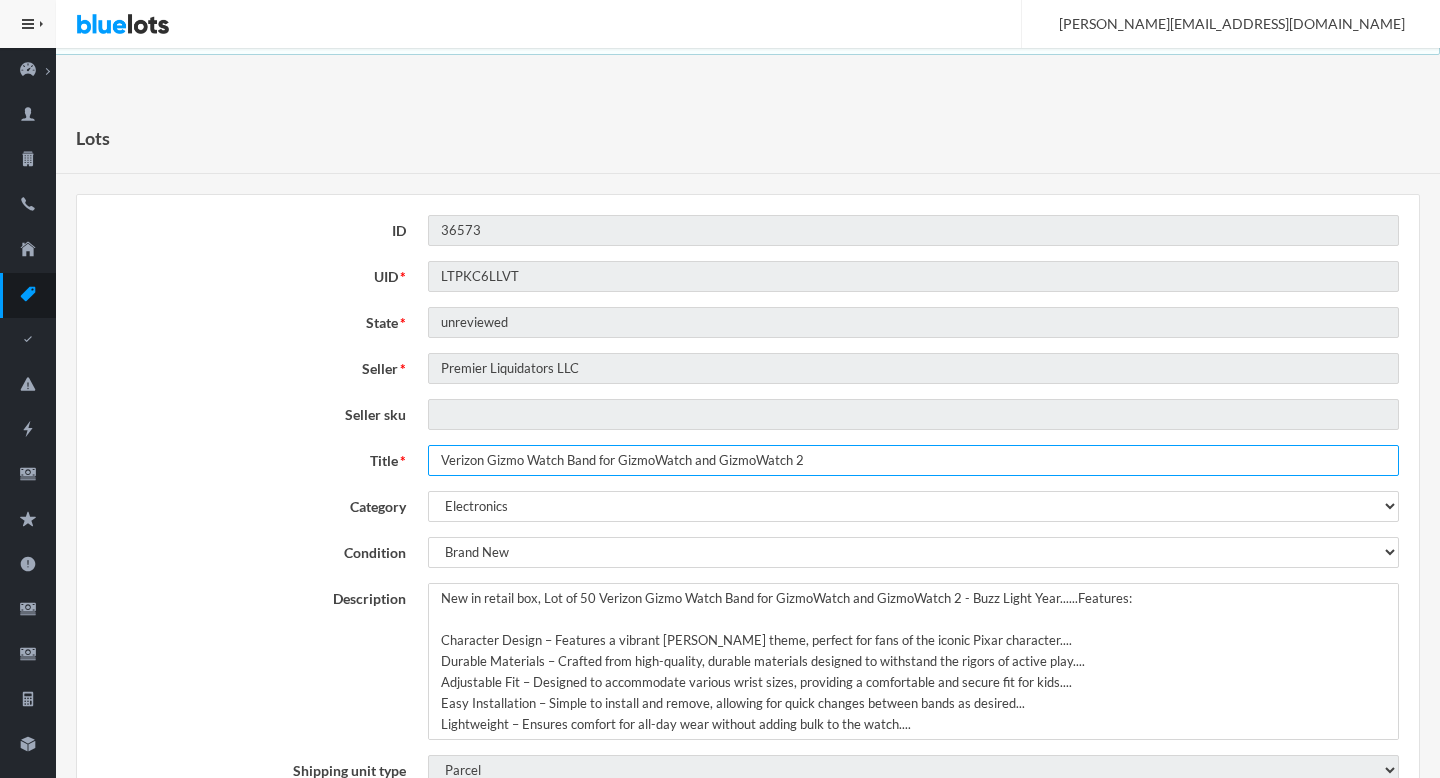 click on "Verizon Gizmo Watch Band for GizmoWatch and GizmoWatch 2" at bounding box center [913, 460] 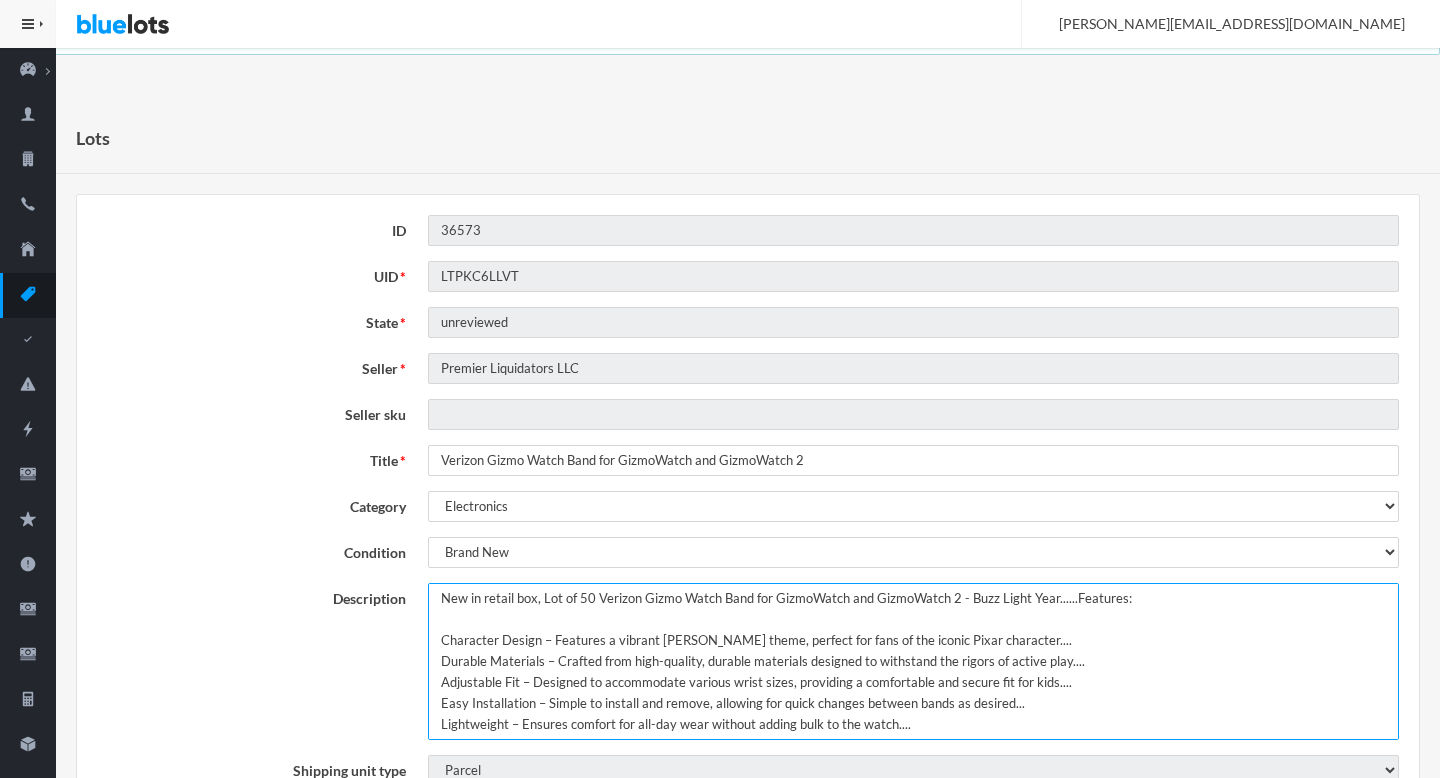 click on "New in retail box, Lot of 50 Verizon Gizmo Watch Band for GizmoWatch and GizmoWatch 2 - Buzz Light Year......Features:
Character Design – Features a vibrant Buzz Lightyear theme, perfect for fans of the iconic Pixar character....
Durable Materials – Crafted from high-quality, durable materials designed to withstand the rigors of active play....
Adjustable Fit – Designed to accommodate various wrist sizes, providing a comfortable and secure fit for kids....
Easy Installation – Simple to install and remove, allowing for quick changes between bands as desired...
Lightweight – Ensures comfort for all-day wear without adding bulk to the watch....
Compatibility – Specifically designed for the GizmoWatch and GizmoWatch 2, ensuring a perfect fit.
Fun Expression – Helps children express their individuality and interests through their accessories.
Child-Friendly – Safe for children, with no small parts that could pose a choking hazard." at bounding box center (913, 661) 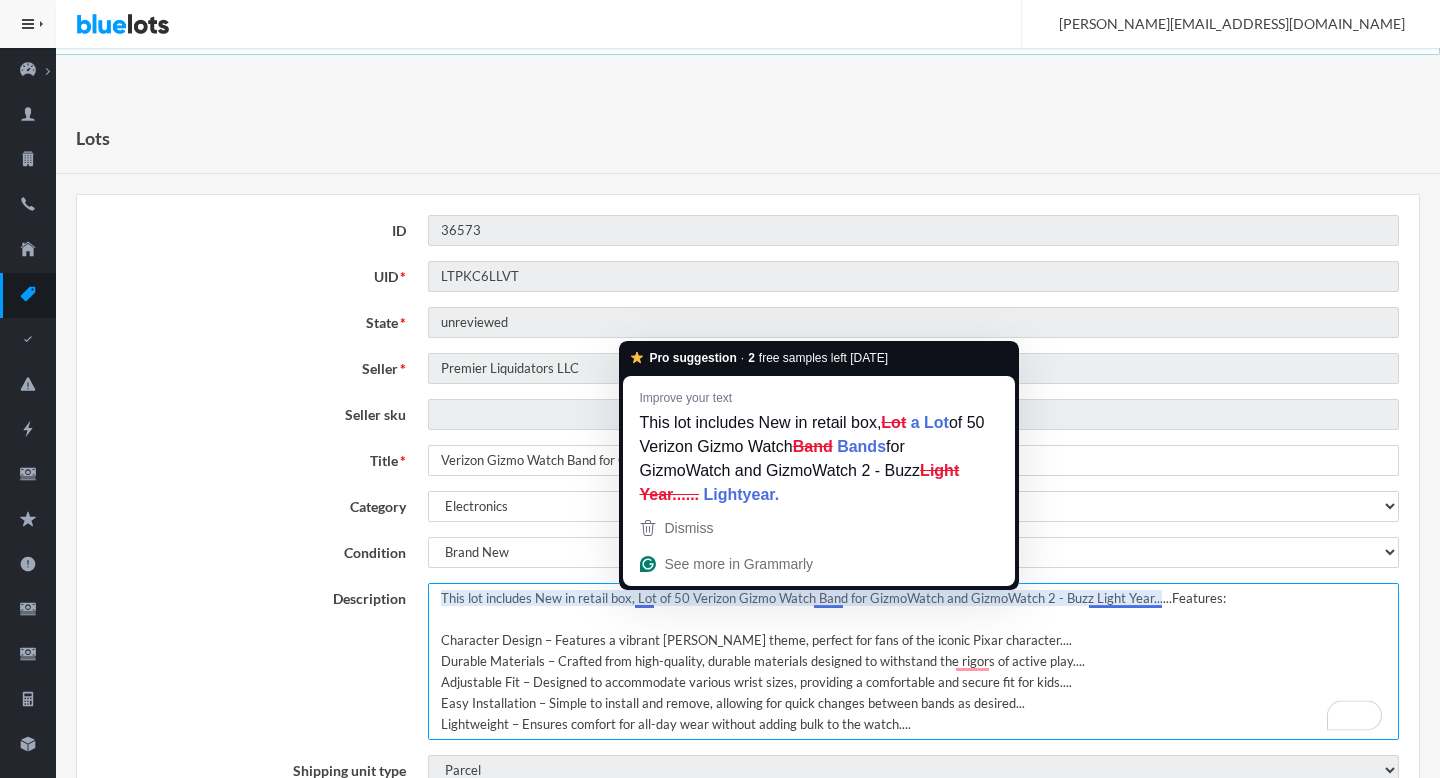 click on "New in retail box, Lot of 50 Verizon Gizmo Watch Band for GizmoWatch and GizmoWatch 2 - Buzz Light Year......Features:
Character Design – Features a vibrant Buzz Lightyear theme, perfect for fans of the iconic Pixar character....
Durable Materials – Crafted from high-quality, durable materials designed to withstand the rigors of active play....
Adjustable Fit – Designed to accommodate various wrist sizes, providing a comfortable and secure fit for kids....
Easy Installation – Simple to install and remove, allowing for quick changes between bands as desired...
Lightweight – Ensures comfort for all-day wear without adding bulk to the watch....
Compatibility – Specifically designed for the GizmoWatch and GizmoWatch 2, ensuring a perfect fit.
Fun Expression – Helps children express their individuality and interests through their accessories.
Child-Friendly – Safe for children, with no small parts that could pose a choking hazard." at bounding box center (913, 661) 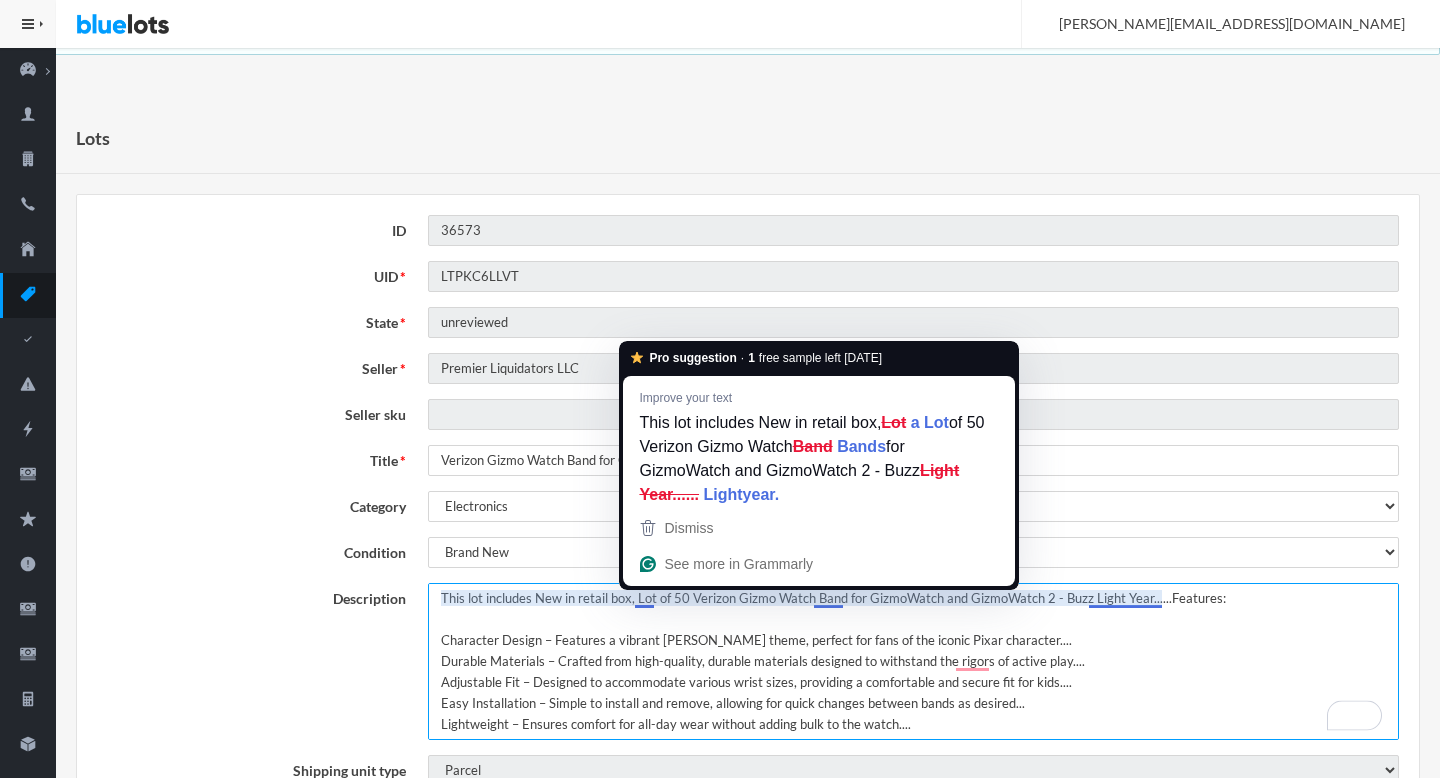 drag, startPoint x: 649, startPoint y: 597, endPoint x: 669, endPoint y: 597, distance: 20 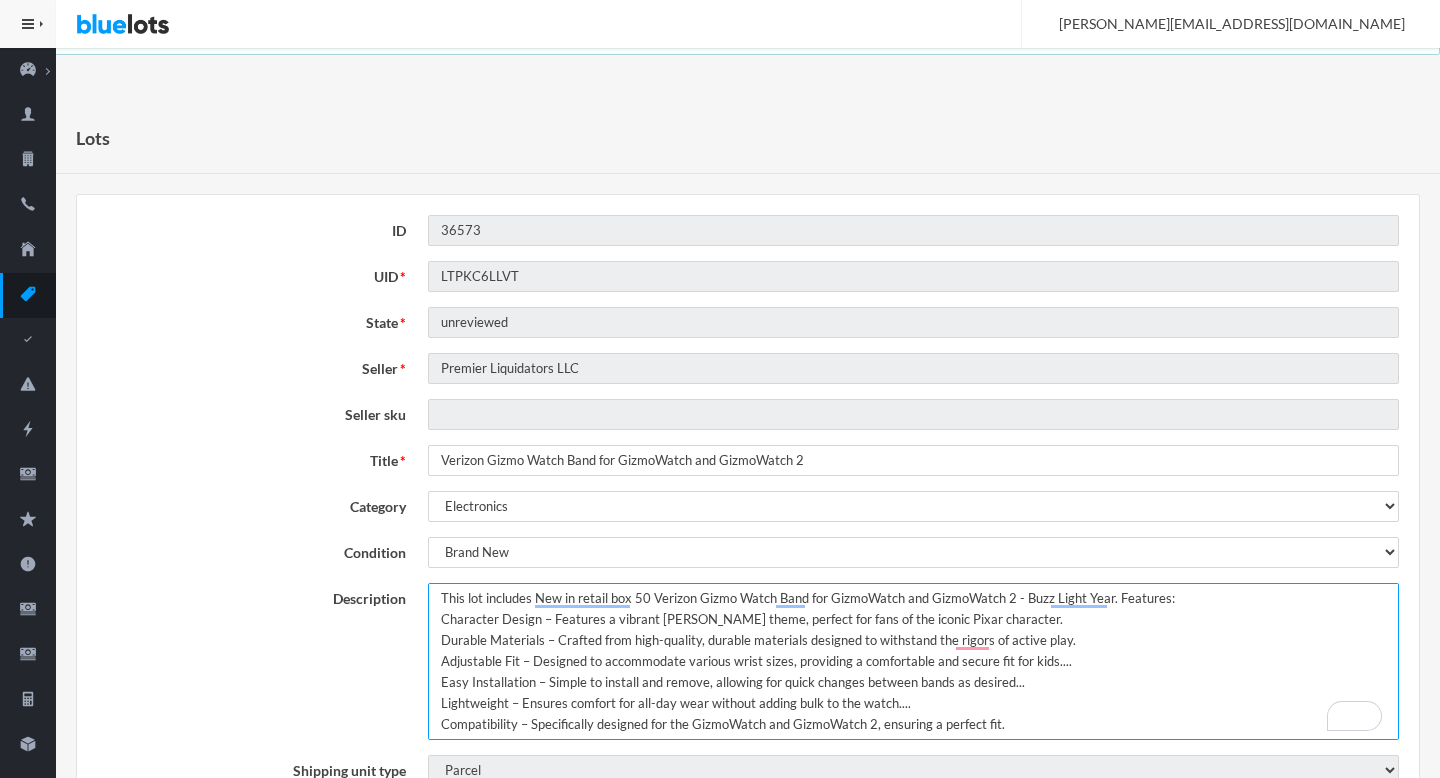 click on "New in retail box, Lot of 50 Verizon Gizmo Watch Band for GizmoWatch and GizmoWatch 2 - Buzz Light Year......Features:
Character Design – Features a vibrant Buzz Lightyear theme, perfect for fans of the iconic Pixar character....
Durable Materials – Crafted from high-quality, durable materials designed to withstand the rigors of active play....
Adjustable Fit – Designed to accommodate various wrist sizes, providing a comfortable and secure fit for kids....
Easy Installation – Simple to install and remove, allowing for quick changes between bands as desired...
Lightweight – Ensures comfort for all-day wear without adding bulk to the watch....
Compatibility – Specifically designed for the GizmoWatch and GizmoWatch 2, ensuring a perfect fit.
Fun Expression – Helps children express their individuality and interests through their accessories.
Child-Friendly – Safe for children, with no small parts that could pose a choking hazard." at bounding box center (913, 661) 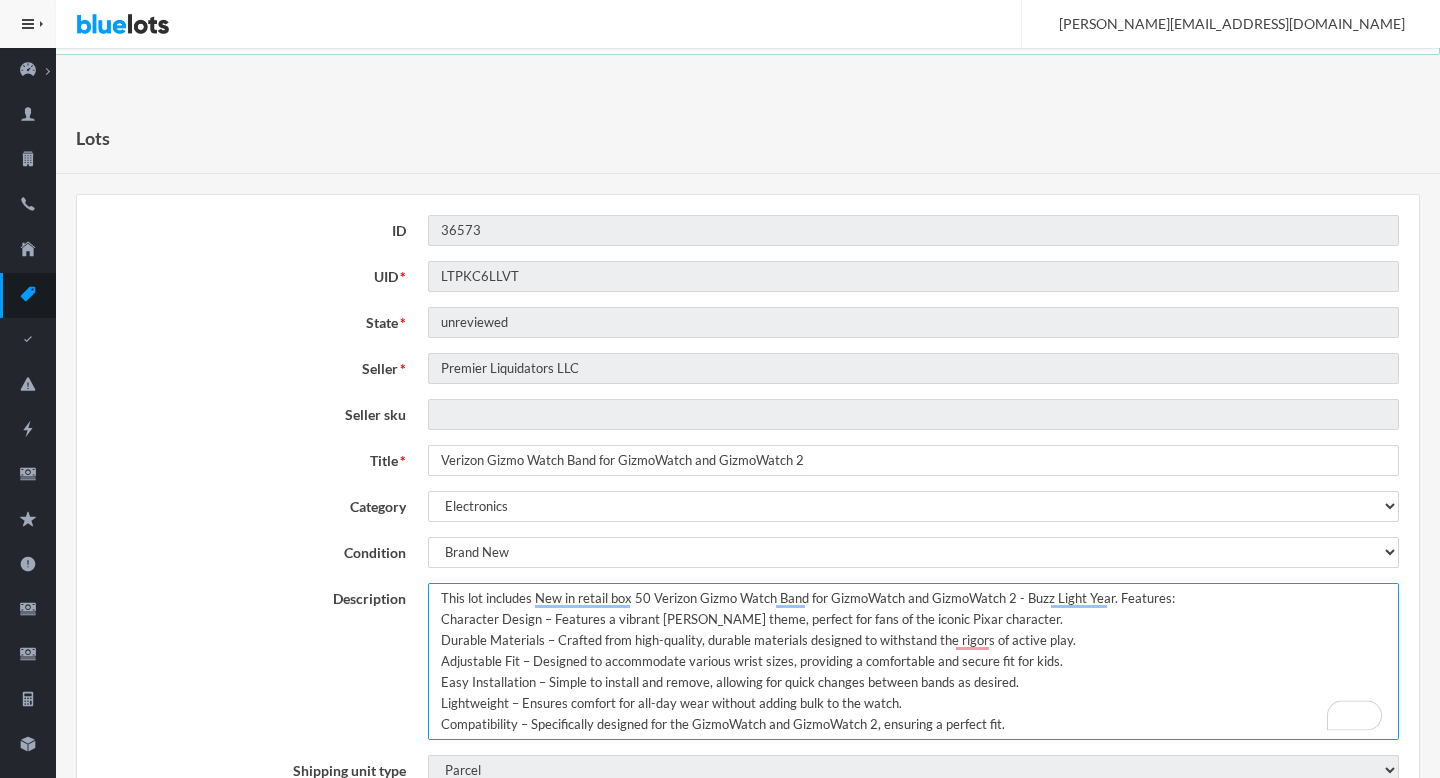 scroll, scrollTop: 14, scrollLeft: 0, axis: vertical 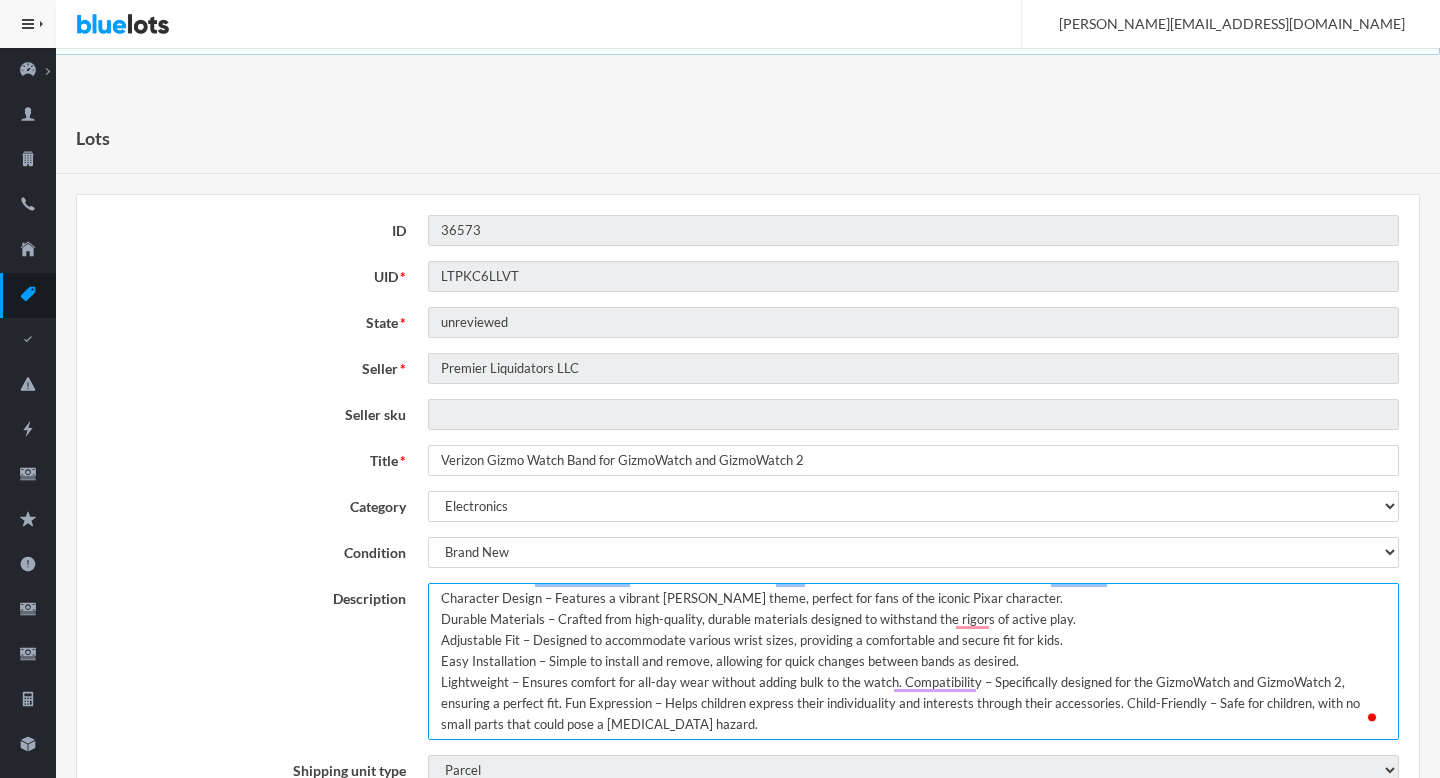 click on "New in retail box, Lot of 50 Verizon Gizmo Watch Band for GizmoWatch and GizmoWatch 2 - Buzz Light Year......Features:
Character Design – Features a vibrant Buzz Lightyear theme, perfect for fans of the iconic Pixar character....
Durable Materials – Crafted from high-quality, durable materials designed to withstand the rigors of active play....
Adjustable Fit – Designed to accommodate various wrist sizes, providing a comfortable and secure fit for kids....
Easy Installation – Simple to install and remove, allowing for quick changes between bands as desired...
Lightweight – Ensures comfort for all-day wear without adding bulk to the watch....
Compatibility – Specifically designed for the GizmoWatch and GizmoWatch 2, ensuring a perfect fit.
Fun Expression – Helps children express their individuality and interests through their accessories.
Child-Friendly – Safe for children, with no small parts that could pose a choking hazard." at bounding box center (913, 661) 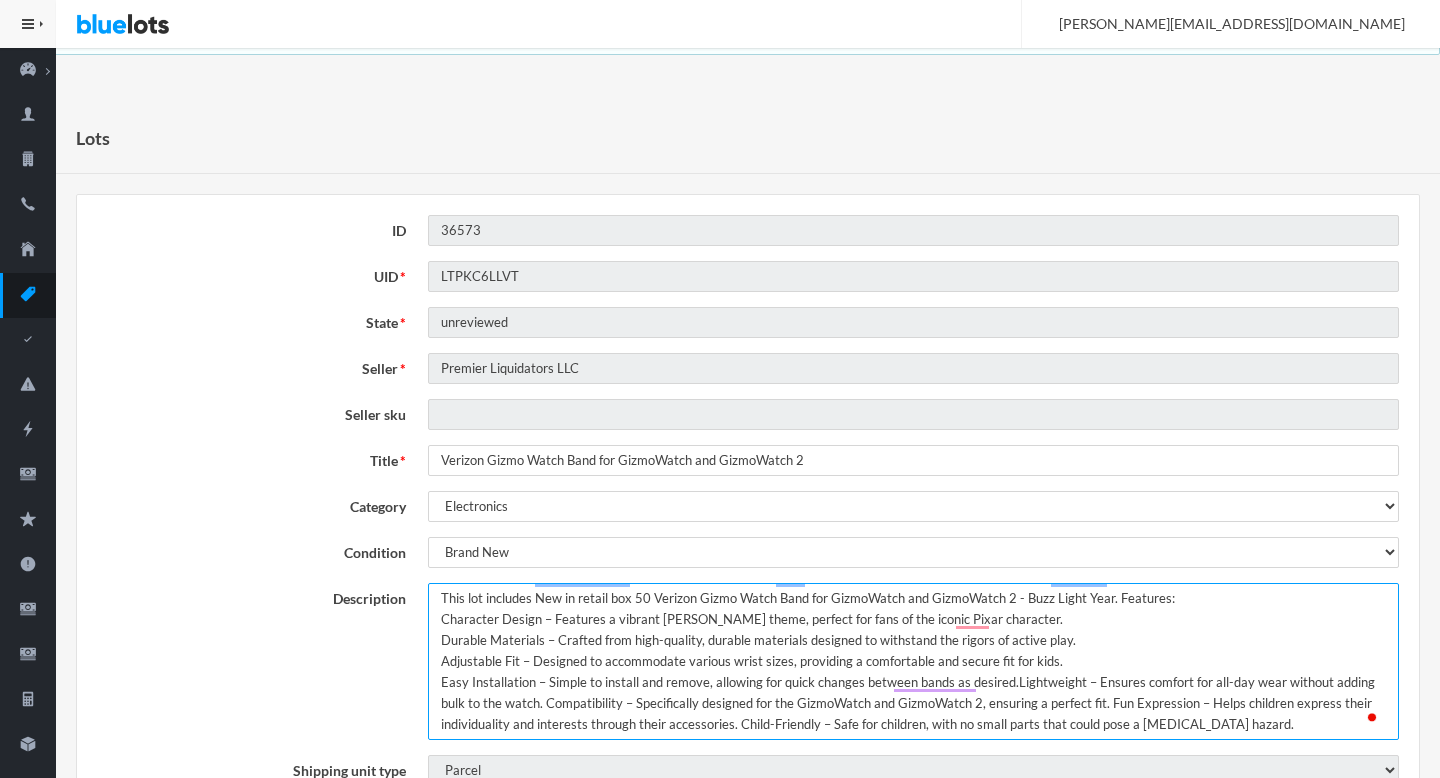 scroll, scrollTop: 0, scrollLeft: 0, axis: both 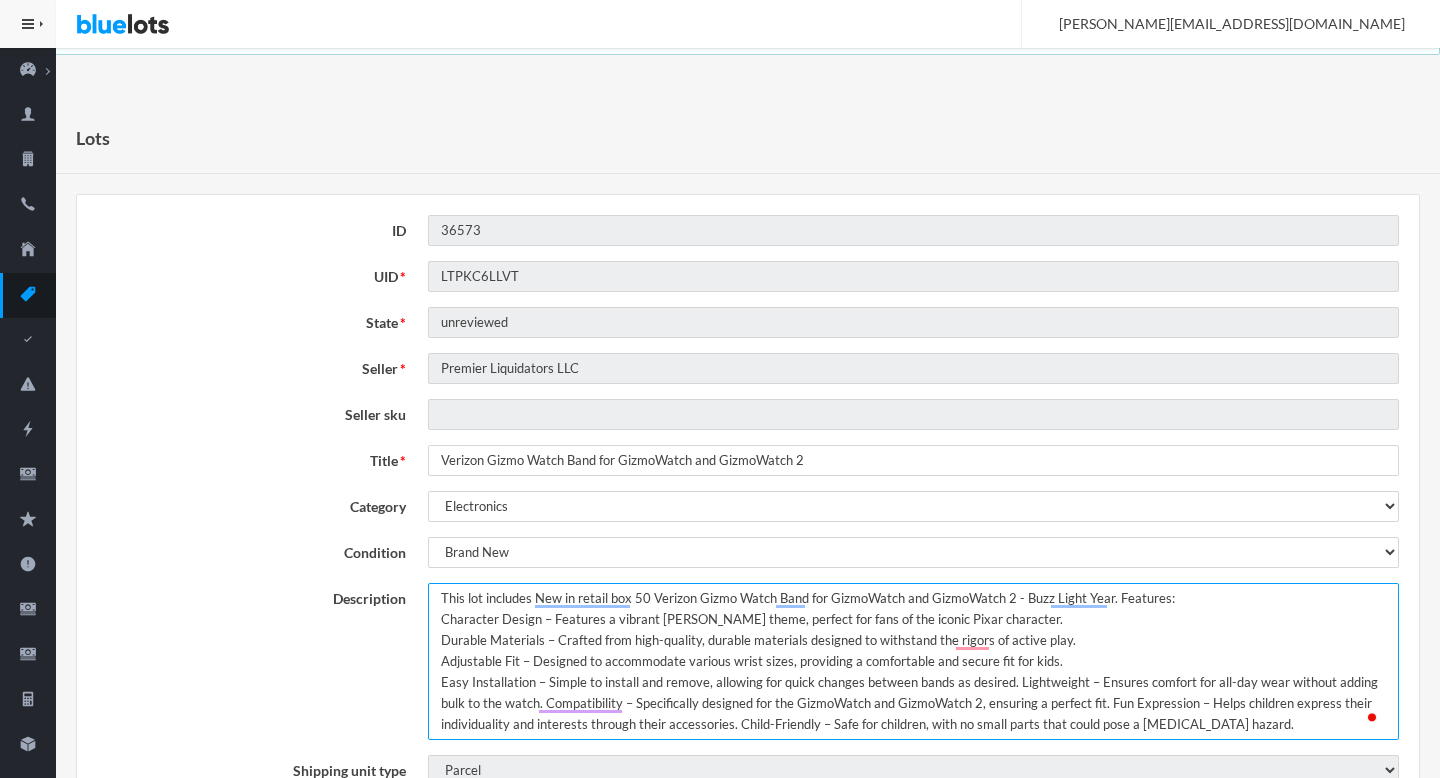 click on "New in retail box, Lot of 50 Verizon Gizmo Watch Band for GizmoWatch and GizmoWatch 2 - Buzz Light Year......Features:
Character Design – Features a vibrant Buzz Lightyear theme, perfect for fans of the iconic Pixar character....
Durable Materials – Crafted from high-quality, durable materials designed to withstand the rigors of active play....
Adjustable Fit – Designed to accommodate various wrist sizes, providing a comfortable and secure fit for kids....
Easy Installation – Simple to install and remove, allowing for quick changes between bands as desired...
Lightweight – Ensures comfort for all-day wear without adding bulk to the watch....
Compatibility – Specifically designed for the GizmoWatch and GizmoWatch 2, ensuring a perfect fit.
Fun Expression – Helps children express their individuality and interests through their accessories.
Child-Friendly – Safe for children, with no small parts that could pose a choking hazard." at bounding box center [913, 661] 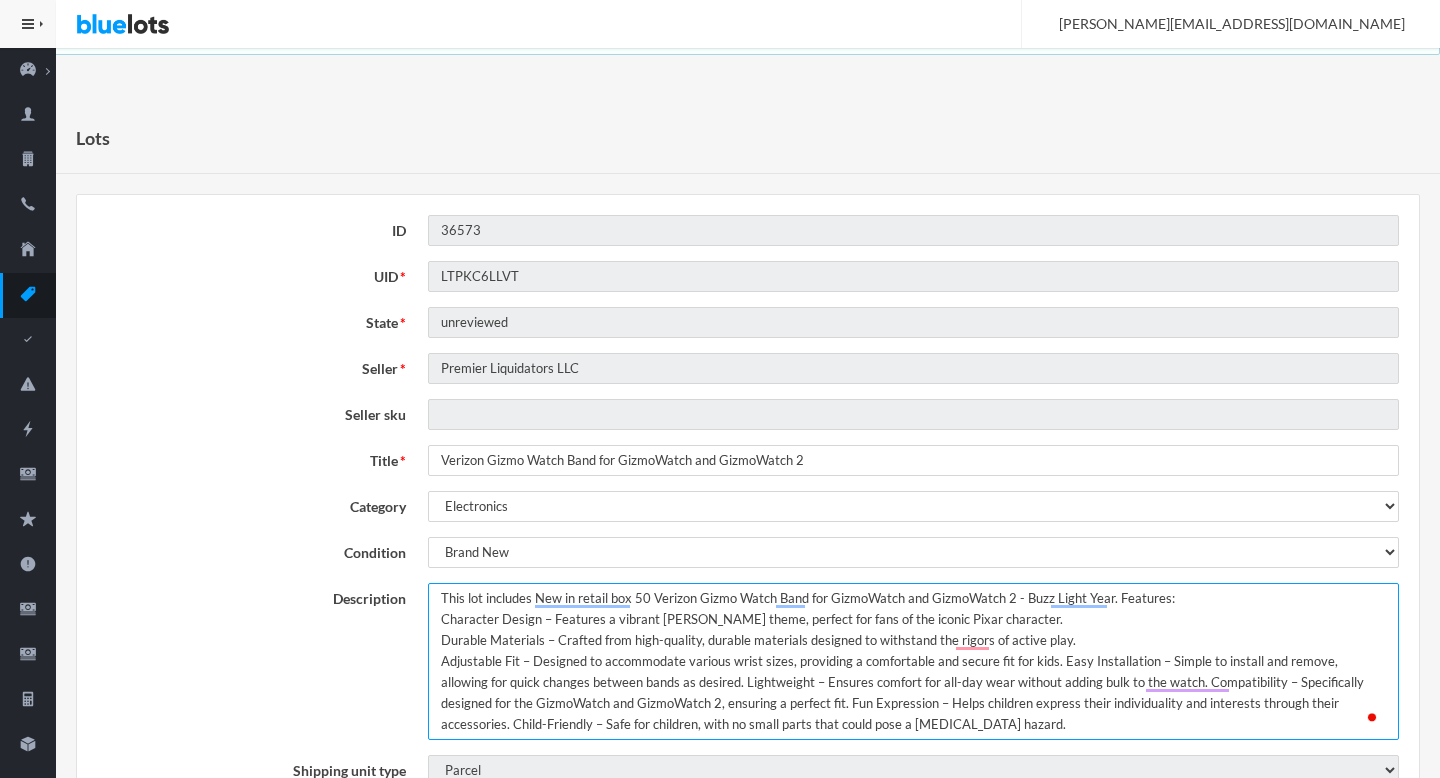 click on "New in retail box, Lot of 50 Verizon Gizmo Watch Band for GizmoWatch and GizmoWatch 2 - Buzz Light Year......Features:
Character Design – Features a vibrant Buzz Lightyear theme, perfect for fans of the iconic Pixar character....
Durable Materials – Crafted from high-quality, durable materials designed to withstand the rigors of active play....
Adjustable Fit – Designed to accommodate various wrist sizes, providing a comfortable and secure fit for kids....
Easy Installation – Simple to install and remove, allowing for quick changes between bands as desired...
Lightweight – Ensures comfort for all-day wear without adding bulk to the watch....
Compatibility – Specifically designed for the GizmoWatch and GizmoWatch 2, ensuring a perfect fit.
Fun Expression – Helps children express their individuality and interests through their accessories.
Child-Friendly – Safe for children, with no small parts that could pose a choking hazard." at bounding box center [913, 661] 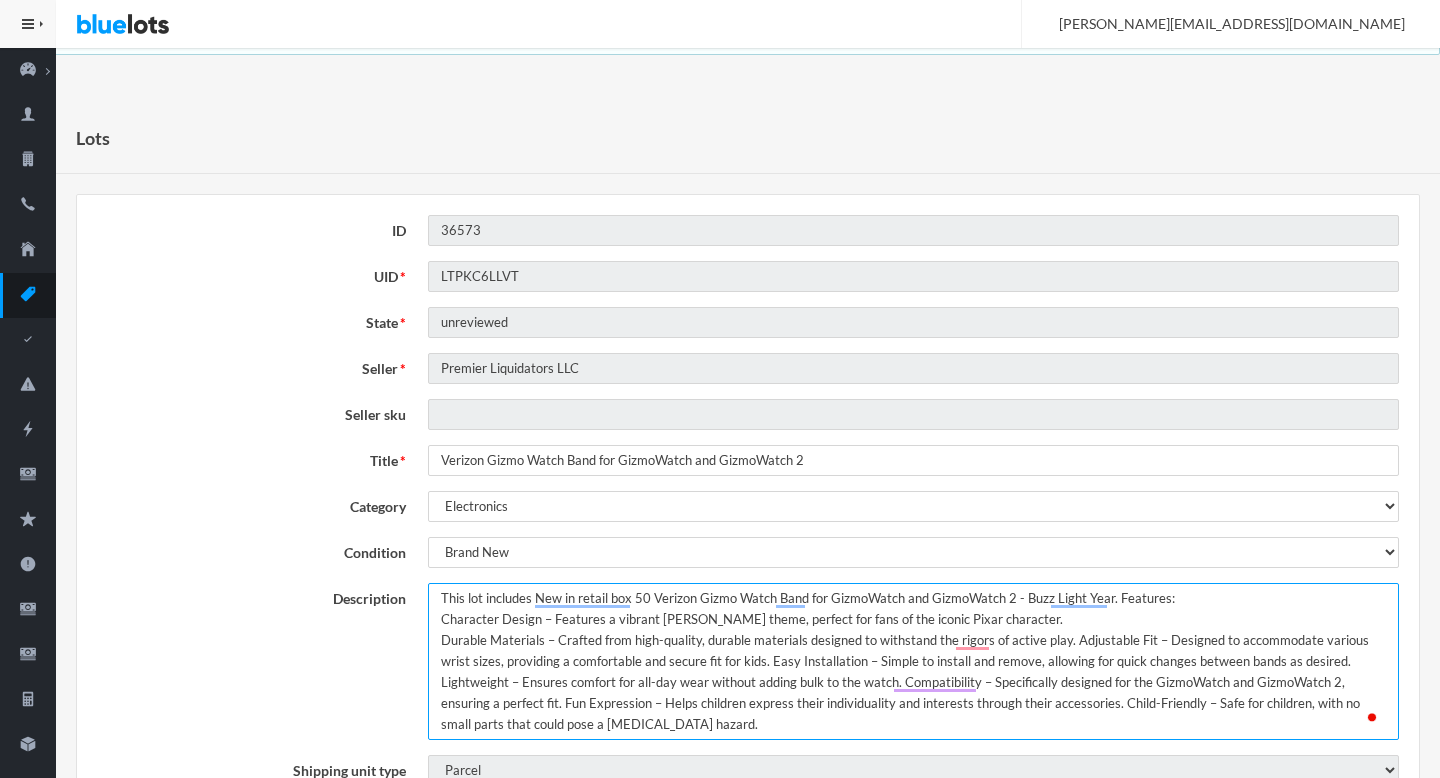 click on "New in retail box, Lot of 50 Verizon Gizmo Watch Band for GizmoWatch and GizmoWatch 2 - Buzz Light Year......Features:
Character Design – Features a vibrant Buzz Lightyear theme, perfect for fans of the iconic Pixar character....
Durable Materials – Crafted from high-quality, durable materials designed to withstand the rigors of active play....
Adjustable Fit – Designed to accommodate various wrist sizes, providing a comfortable and secure fit for kids....
Easy Installation – Simple to install and remove, allowing for quick changes between bands as desired...
Lightweight – Ensures comfort for all-day wear without adding bulk to the watch....
Compatibility – Specifically designed for the GizmoWatch and GizmoWatch 2, ensuring a perfect fit.
Fun Expression – Helps children express their individuality and interests through their accessories.
Child-Friendly – Safe for children, with no small parts that could pose a choking hazard." at bounding box center [913, 661] 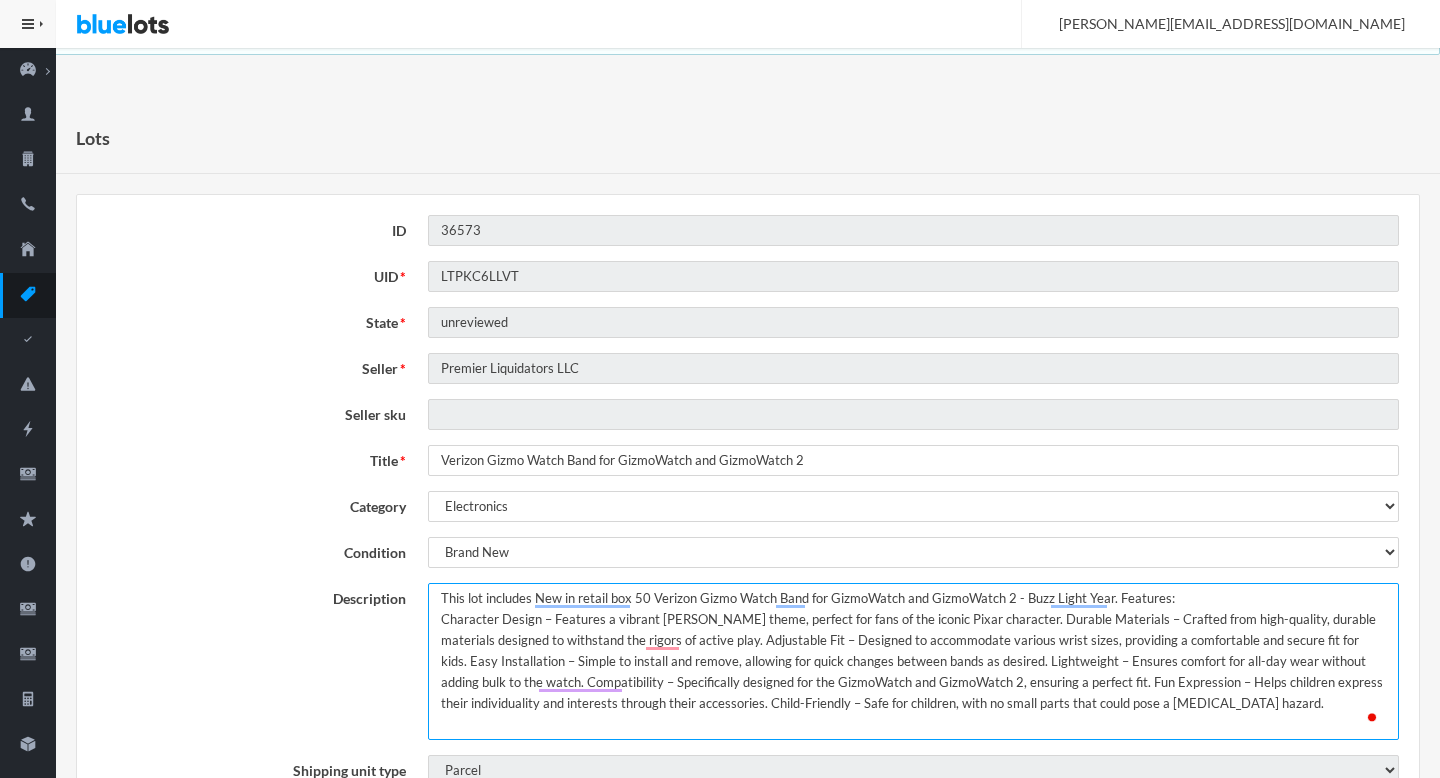 click on "New in retail box, Lot of 50 Verizon Gizmo Watch Band for GizmoWatch and GizmoWatch 2 - Buzz Light Year......Features:
Character Design – Features a vibrant Buzz Lightyear theme, perfect for fans of the iconic Pixar character....
Durable Materials – Crafted from high-quality, durable materials designed to withstand the rigors of active play....
Adjustable Fit – Designed to accommodate various wrist sizes, providing a comfortable and secure fit for kids....
Easy Installation – Simple to install and remove, allowing for quick changes between bands as desired...
Lightweight – Ensures comfort for all-day wear without adding bulk to the watch....
Compatibility – Specifically designed for the GizmoWatch and GizmoWatch 2, ensuring a perfect fit.
Fun Expression – Helps children express their individuality and interests through their accessories.
Child-Friendly – Safe for children, with no small parts that could pose a choking hazard." at bounding box center [913, 661] 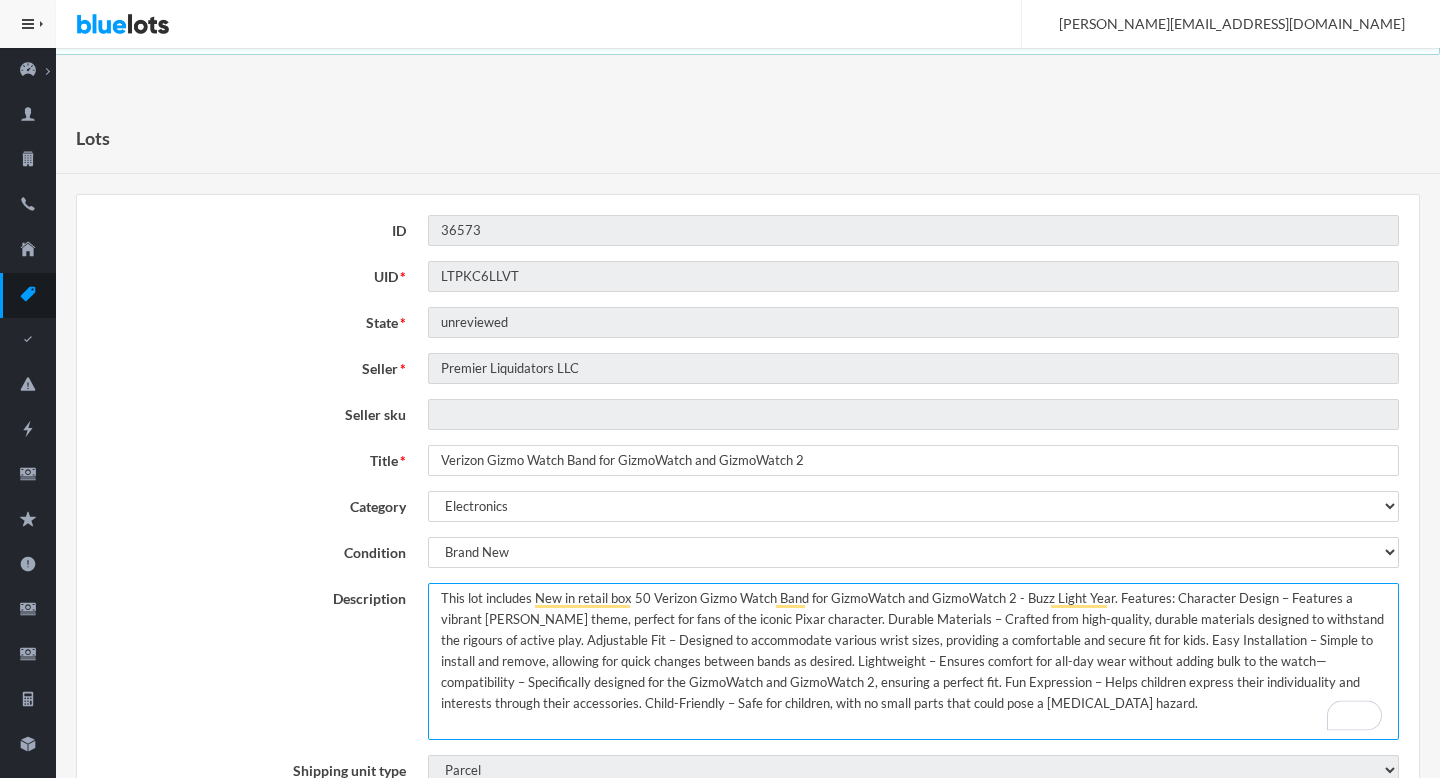 type on "This lot includes New in retail box 50 Verizon Gizmo Watch Band for GizmoWatch and GizmoWatch 2 - Buzz Light Year. Features: Character Design – Features a vibrant Buzz Lightyear theme, perfect for fans of the iconic Pixar character. Durable Materials – Crafted from high-quality, durable materials designed to withstand the rigours of active play. Adjustable Fit – Designed to accommodate various wrist sizes, providing a comfortable and secure fit for kids. Easy Installation – Simple to install and remove, allowing for quick changes between bands as desired. Lightweight – Ensures comfort for all-day wear without adding bulk to the watch—compatibility – Specifically designed for the GizmoWatch and GizmoWatch 2, ensuring a perfect fit. Fun Expression – Helps children express their individuality and interests through their accessories. Child-Friendly – Safe for children, with no small parts that could pose a choking hazard." 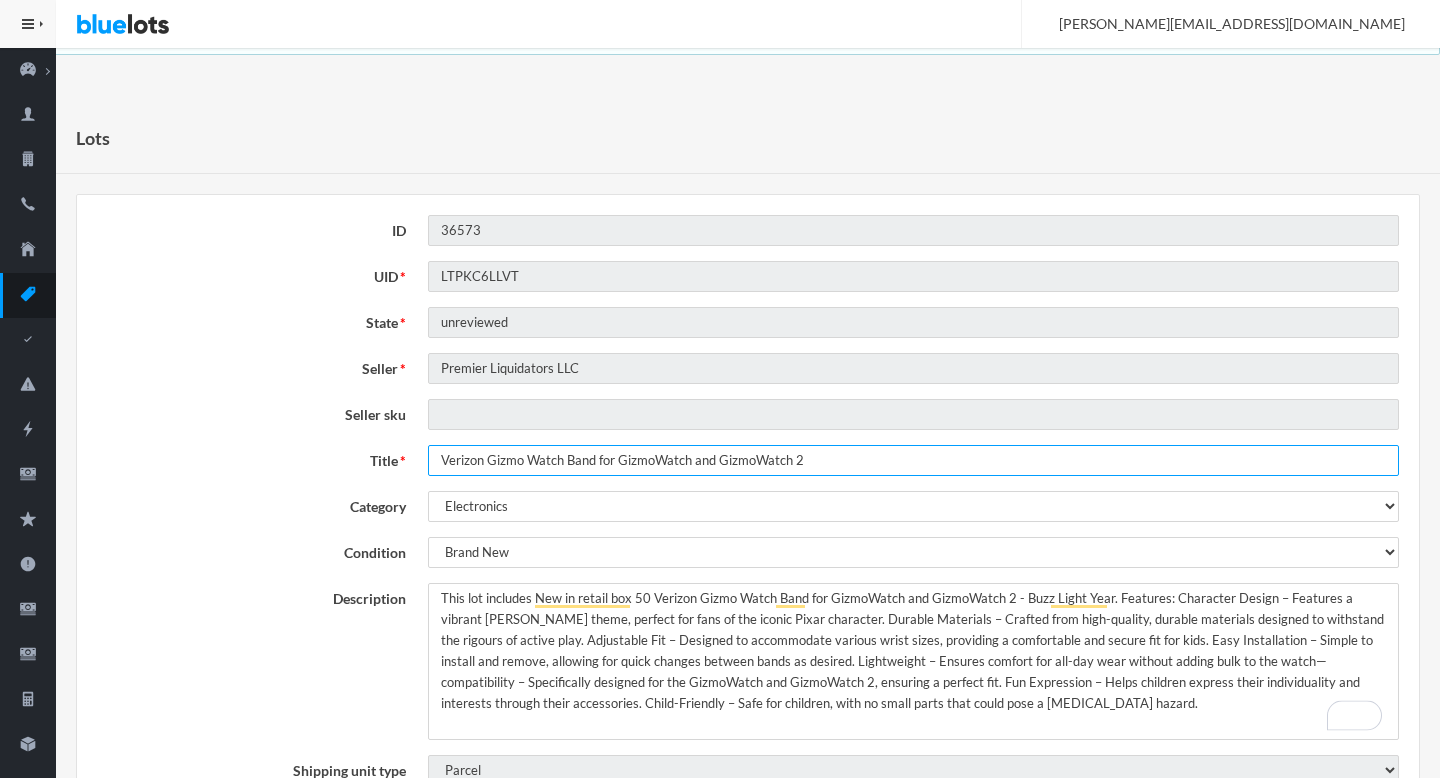 click on "Verizon Gizmo Watch Band for GizmoWatch and GizmoWatch 2" at bounding box center [913, 460] 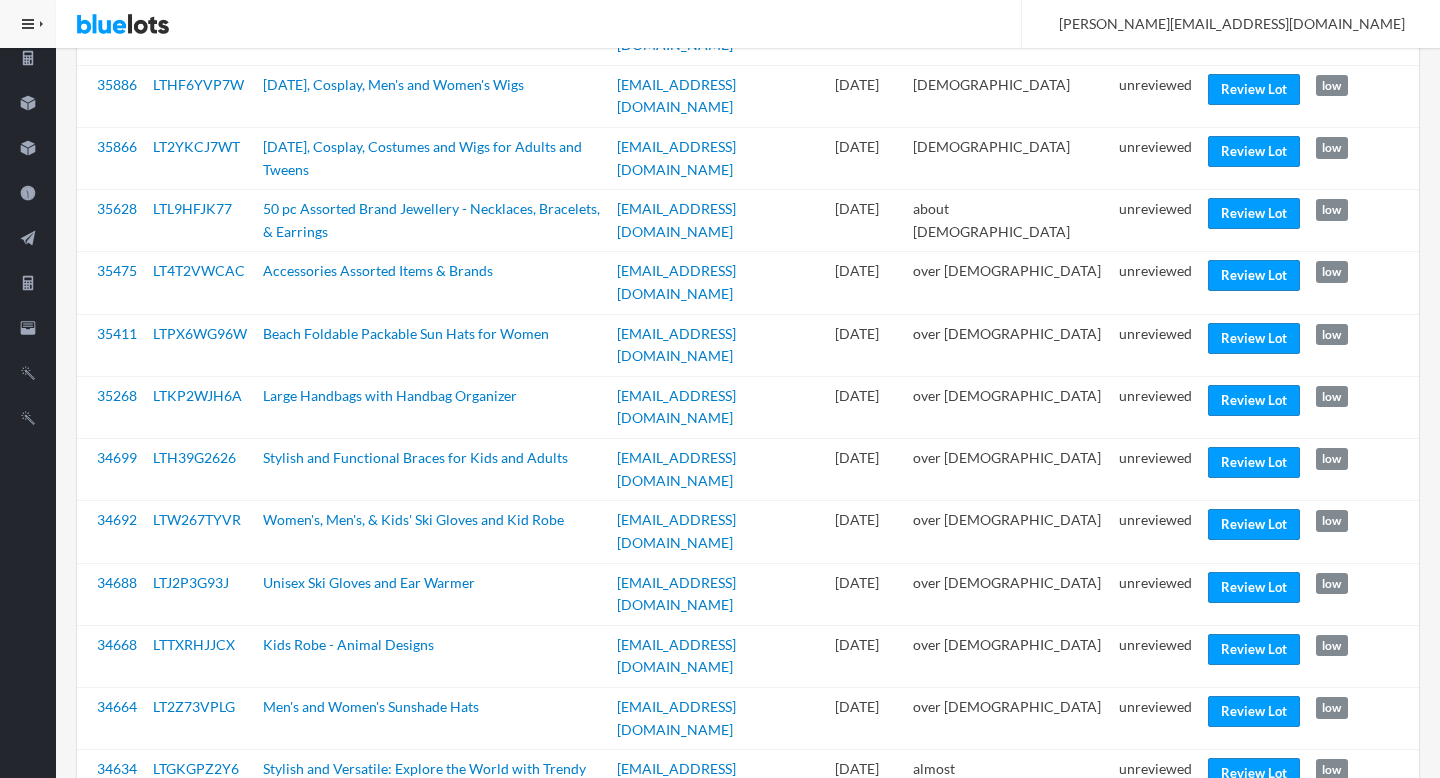 scroll, scrollTop: 0, scrollLeft: 0, axis: both 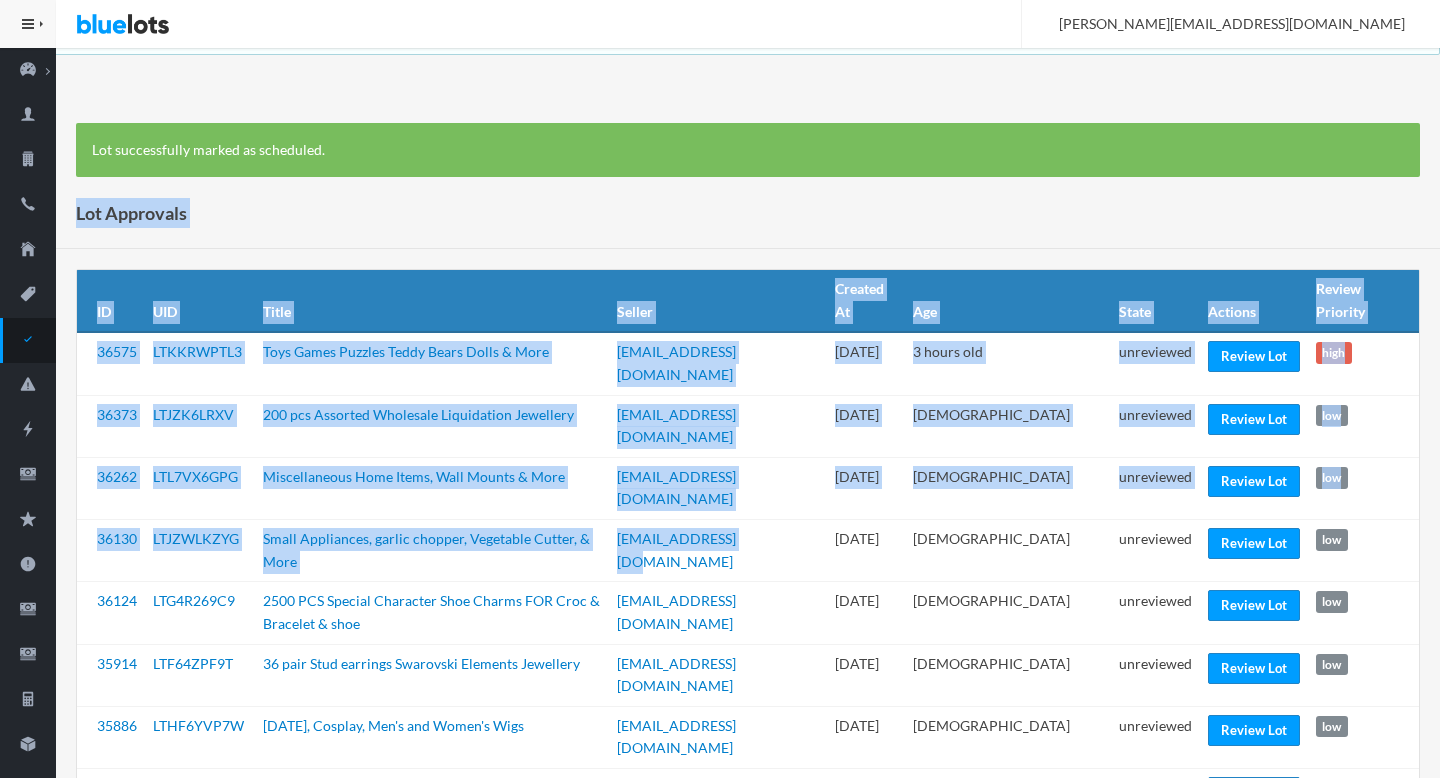 drag, startPoint x: 789, startPoint y: 506, endPoint x: 789, endPoint y: -122, distance: 628 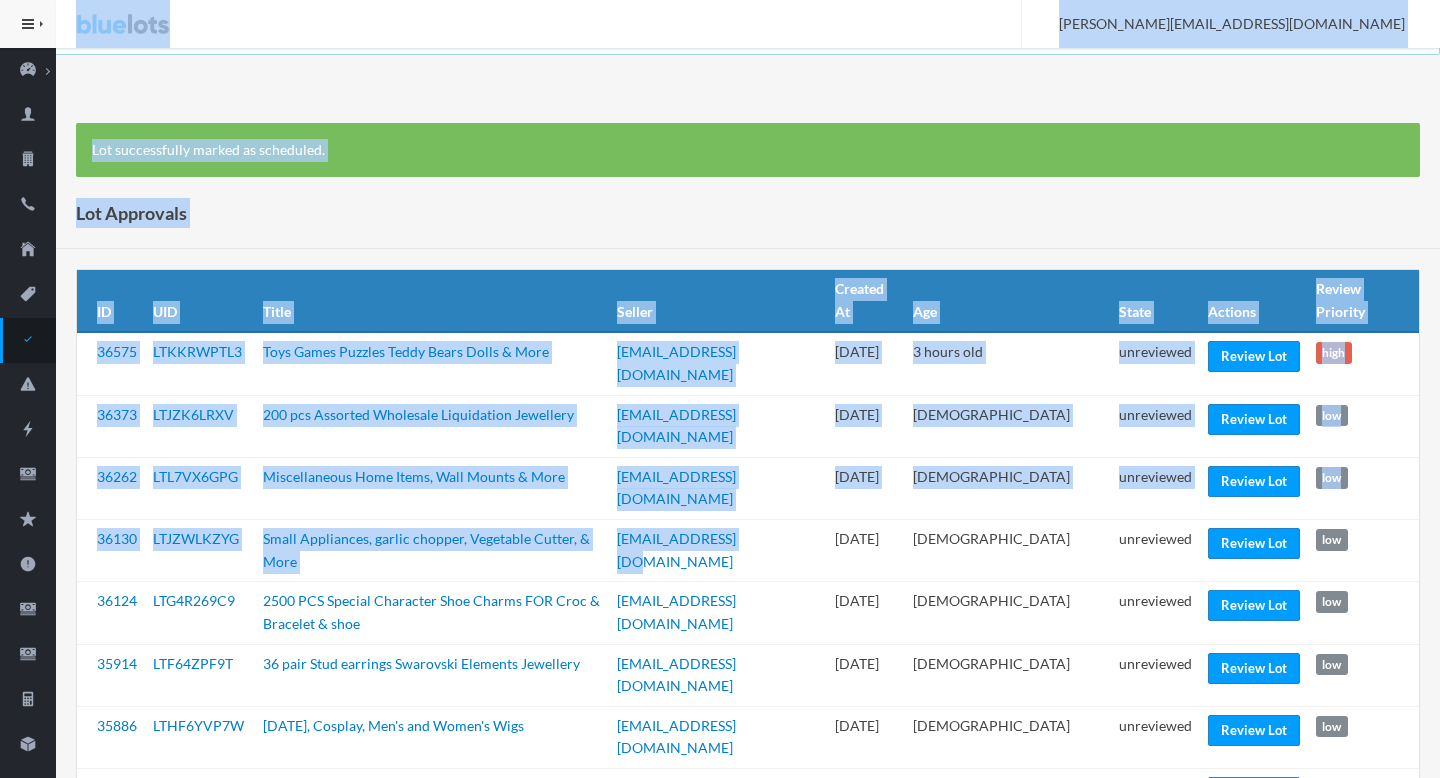 click on "Lot successfully marked as scheduled." at bounding box center [748, 150] 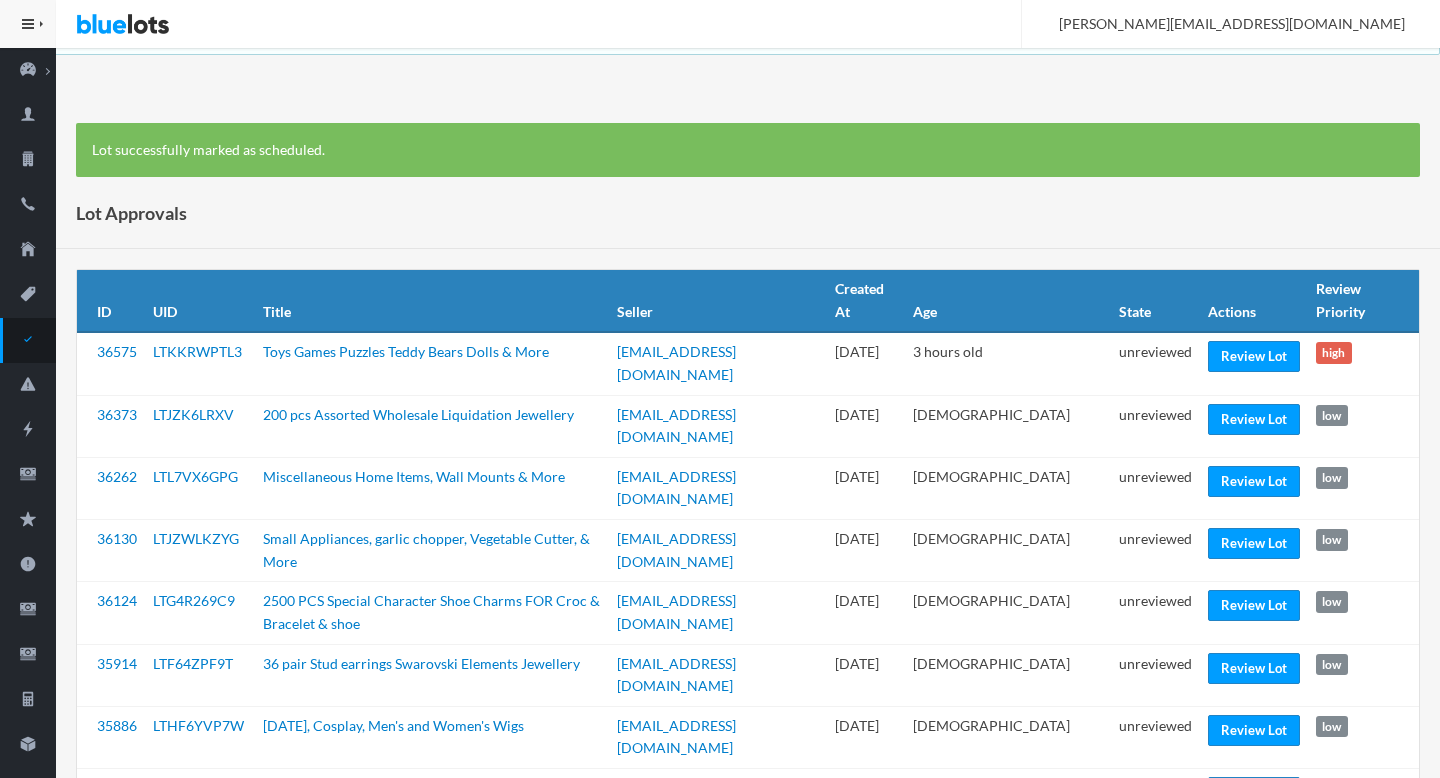 click on "Lot successfully marked as scheduled.
Lot Approvals
ID
UID
Title
Seller
Created At
Age
State
Actions
Review Priority
36575
LTKKRWPTL3
Toys Games Puzzles Teddy Bears Dolls & More
[EMAIL_ADDRESS][DOMAIN_NAME]
[DATE]
3 hours old
unreviewed
Review Lot
high
36373
LTJZK6LRXV
200 pcs Assorted Wholesale Liquidation Jewellery
[EMAIL_ADDRESS][DOMAIN_NAME]
[DATE]
[DEMOGRAPHIC_DATA]
unreviewed
Review Lot
low
36262
LTL7VX6GPG
Miscellaneous Home Items, Wall Mounts & More" at bounding box center [748, 860] 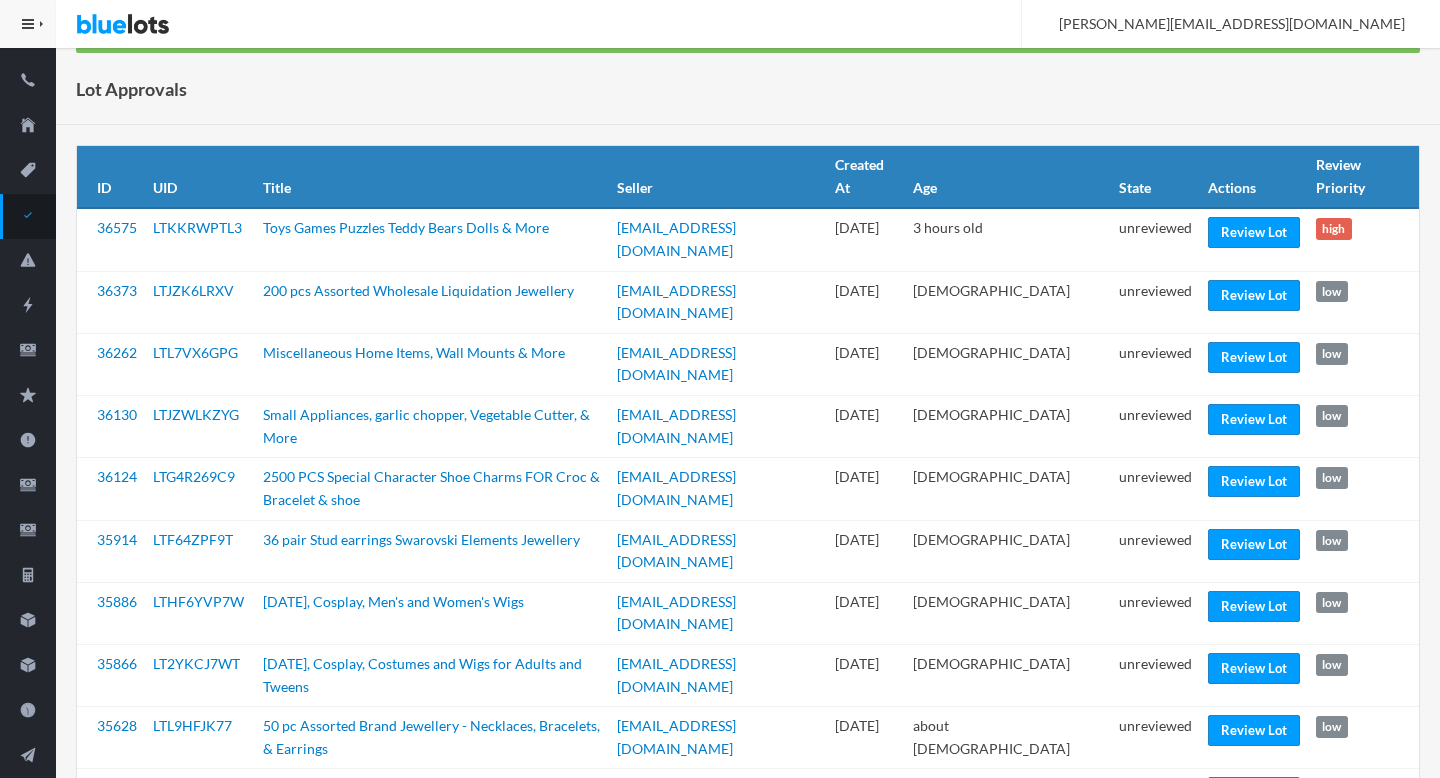 scroll, scrollTop: 0, scrollLeft: 0, axis: both 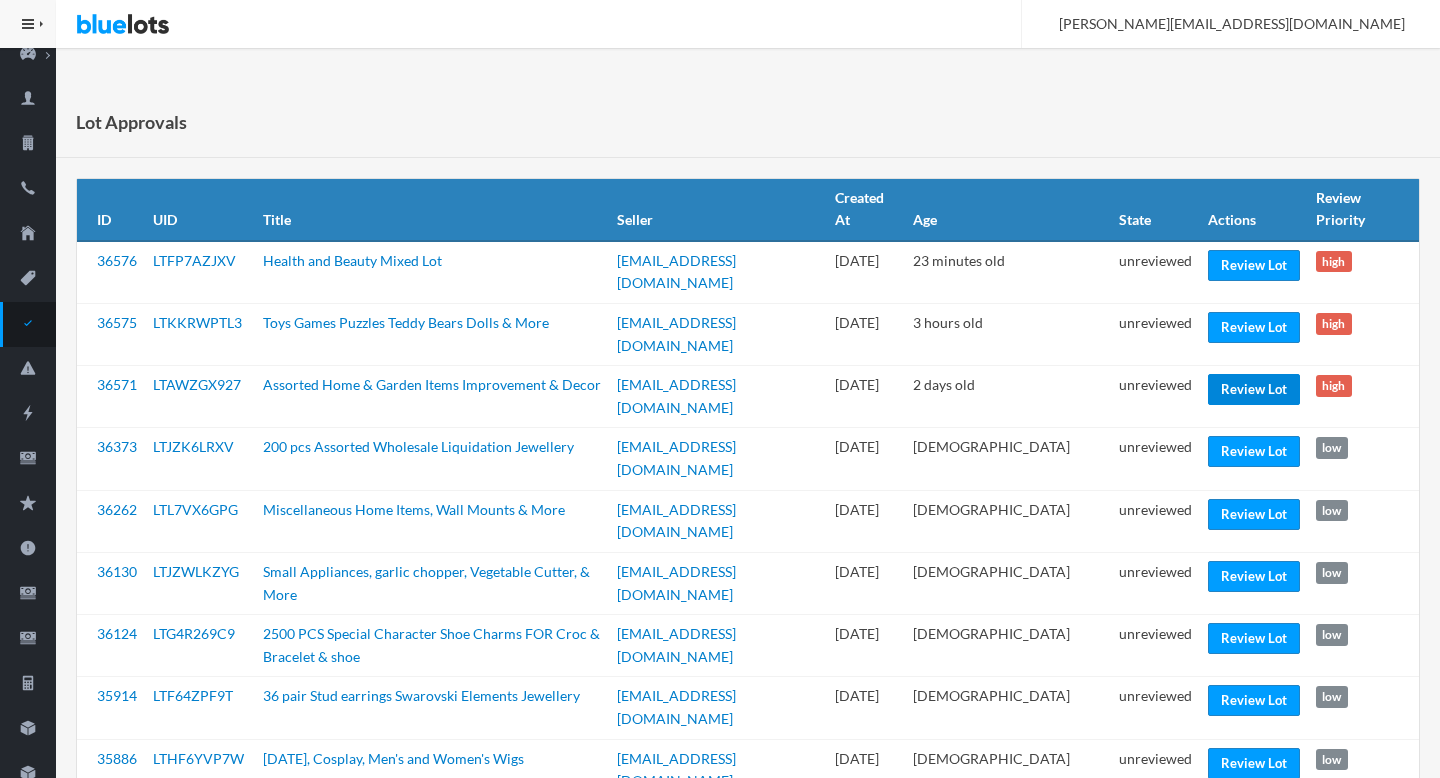 click on "Review Lot" at bounding box center (1254, 389) 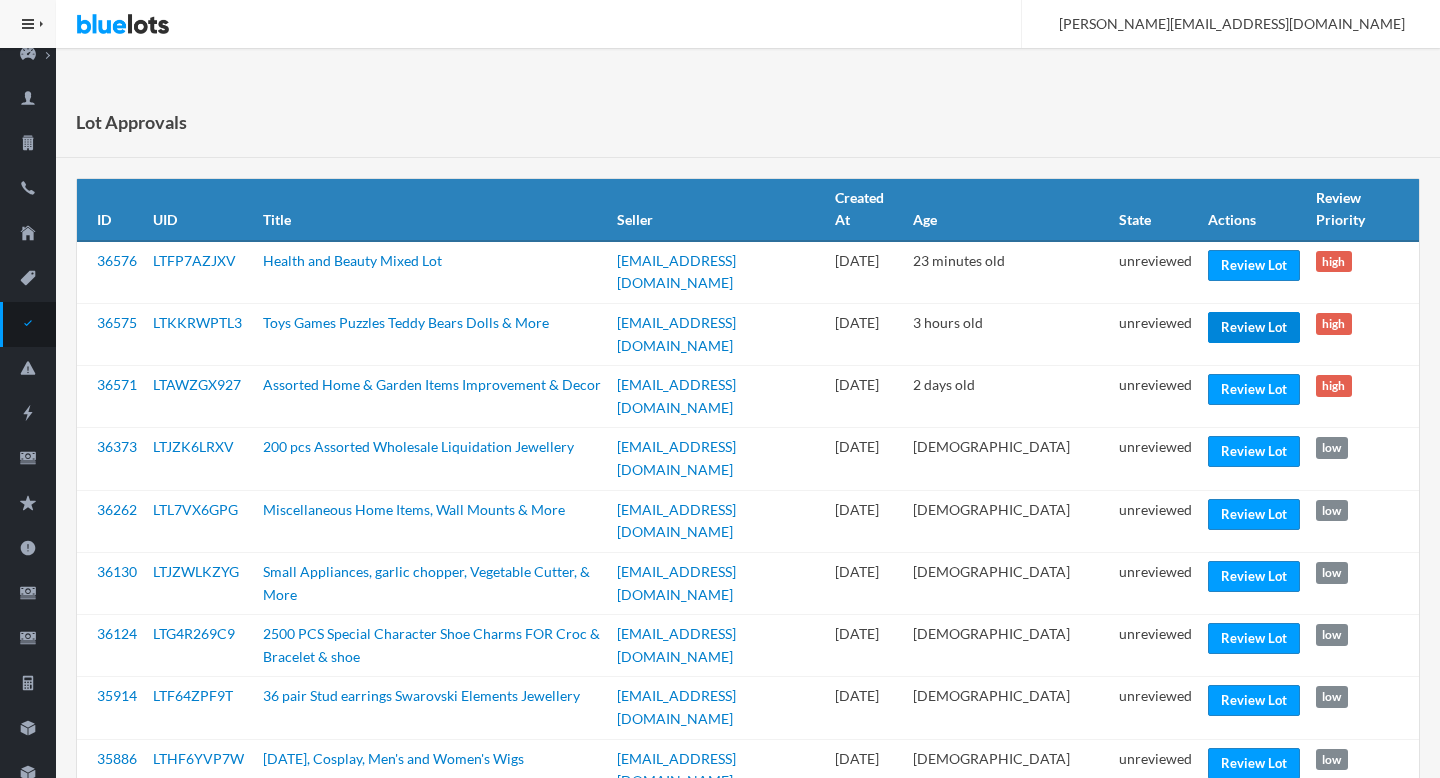 click on "Review Lot" at bounding box center (1254, 327) 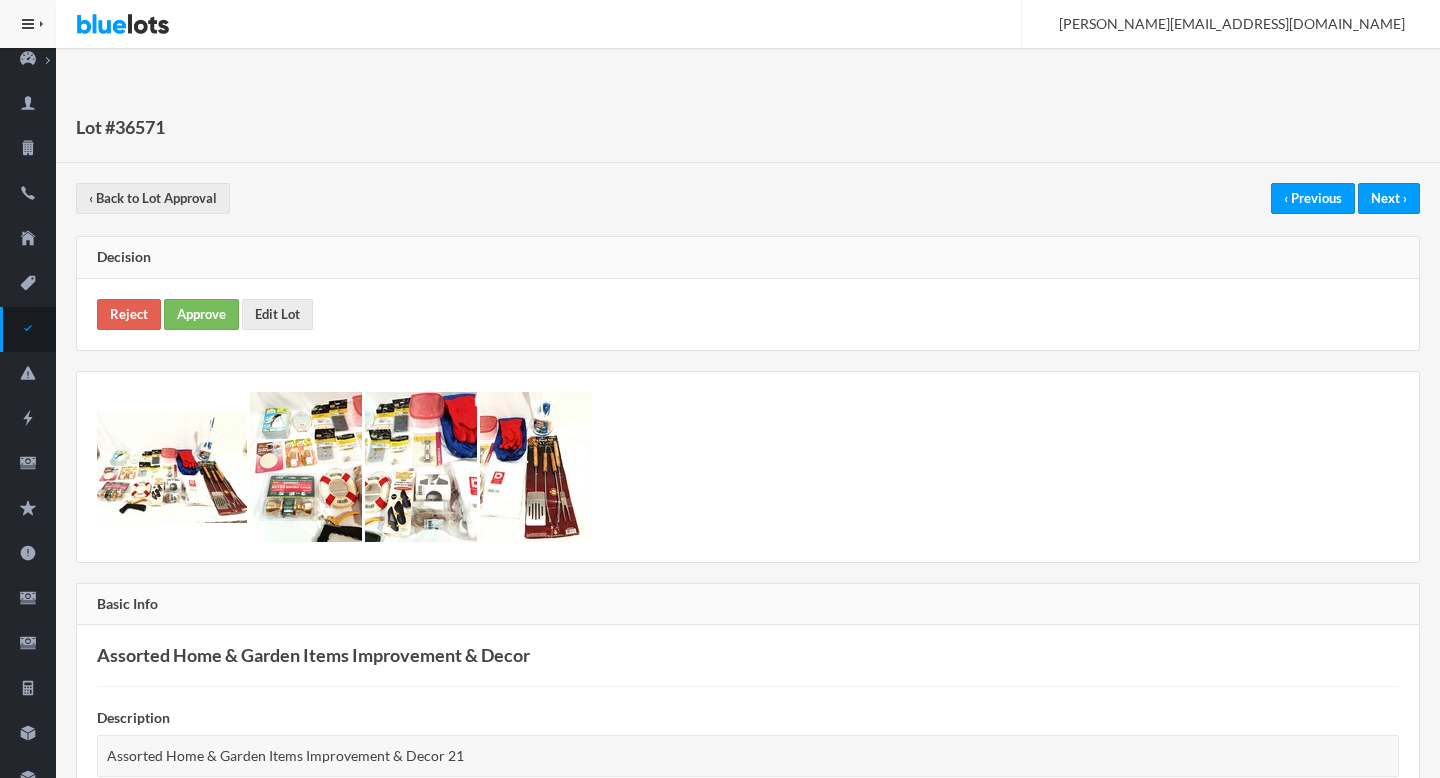 scroll, scrollTop: 0, scrollLeft: 0, axis: both 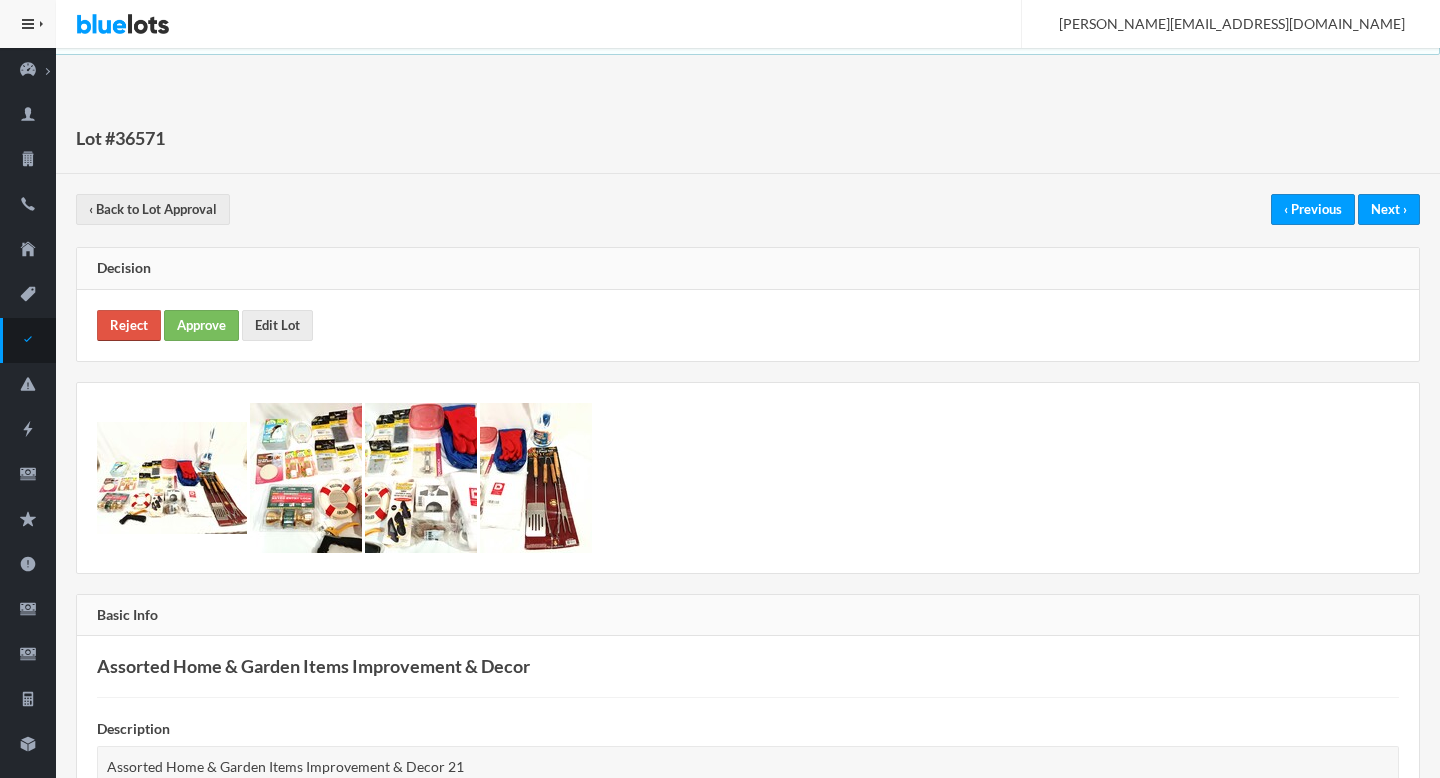 click on "Reject" at bounding box center [129, 325] 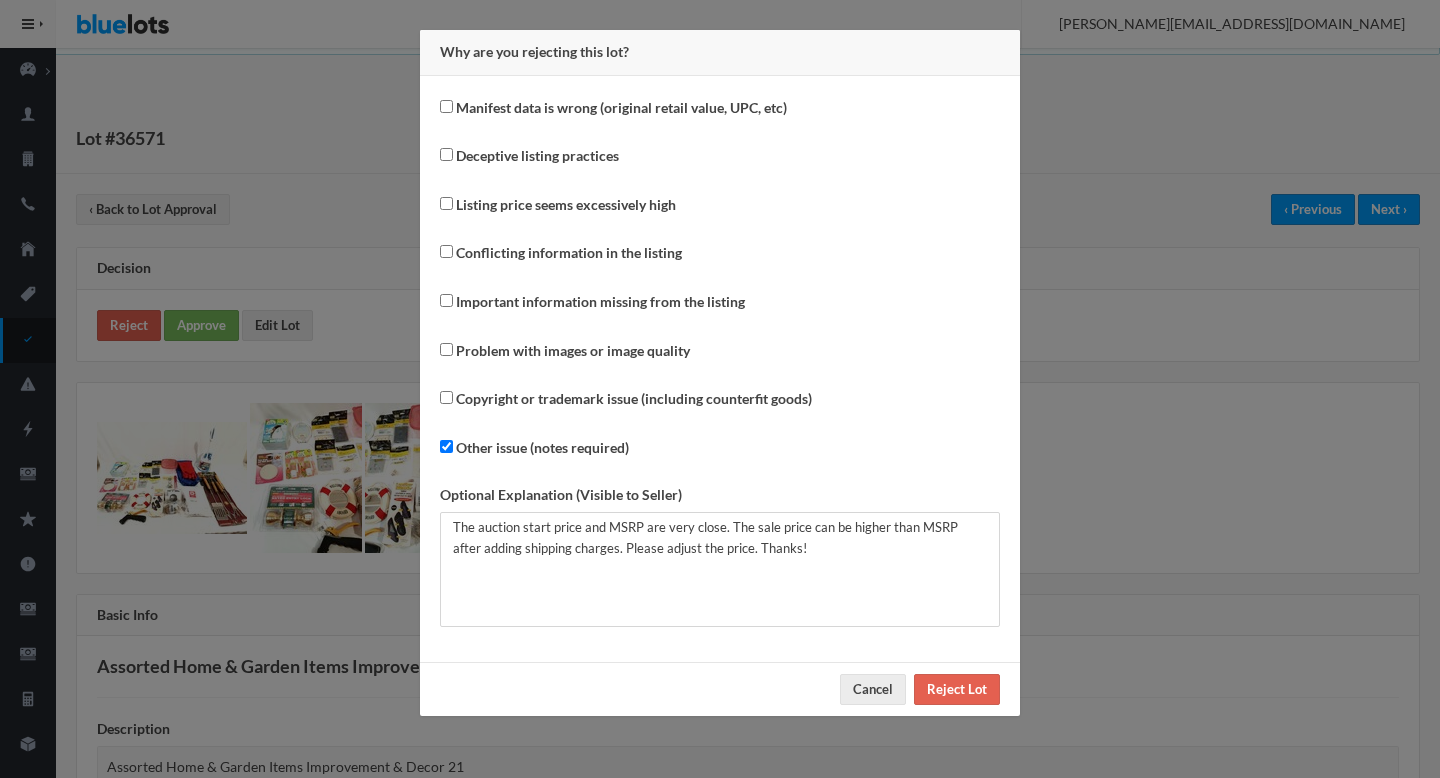 click on "Why are you rejecting this lot?
Manifest data is wrong (original retail value, UPC, etc)
Deceptive listing practices
Listing price seems excessively high
Conflicting information in the listing
Important information missing from the listing
Problem with images or image quality
Copyright or trademark issue (including counterfit goods)
Other issue (notes required)
Optional Explanation (Visible to Seller)
Cancel
Reject Lot" at bounding box center (720, 389) 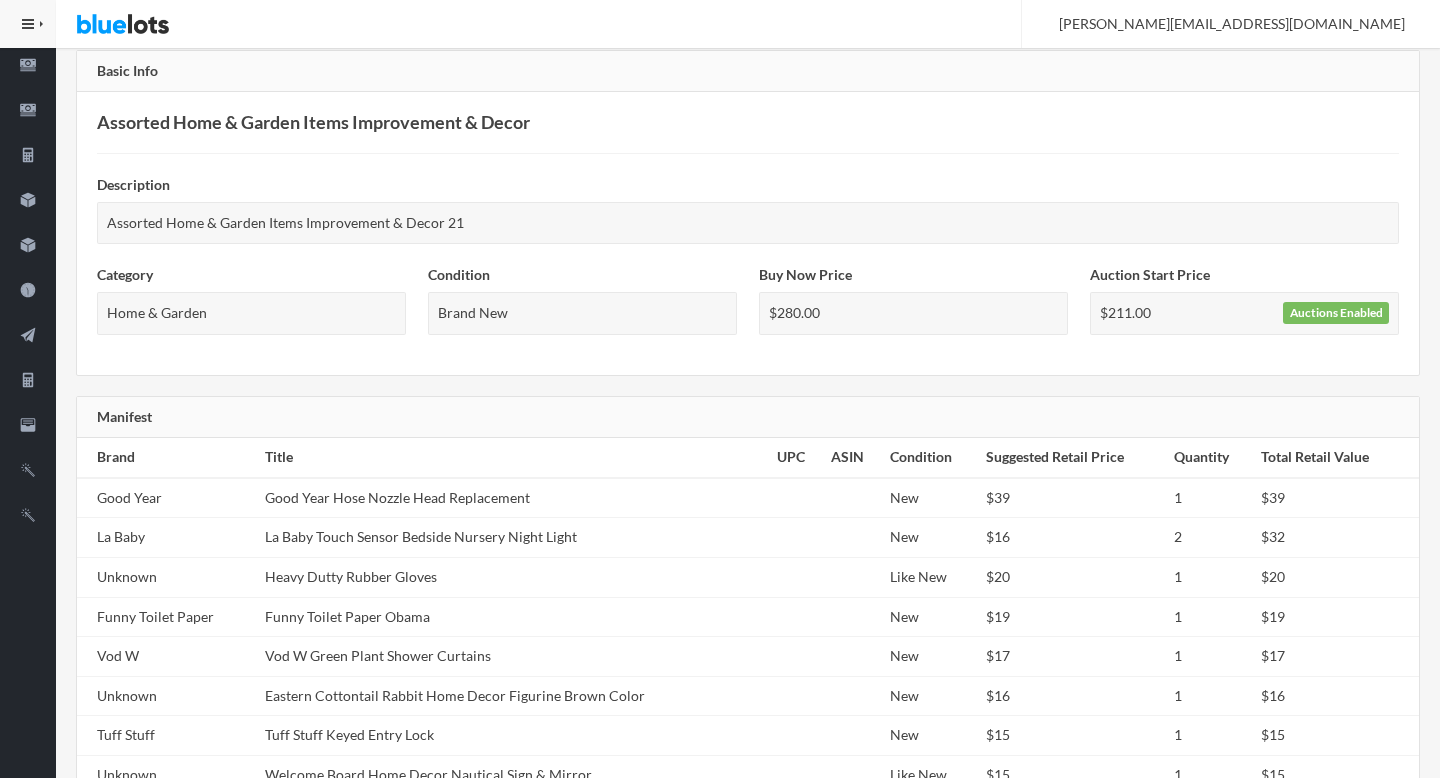 scroll, scrollTop: 0, scrollLeft: 0, axis: both 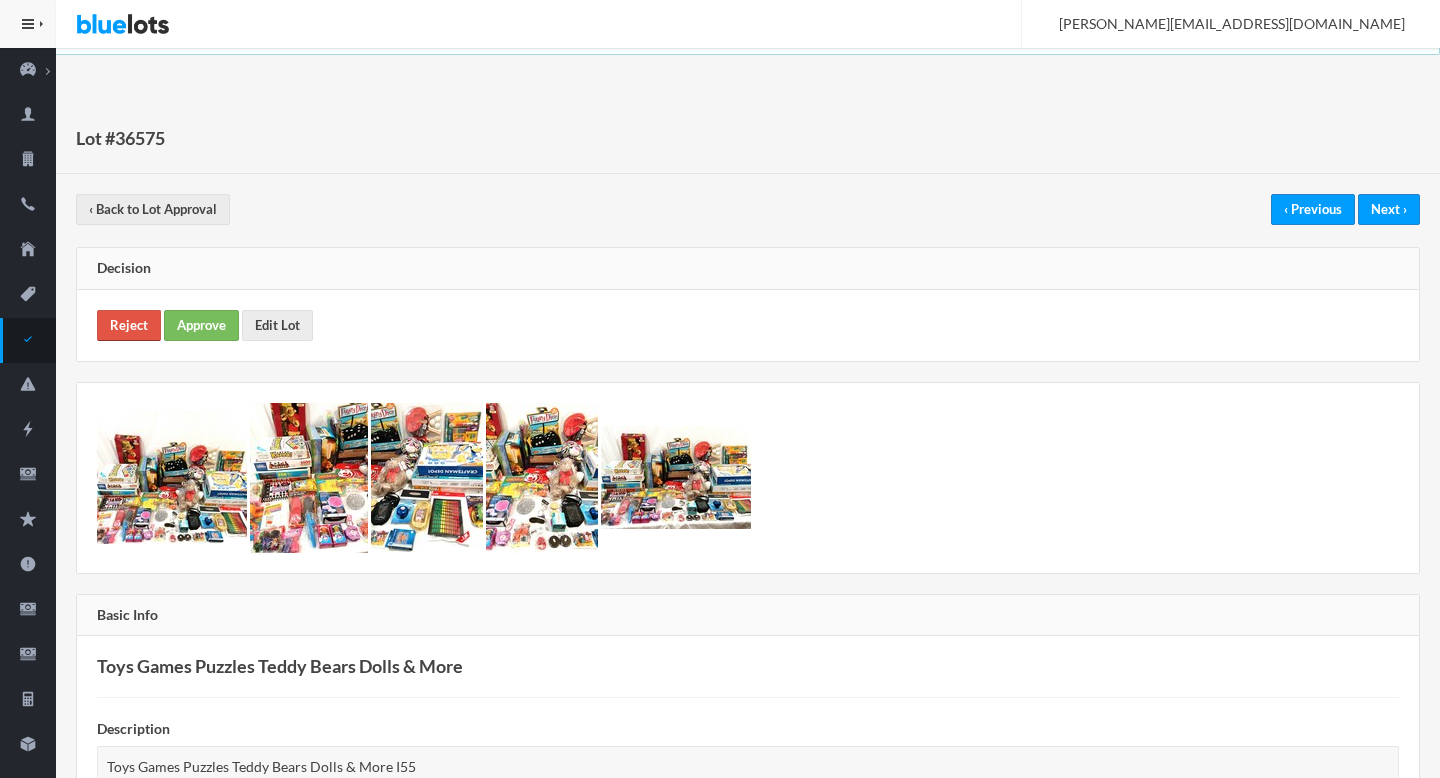 click on "Reject" at bounding box center (129, 325) 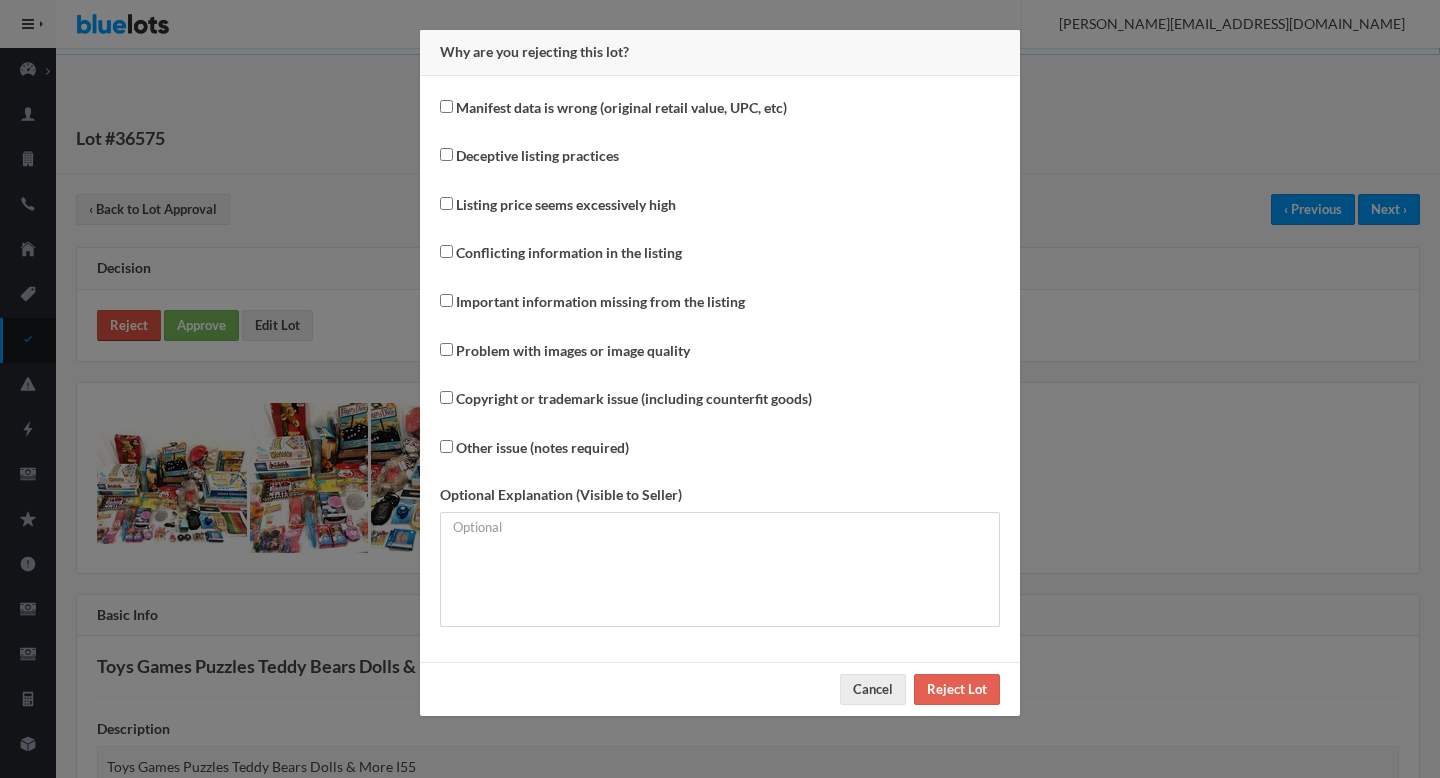 click on "Why are you rejecting this lot?
Manifest data is wrong (original retail value, UPC, etc)
Deceptive listing practices
Listing price seems excessively high
Conflicting information in the listing
Important information missing from the listing
Problem with images or image quality
Copyright or trademark issue (including counterfit goods)
Other issue (notes required)
Optional Explanation (Visible to Seller)
Cancel
Reject Lot" at bounding box center (720, 389) 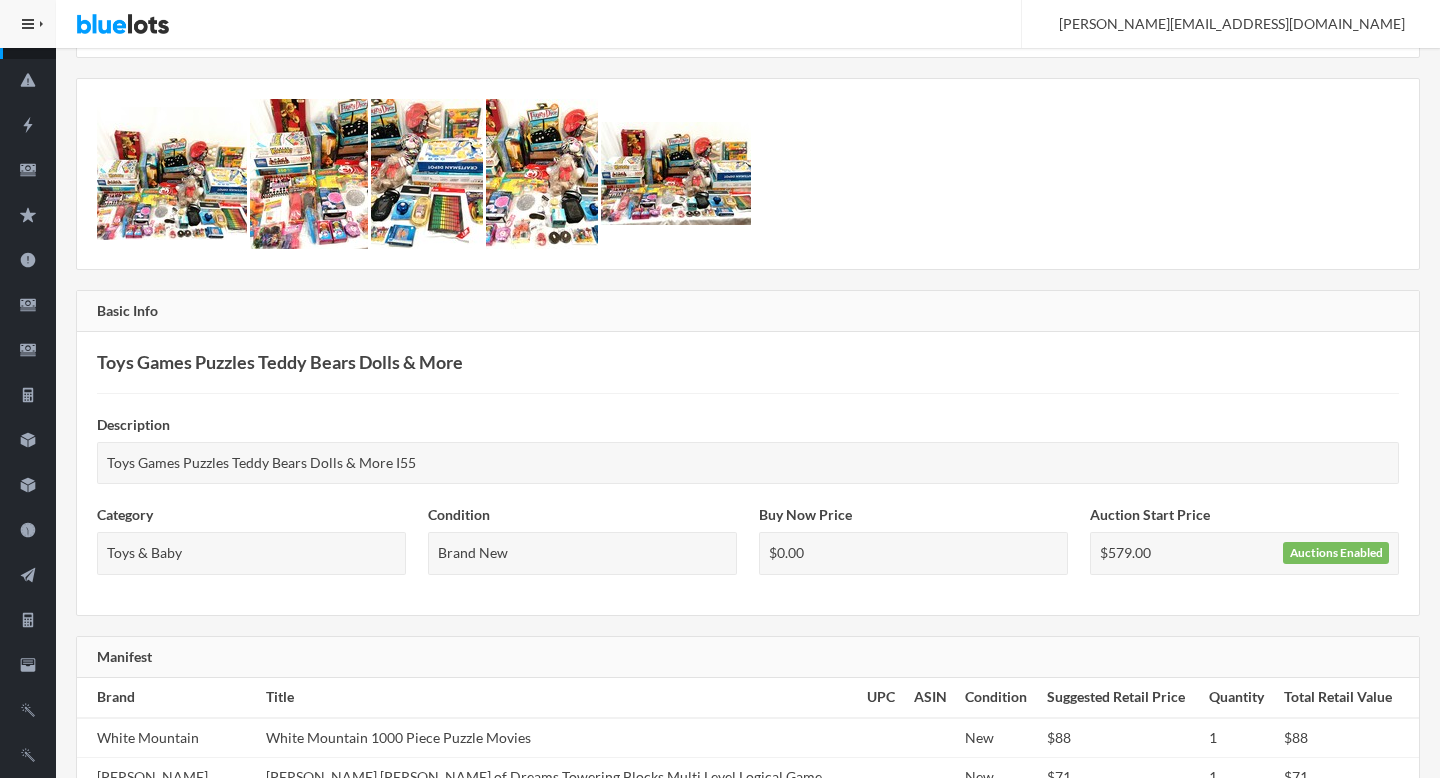 scroll, scrollTop: 0, scrollLeft: 0, axis: both 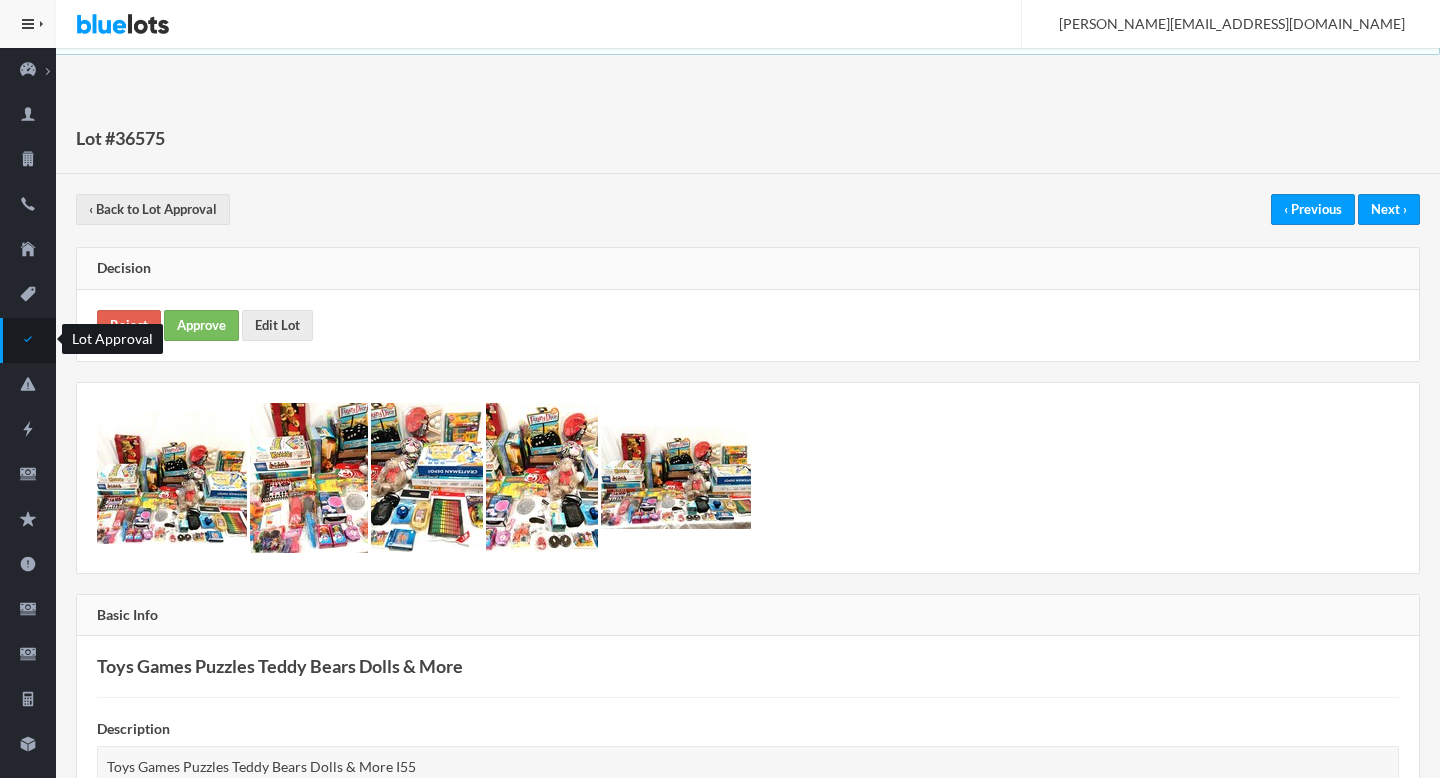 click 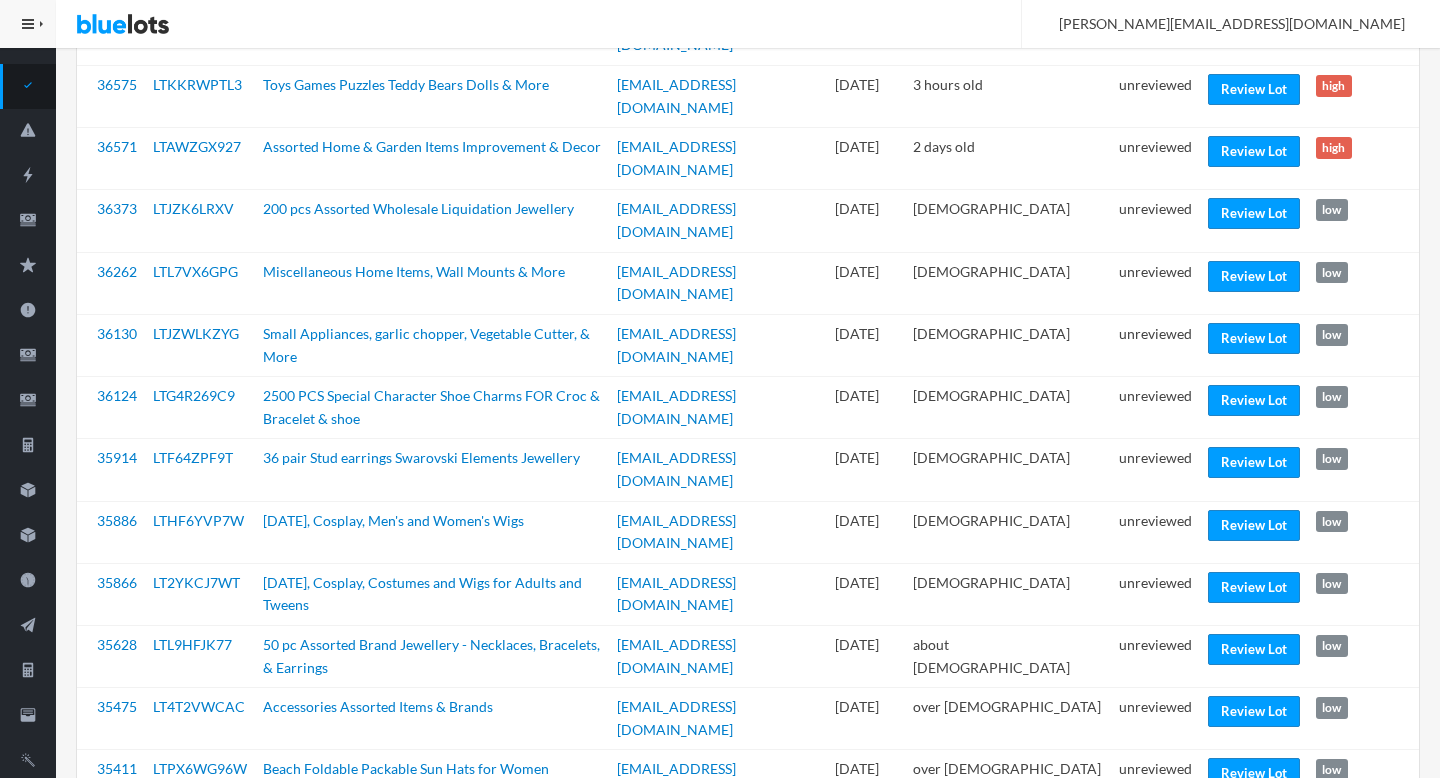 scroll, scrollTop: 259, scrollLeft: 0, axis: vertical 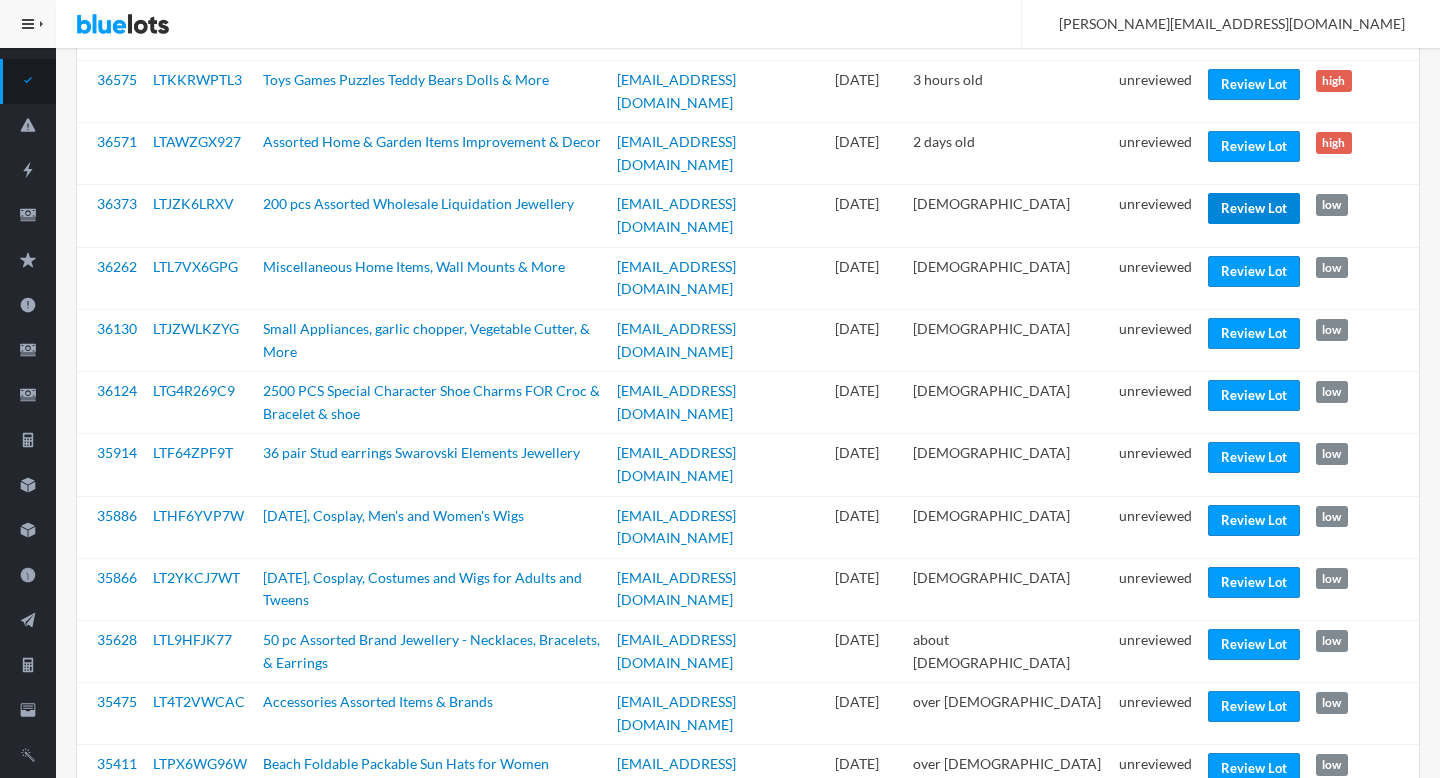 click on "Review Lot" at bounding box center (1254, 208) 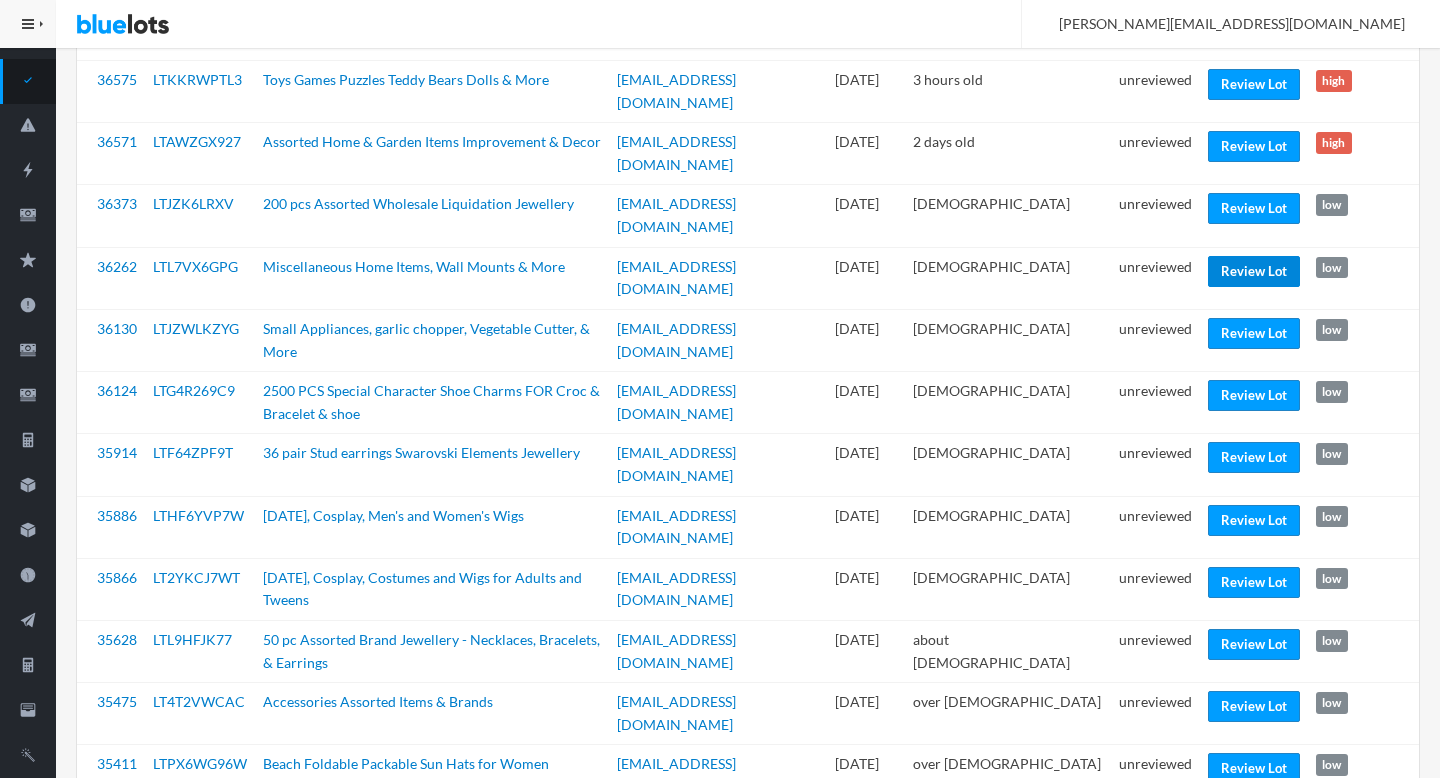 click on "Review Lot" at bounding box center (1254, 271) 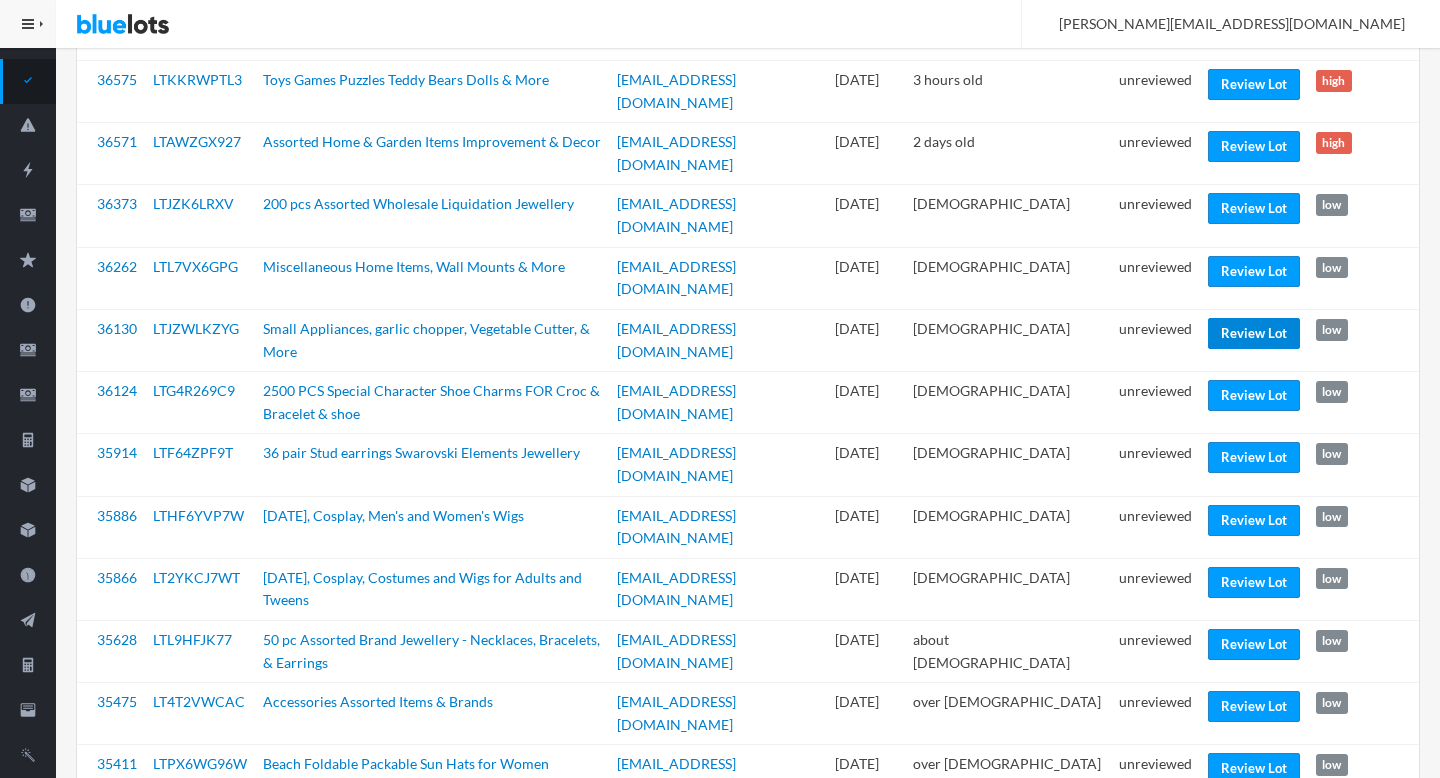 click on "Review Lot" at bounding box center (1254, 333) 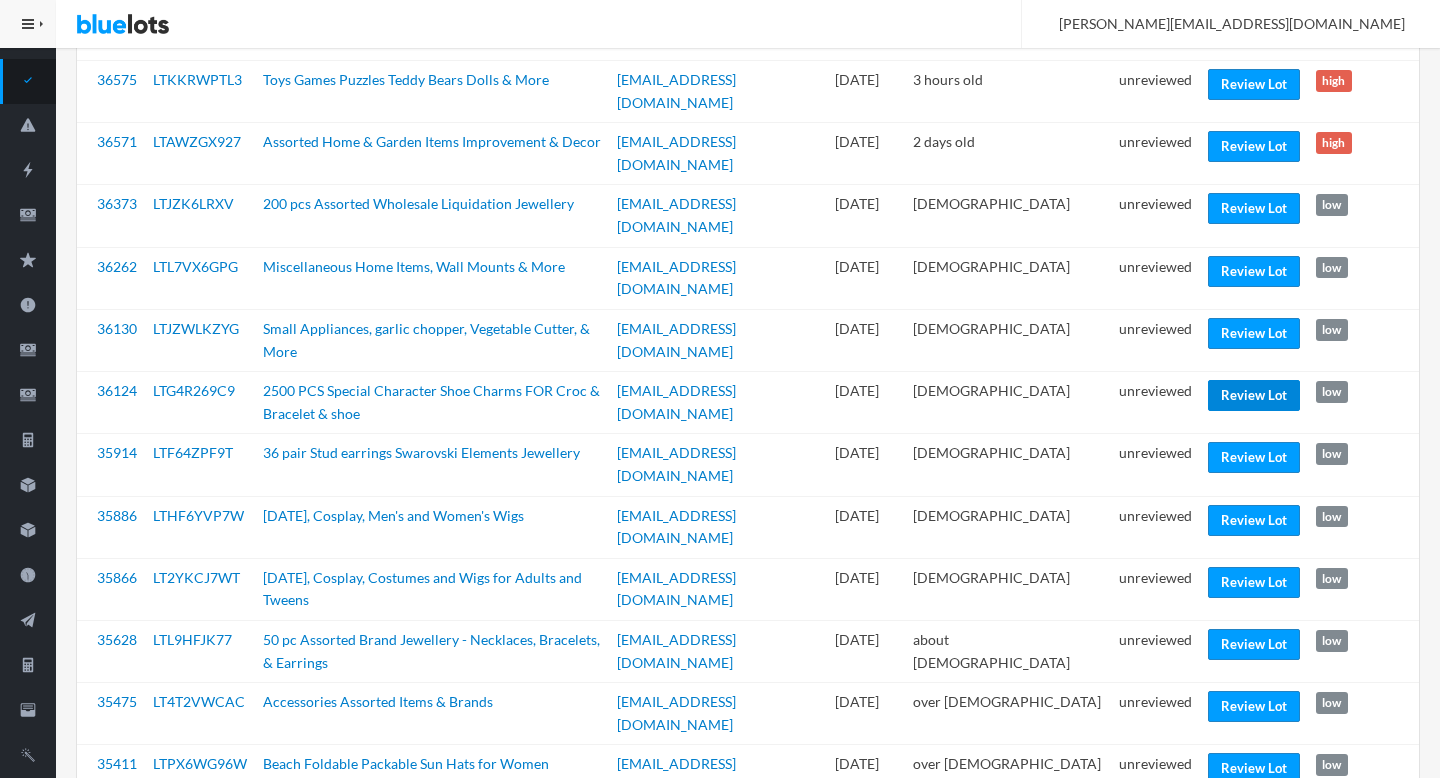 click on "Review Lot" at bounding box center (1254, 395) 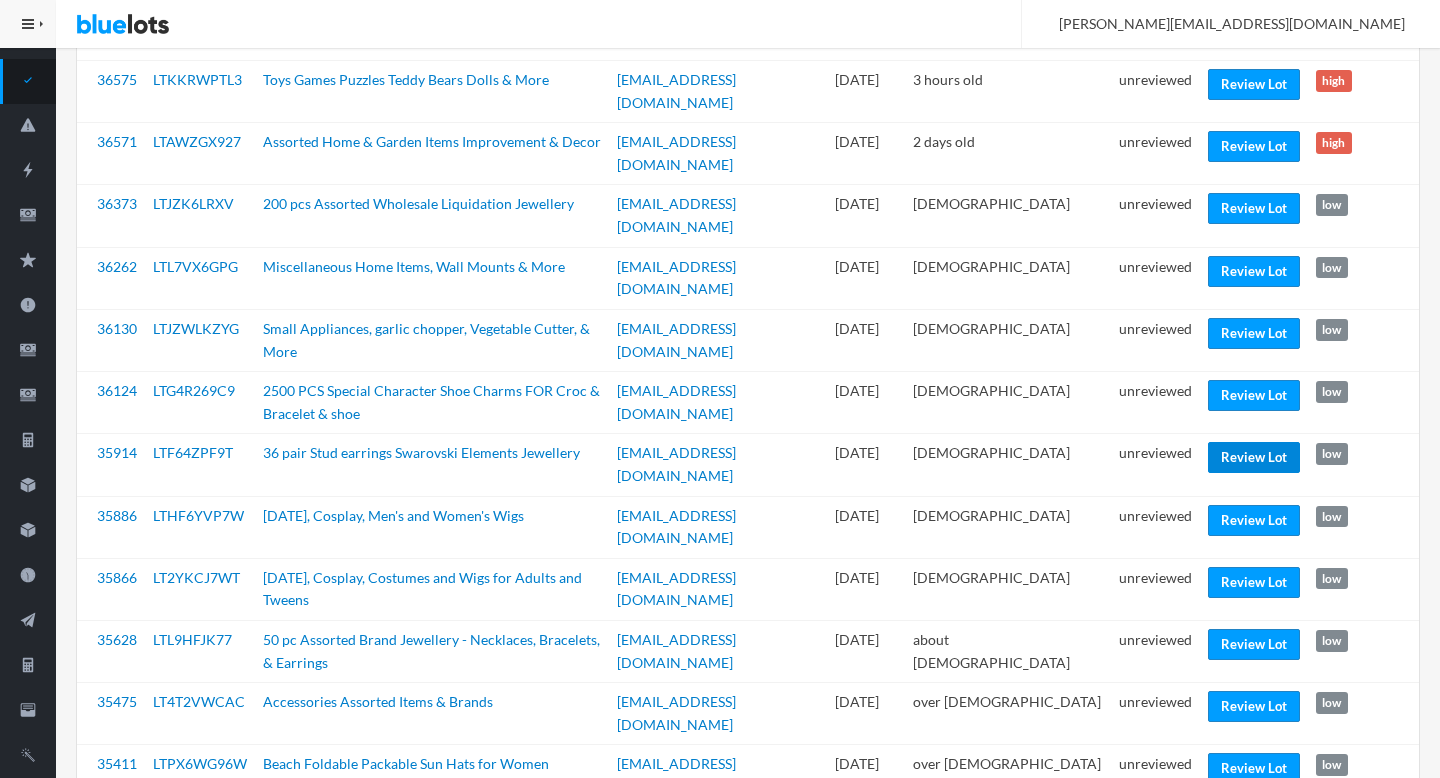 click on "Review Lot" at bounding box center (1254, 457) 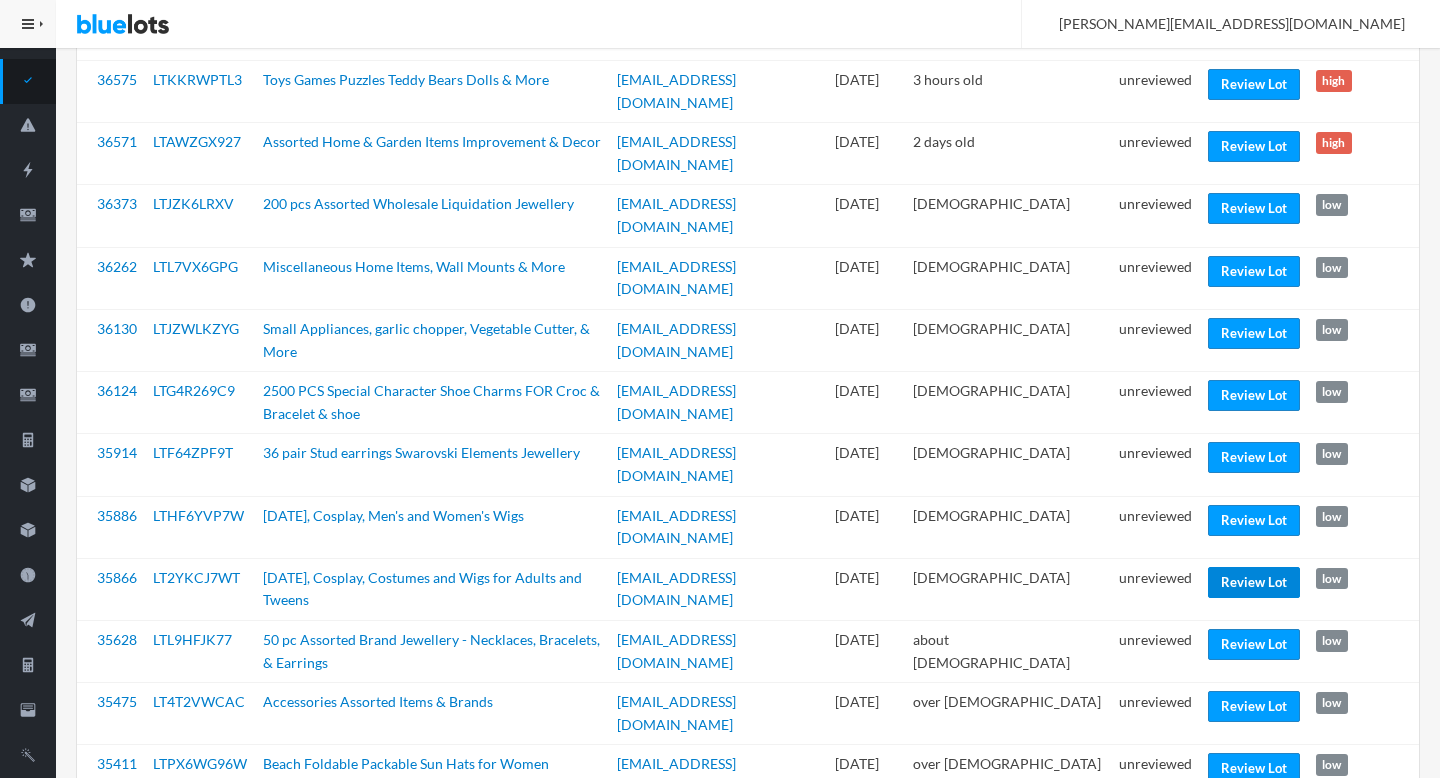 click on "Review Lot" at bounding box center [1254, 582] 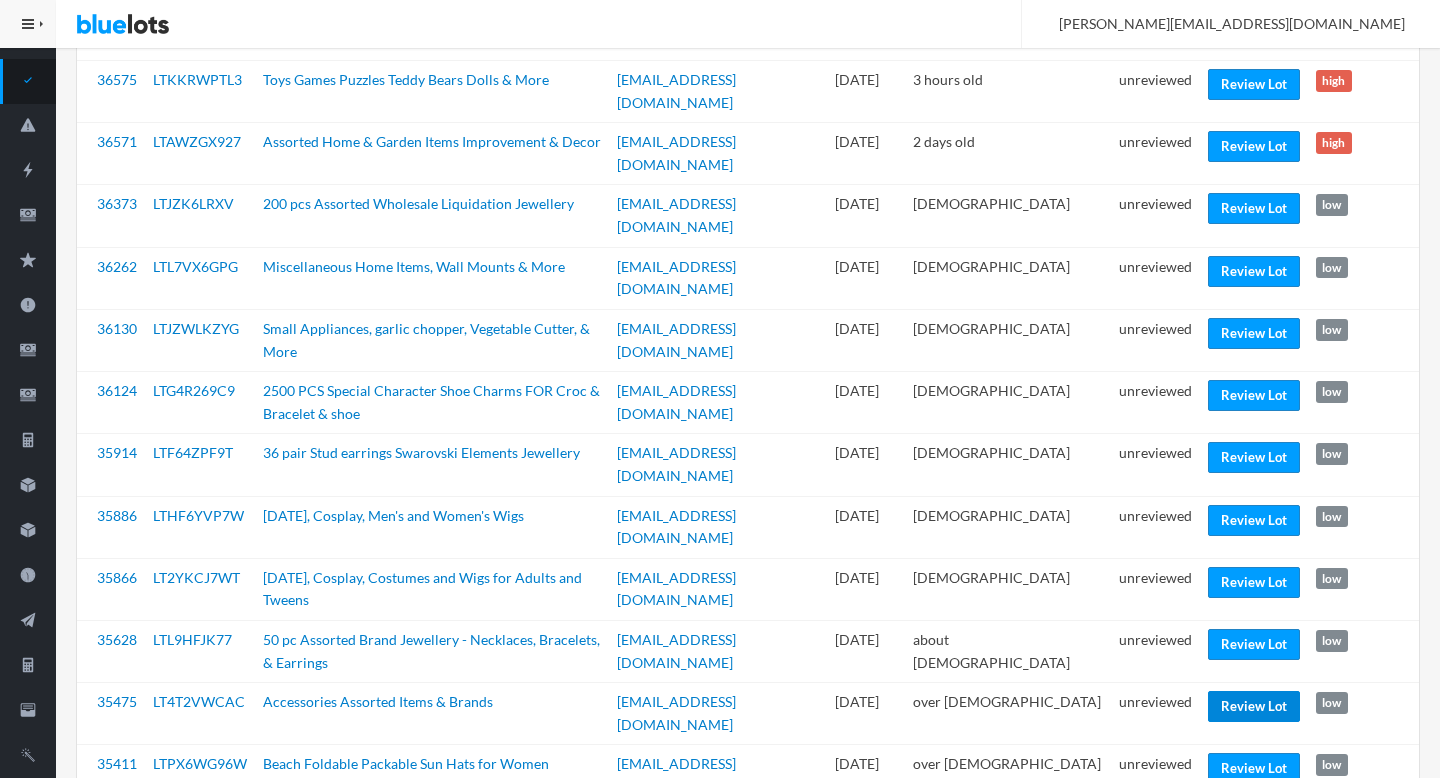 click on "Review Lot" at bounding box center [1254, 706] 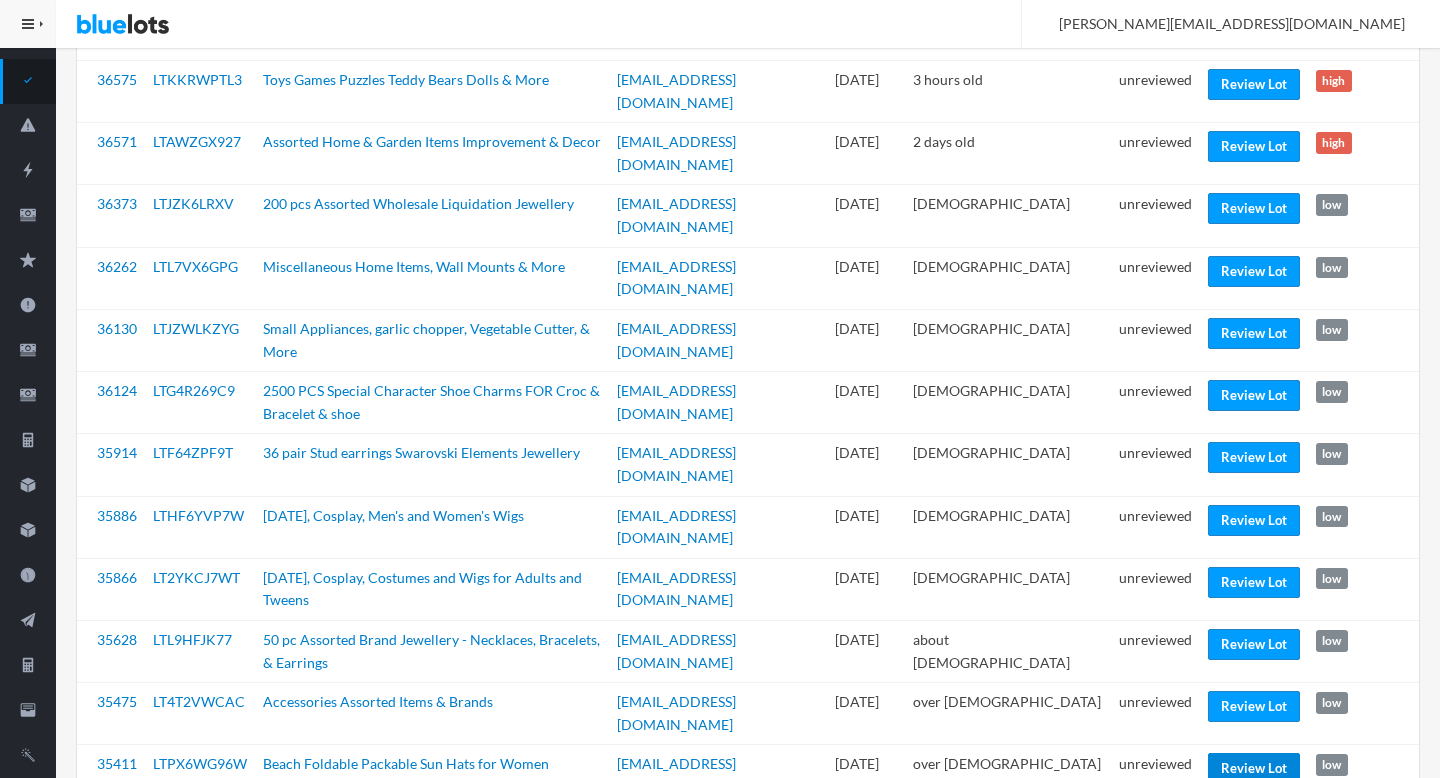 click on "Review Lot" at bounding box center [1254, 768] 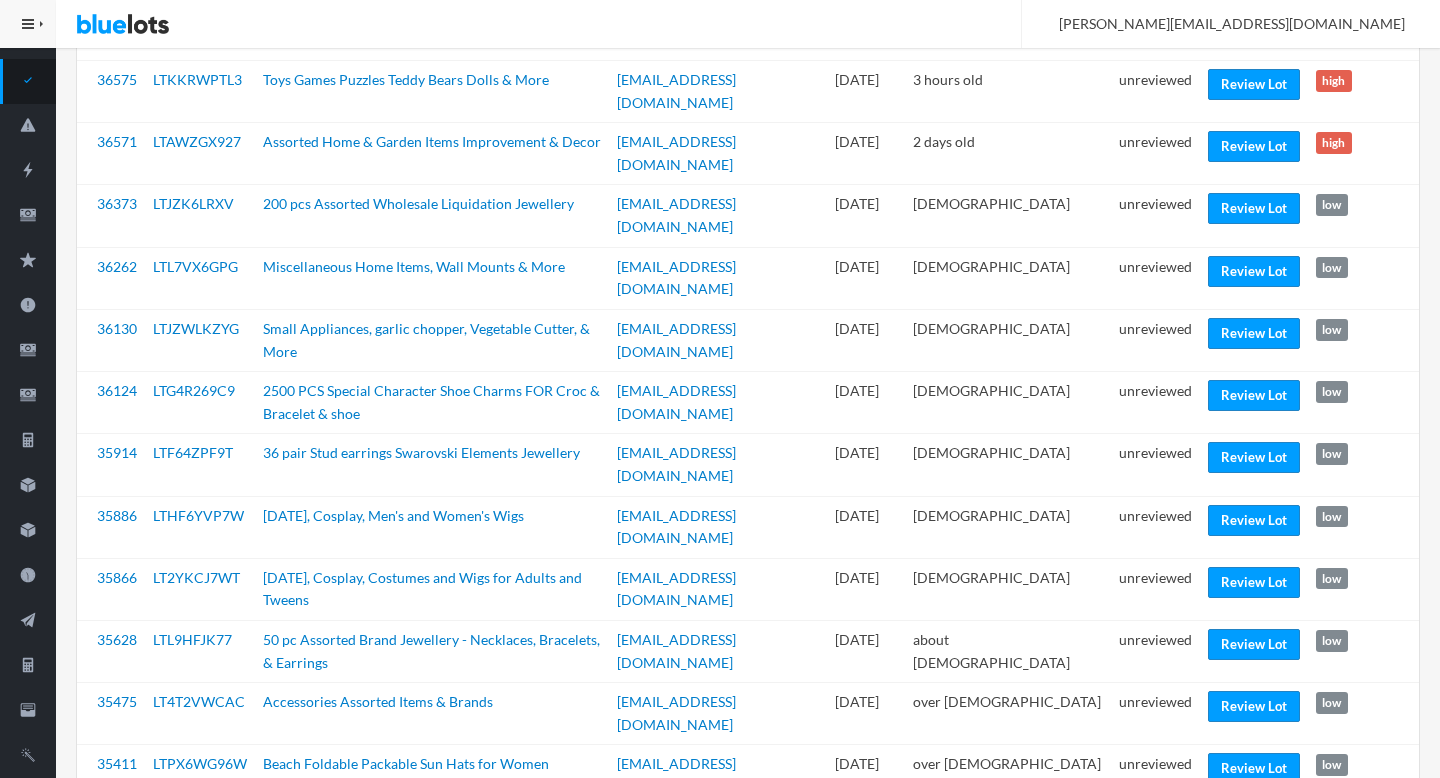 click on "Review Lot" at bounding box center (1254, 831) 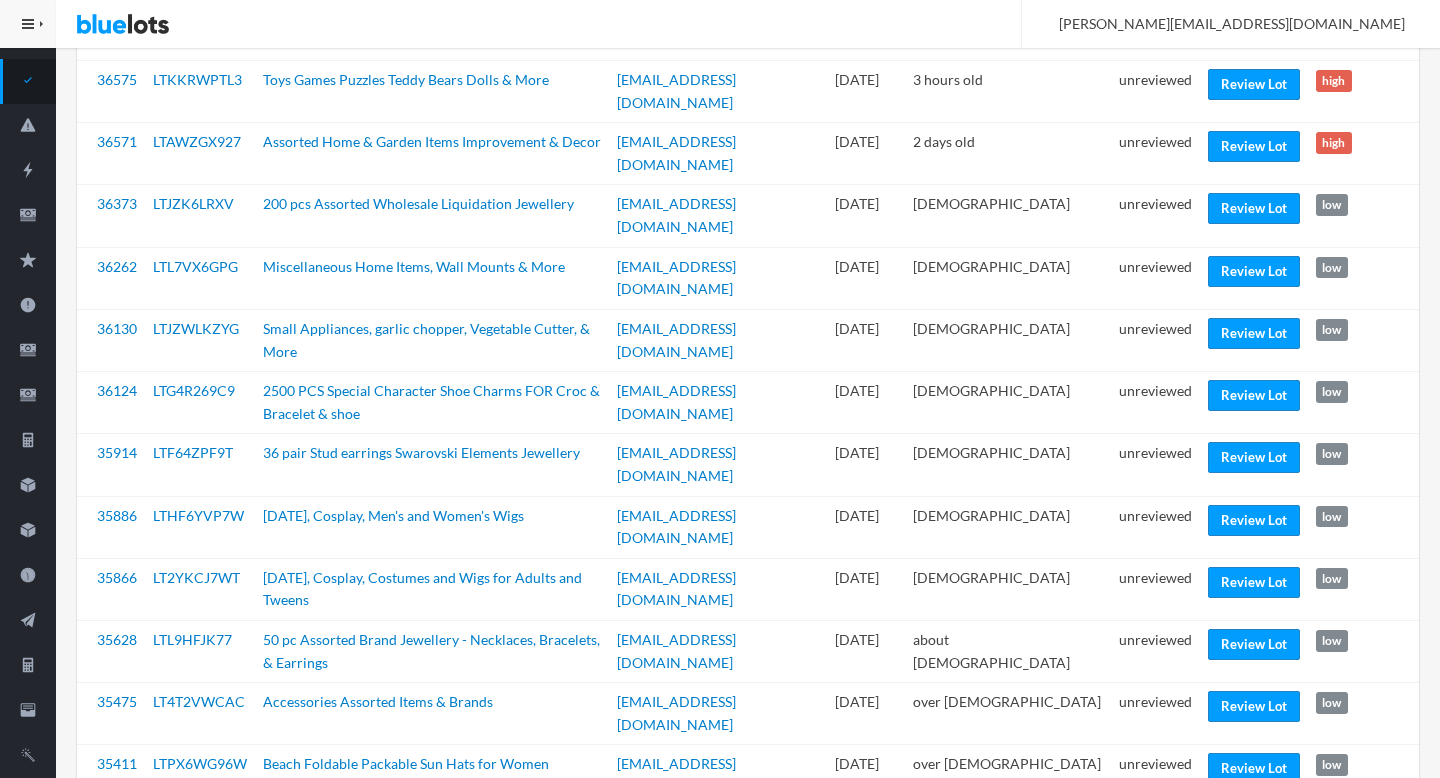 scroll, scrollTop: 661, scrollLeft: 0, axis: vertical 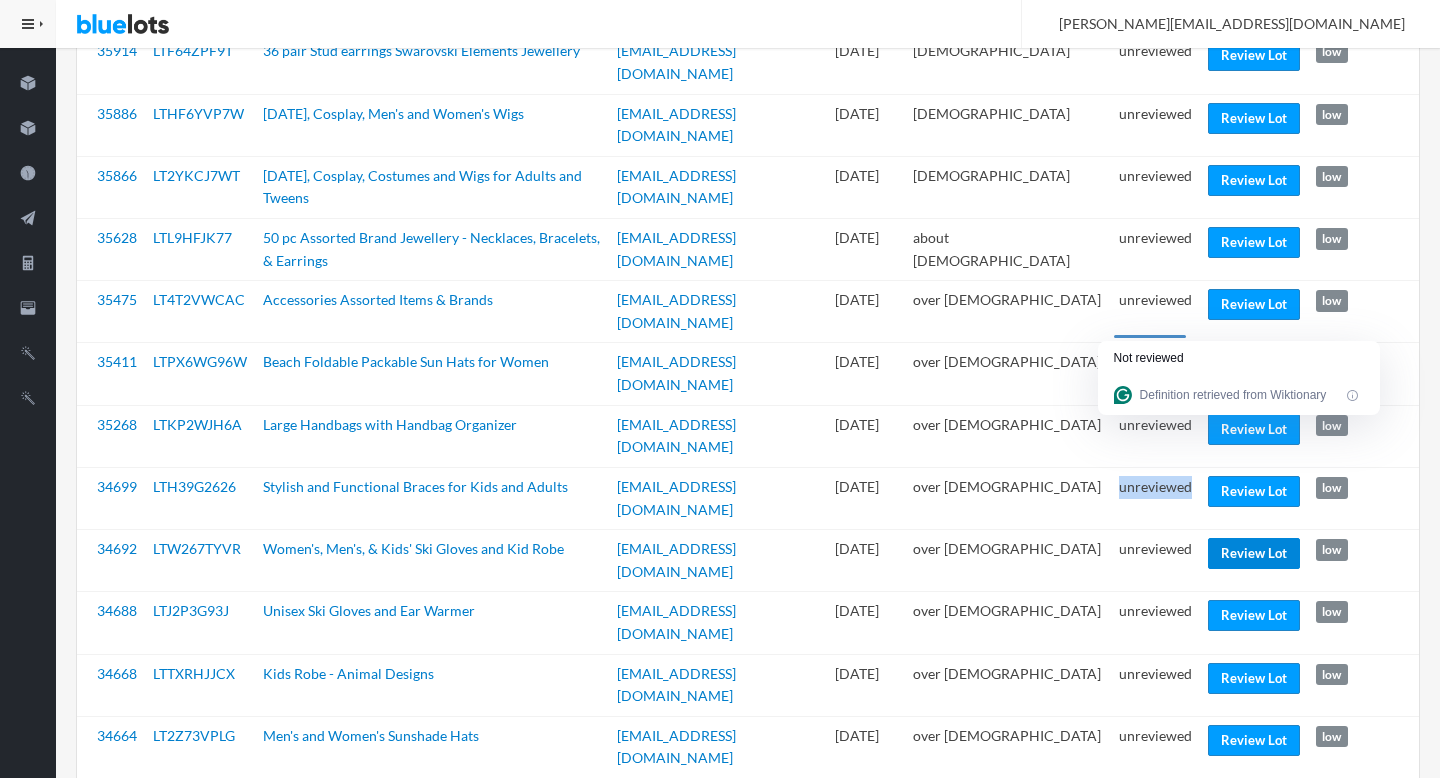 click on "Definition retrieved from Wiktionary" 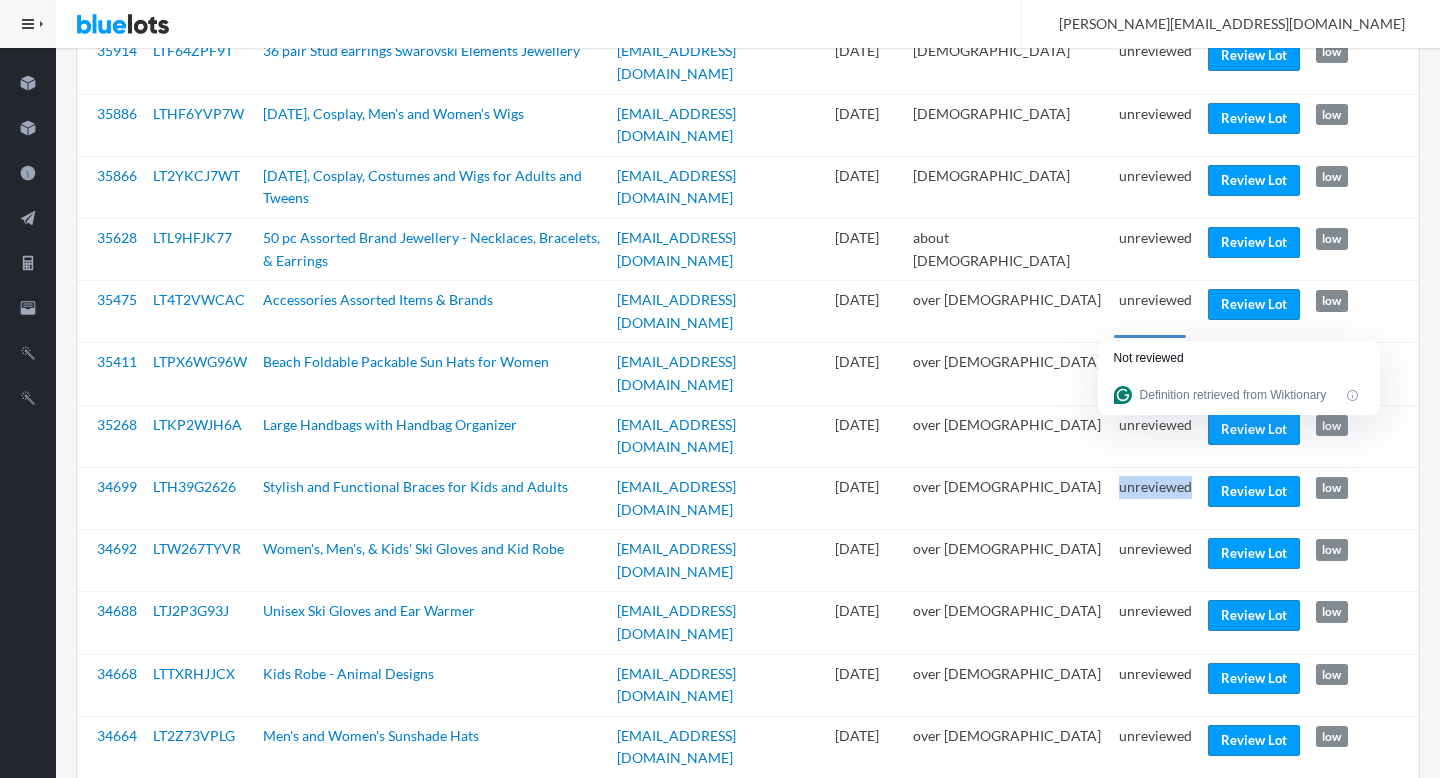 click on "Review Lot" at bounding box center (1254, 926) 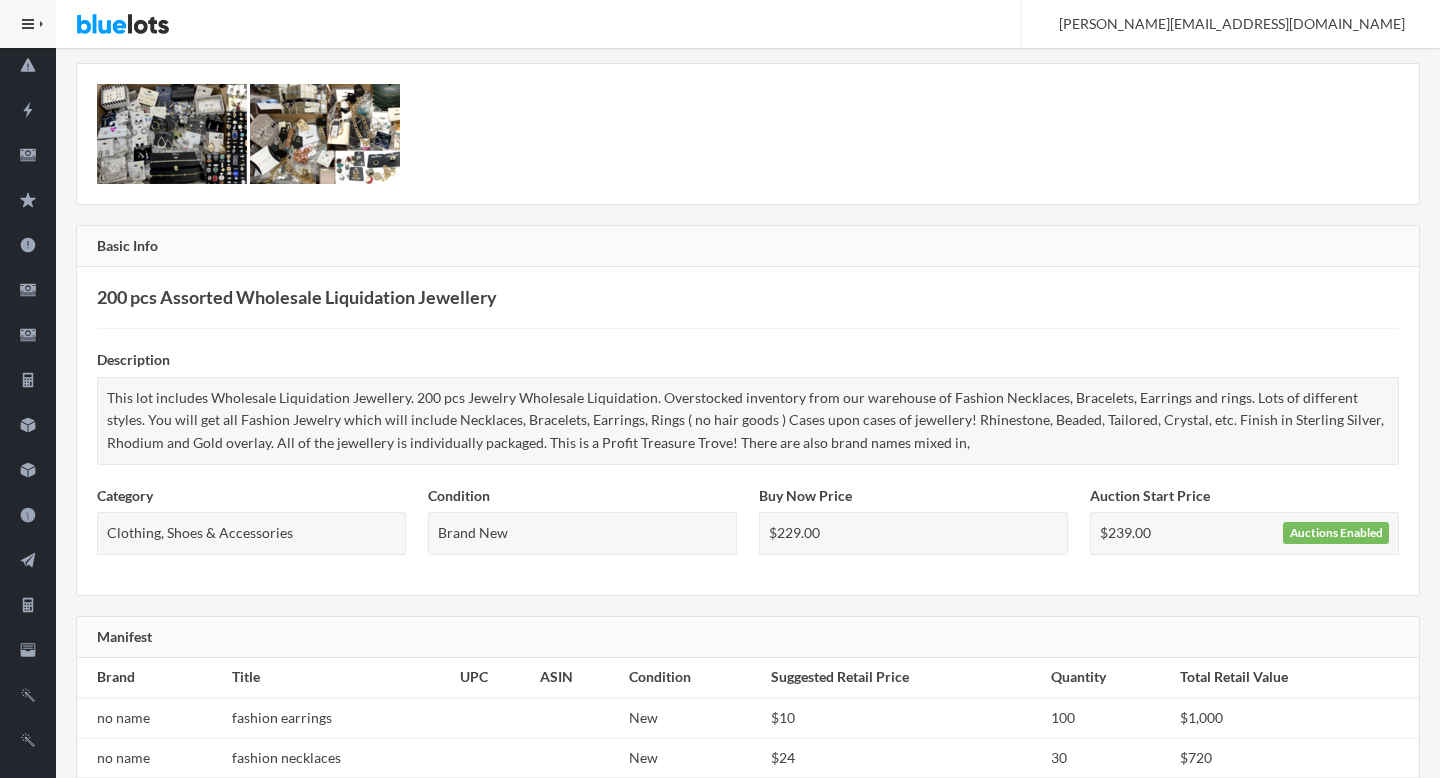 scroll, scrollTop: 0, scrollLeft: 0, axis: both 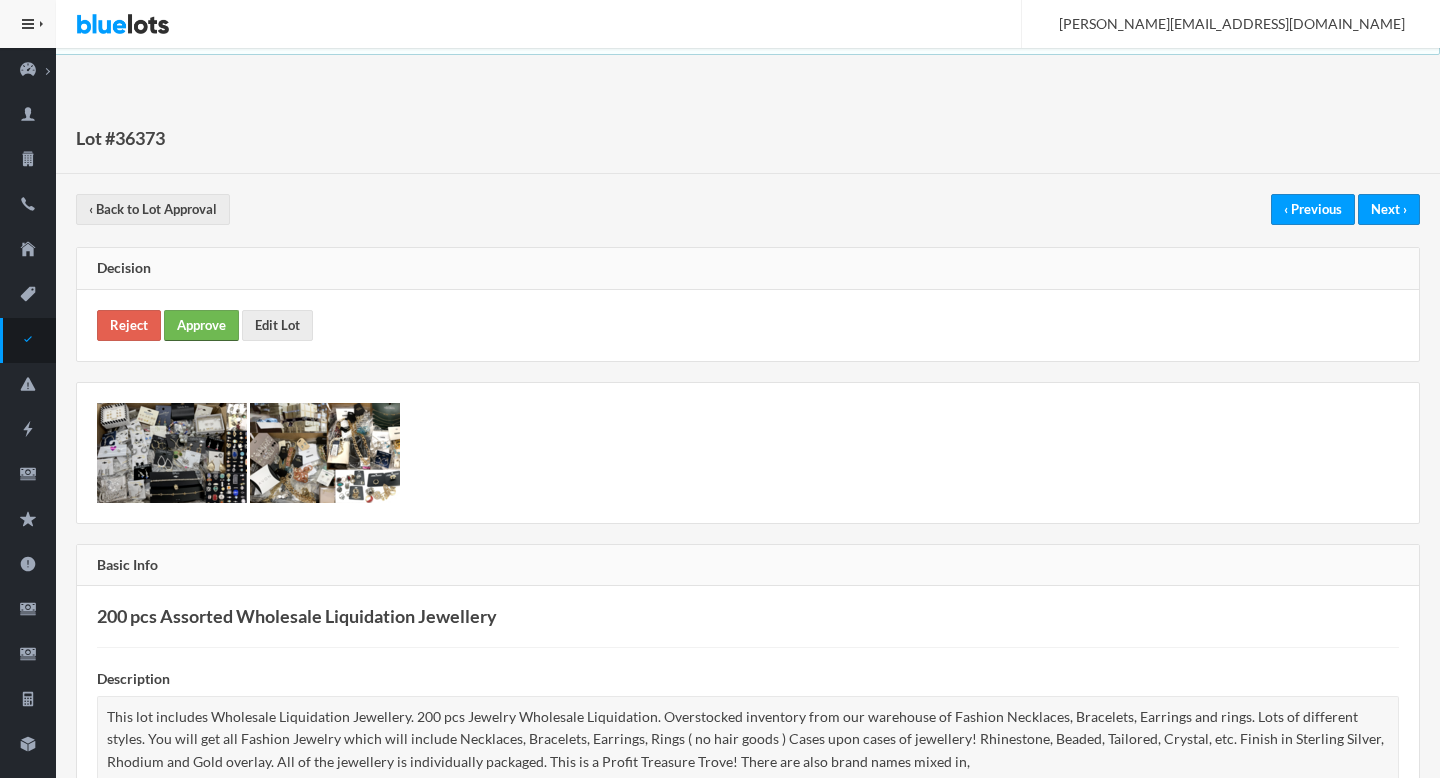 click on "Approve" at bounding box center [201, 325] 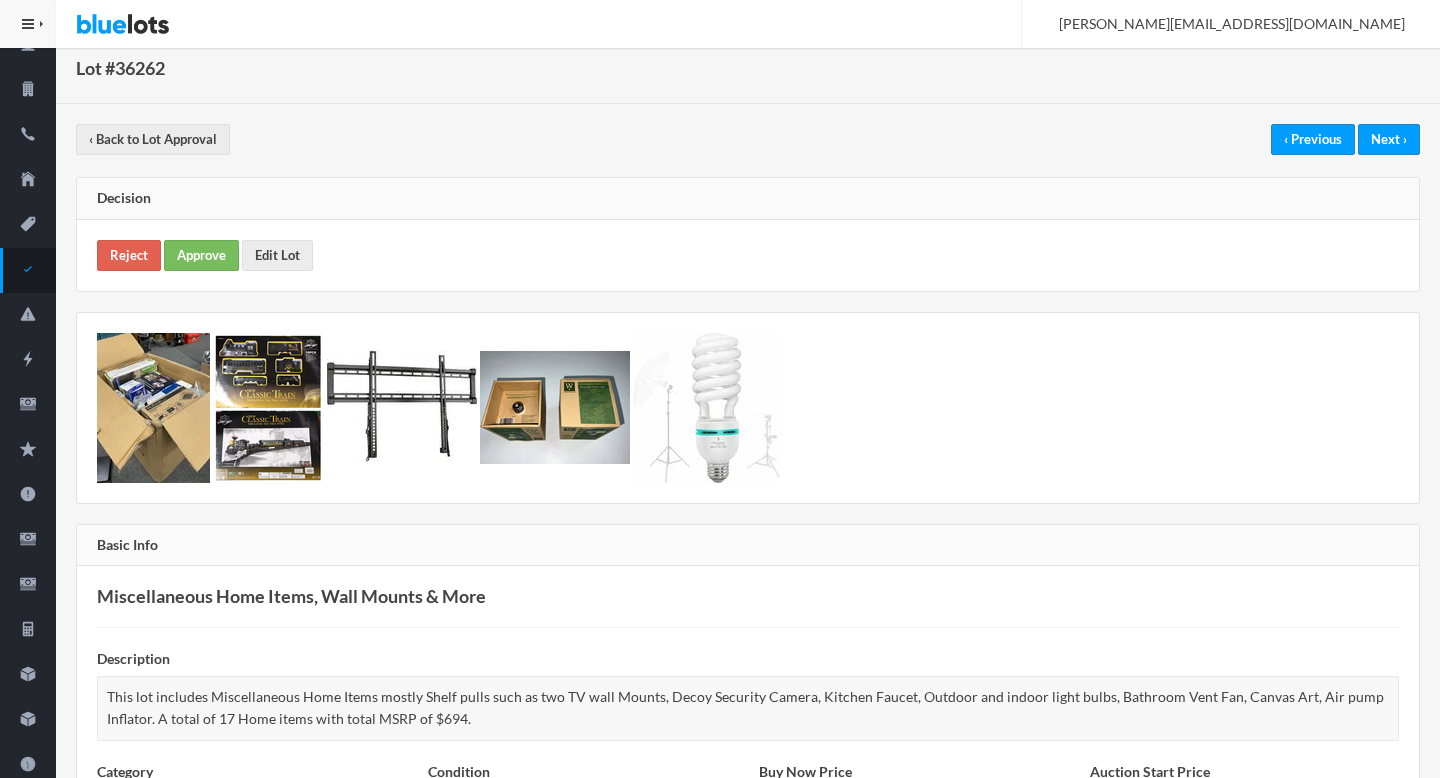 scroll, scrollTop: 0, scrollLeft: 0, axis: both 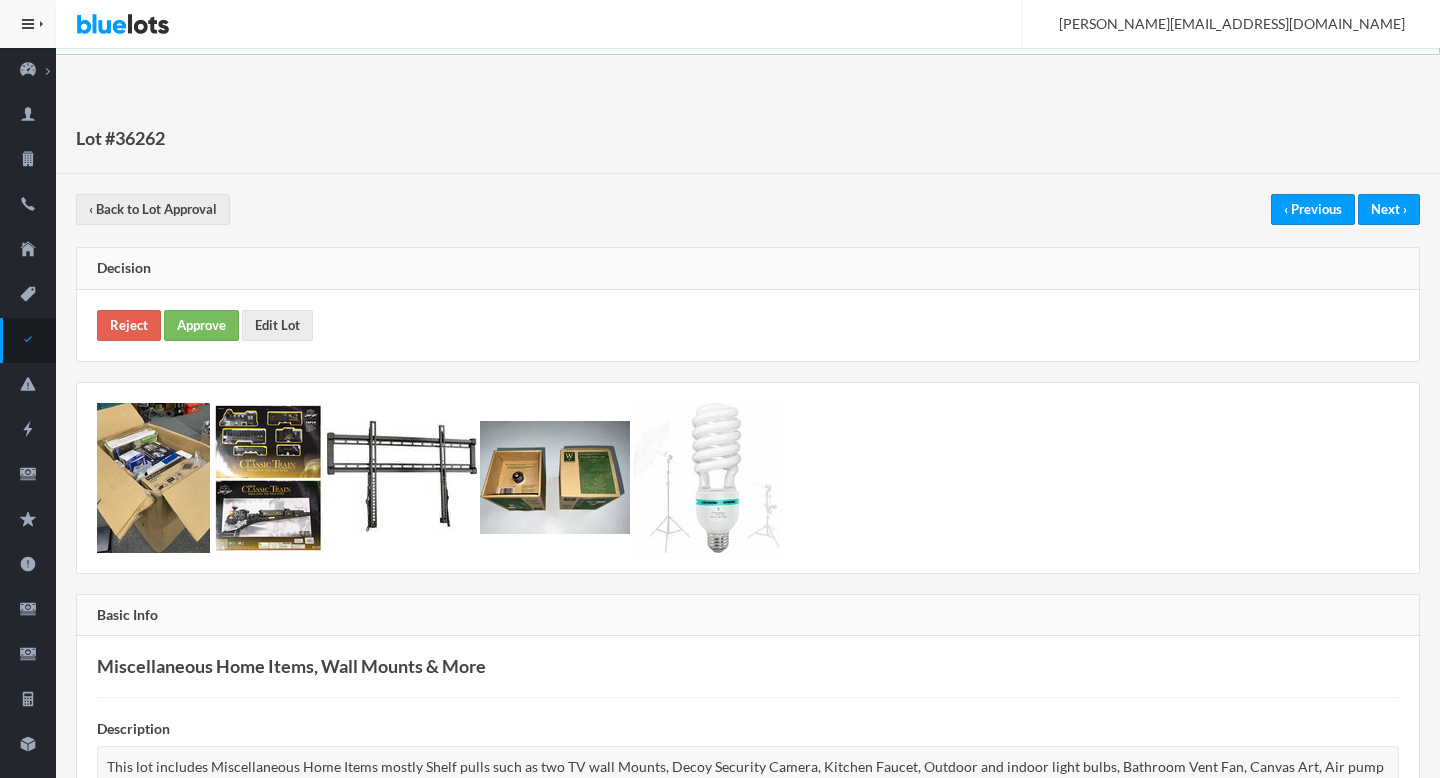 click on "Reject
Approve
Edit Lot" at bounding box center (748, 325) 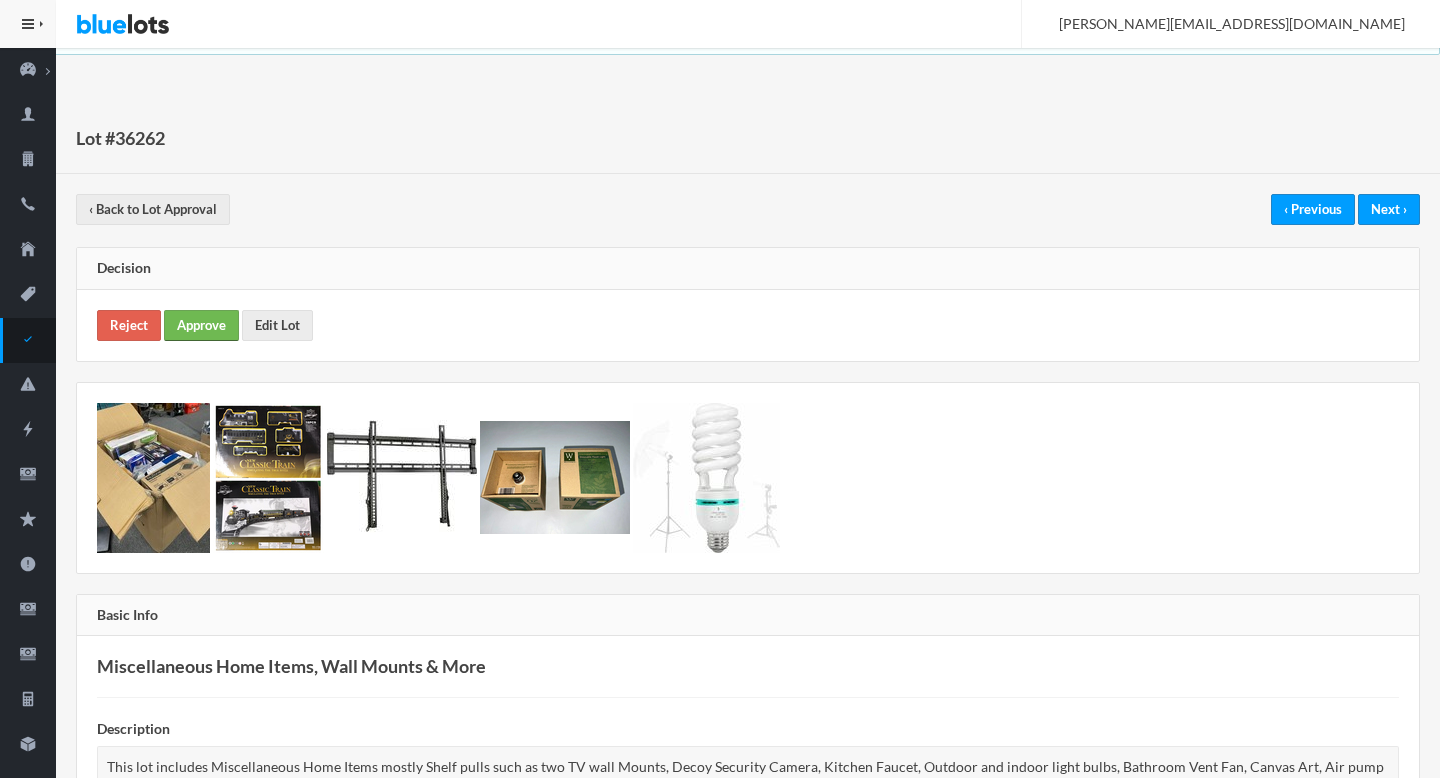 click on "Approve" at bounding box center (201, 325) 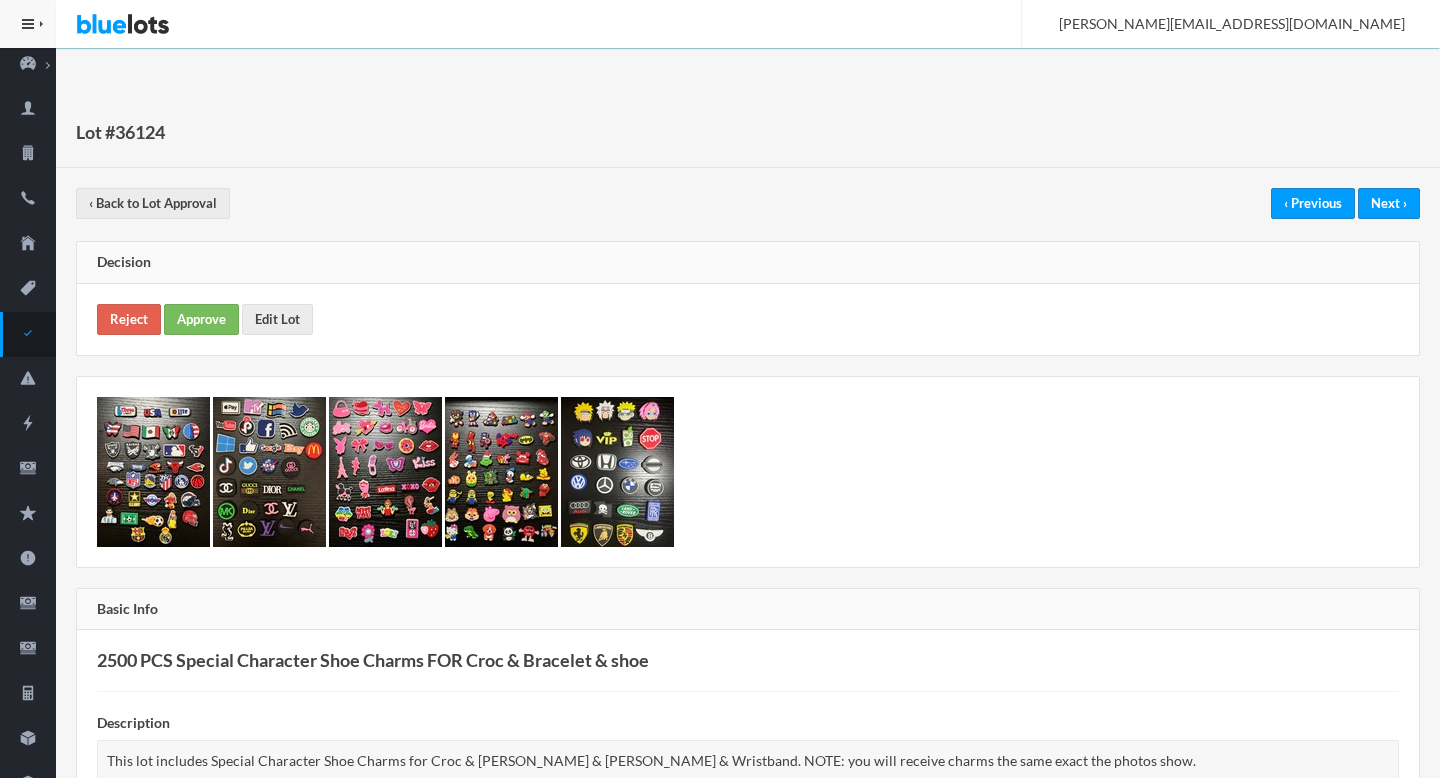 scroll, scrollTop: 0, scrollLeft: 0, axis: both 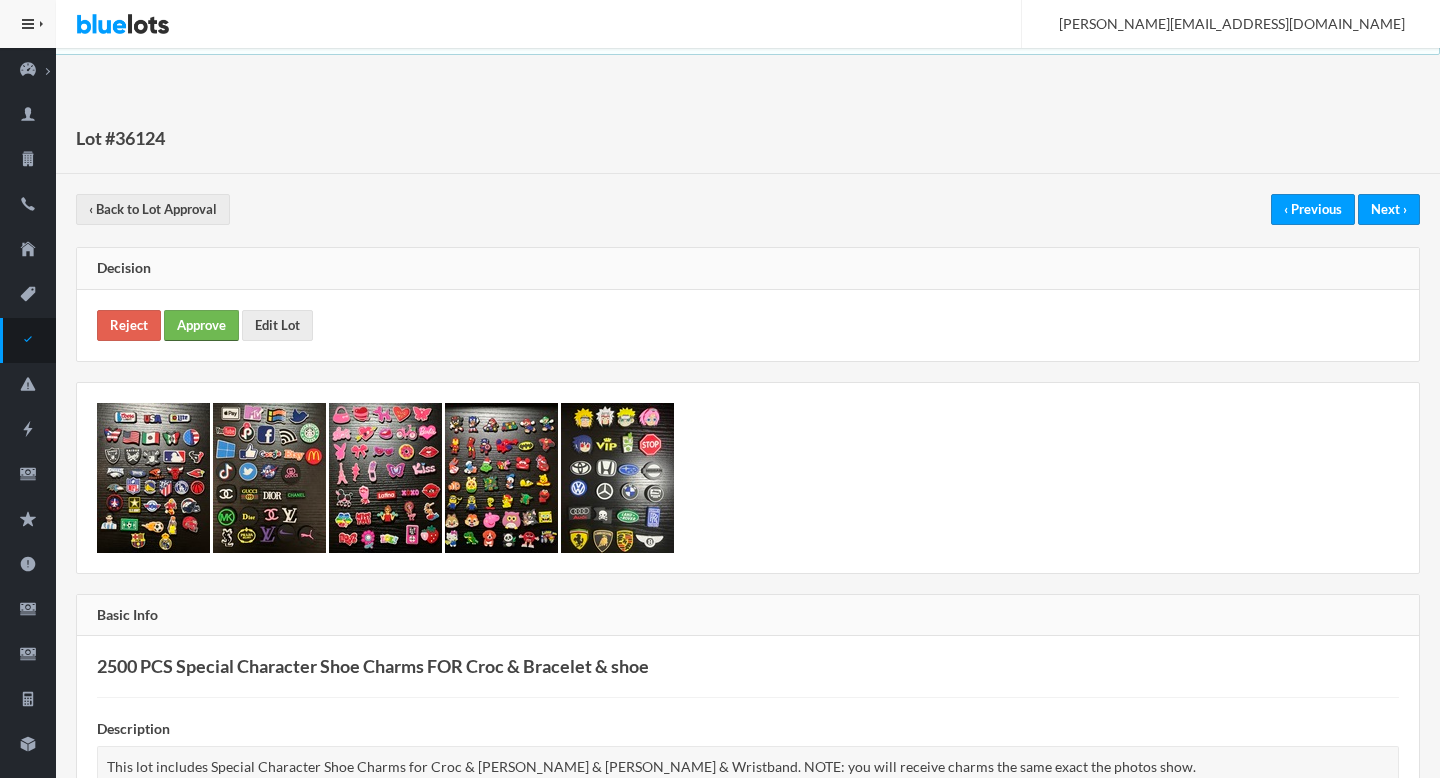 click on "Approve" at bounding box center [201, 325] 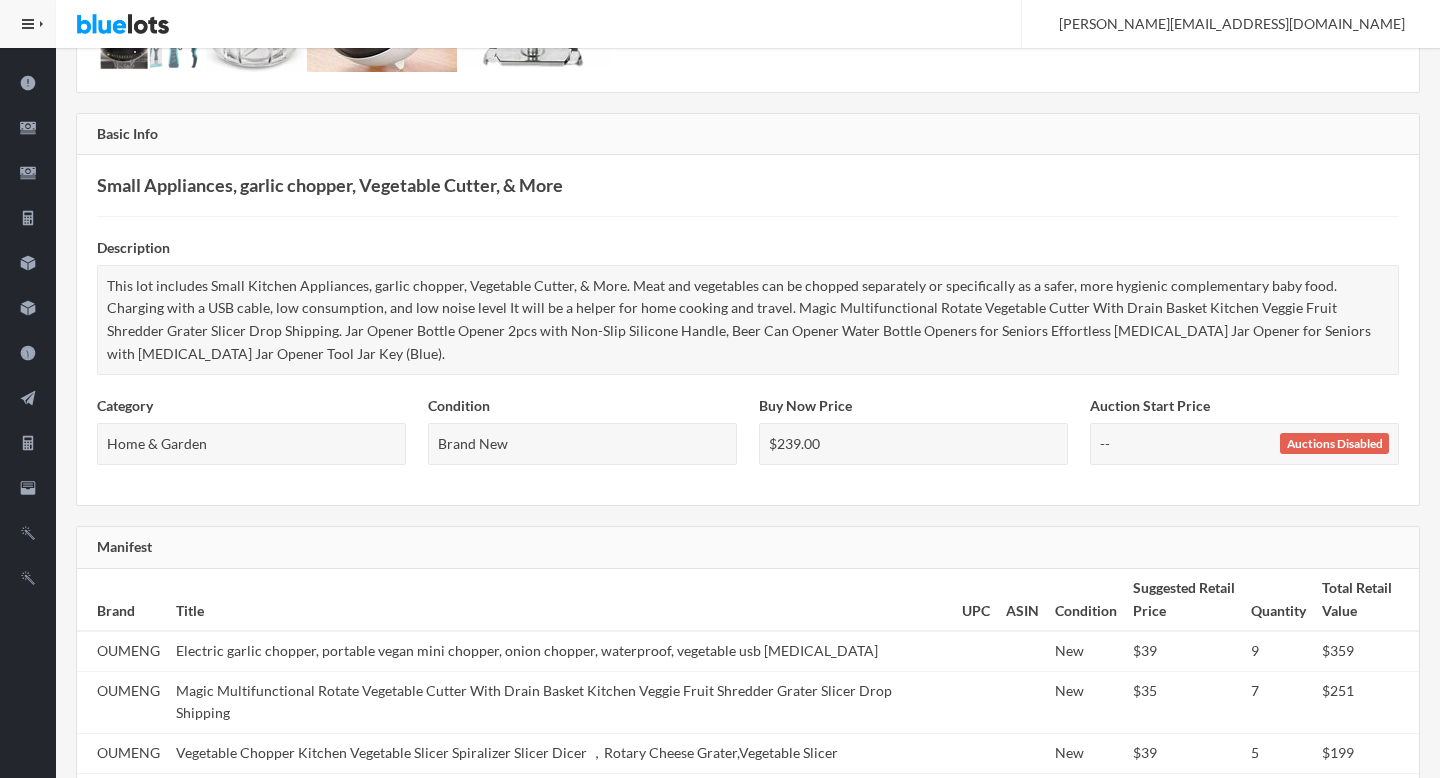 scroll, scrollTop: 0, scrollLeft: 0, axis: both 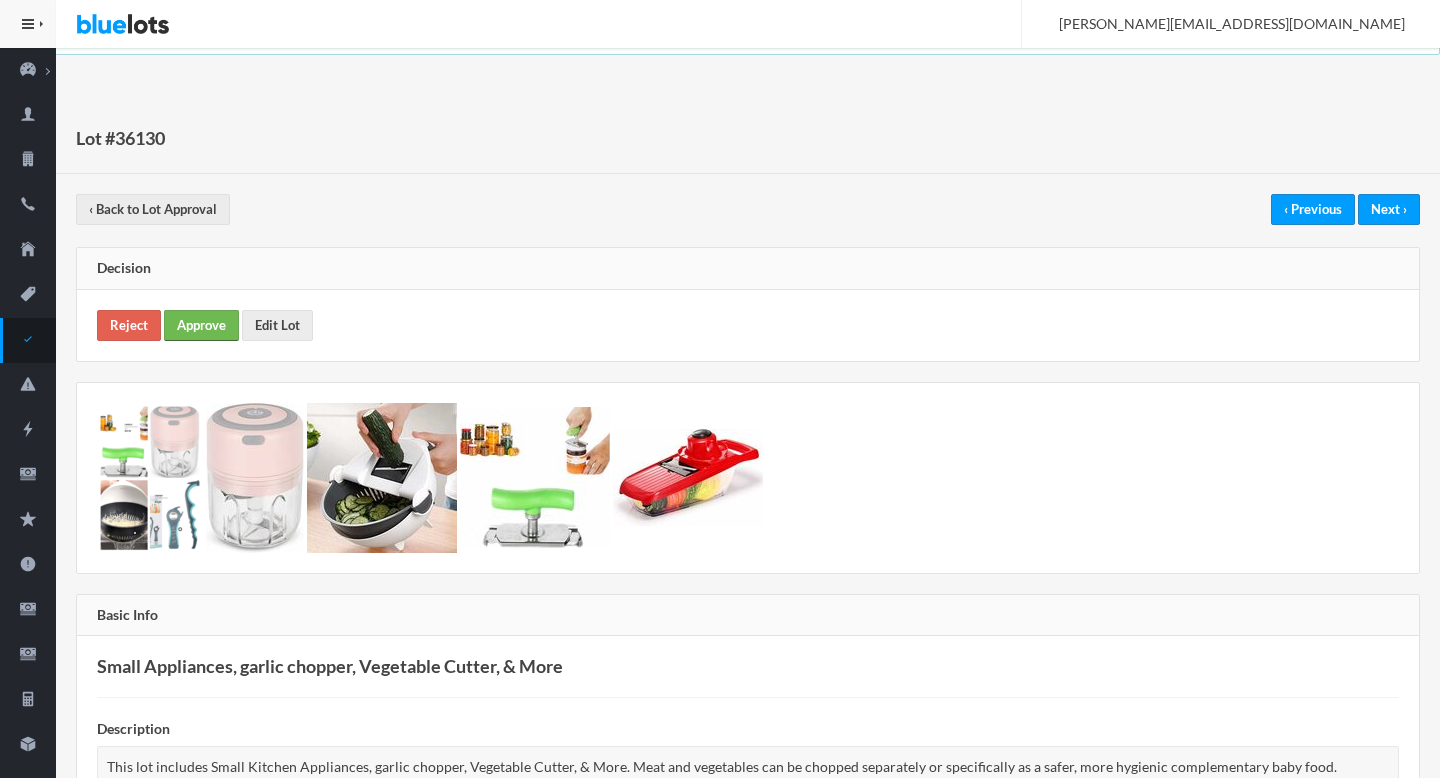 click on "Approve" at bounding box center [201, 325] 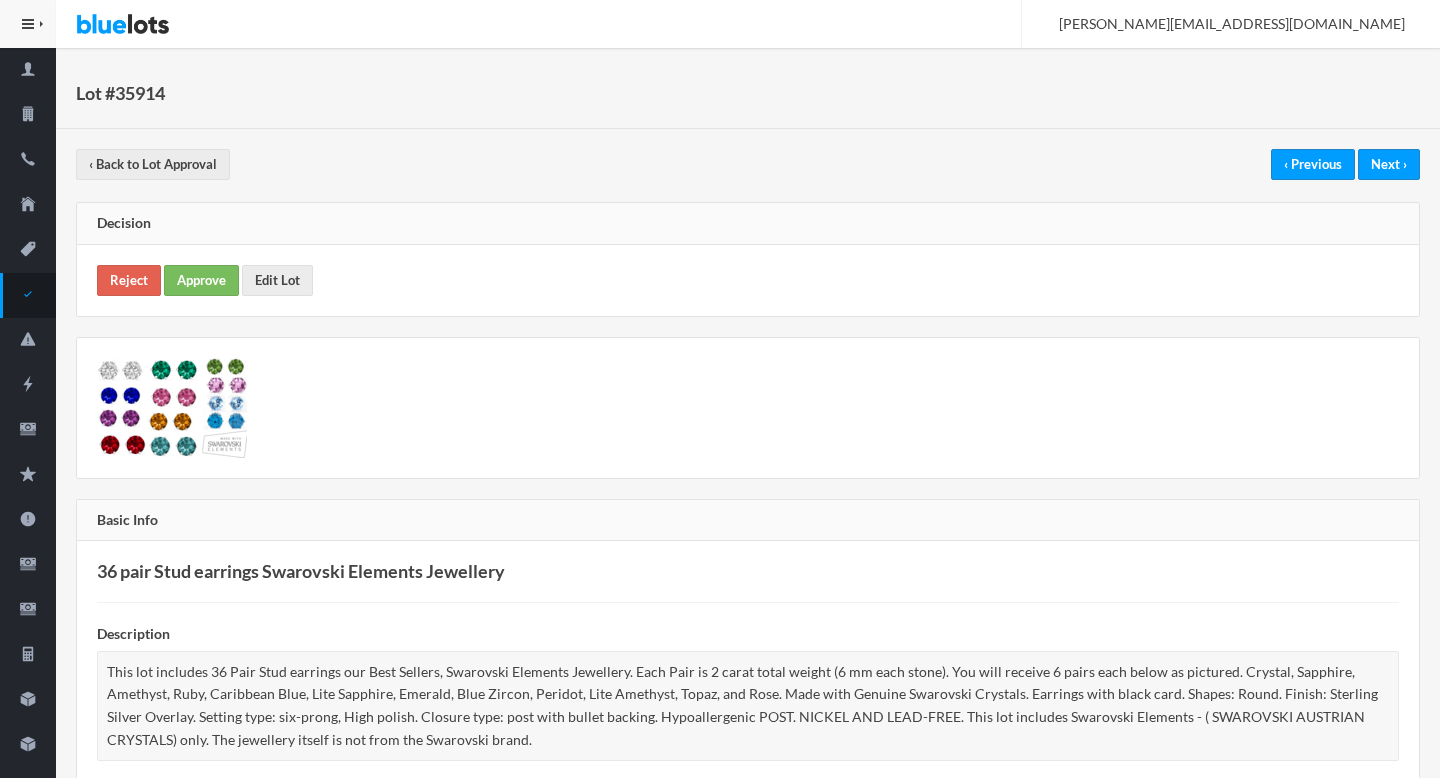 scroll, scrollTop: 0, scrollLeft: 0, axis: both 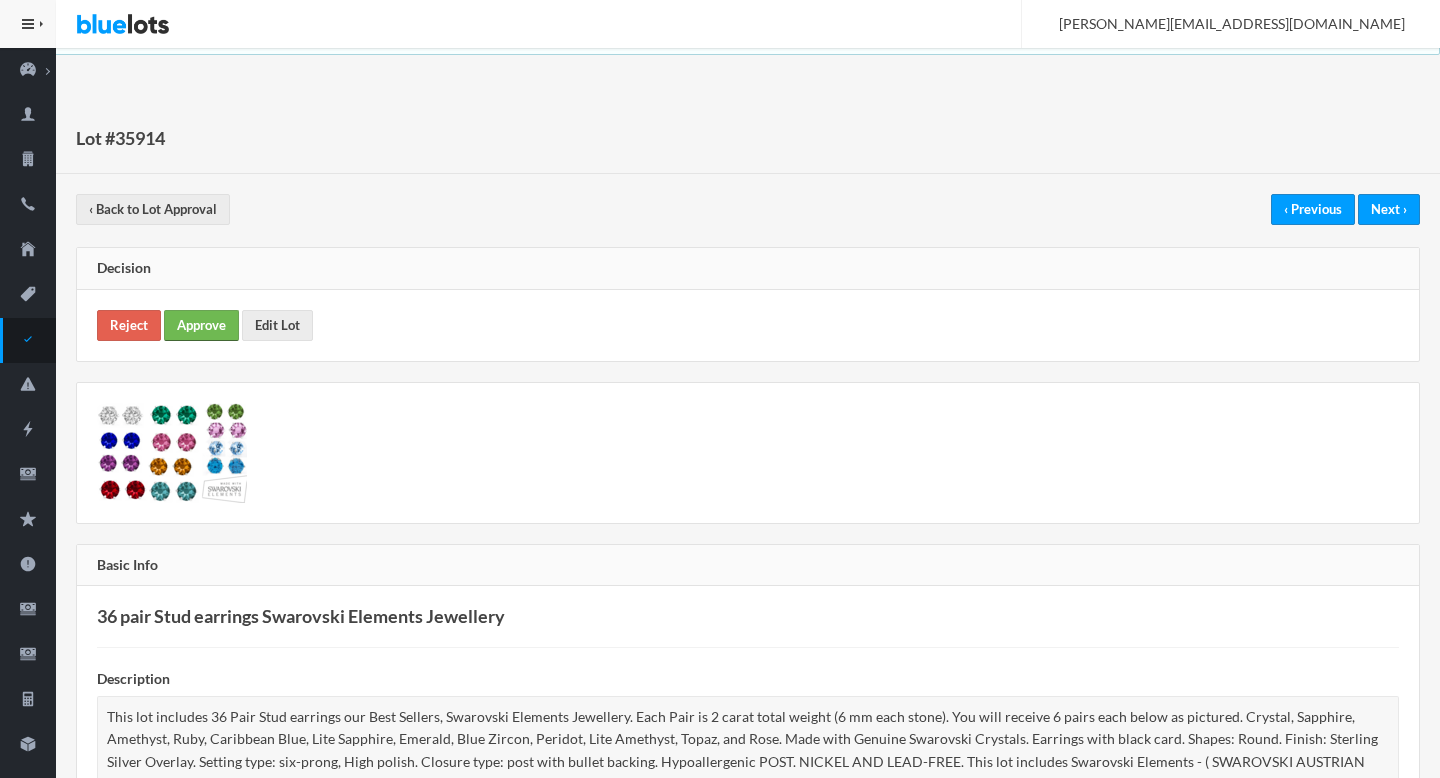 click on "Approve" at bounding box center (201, 325) 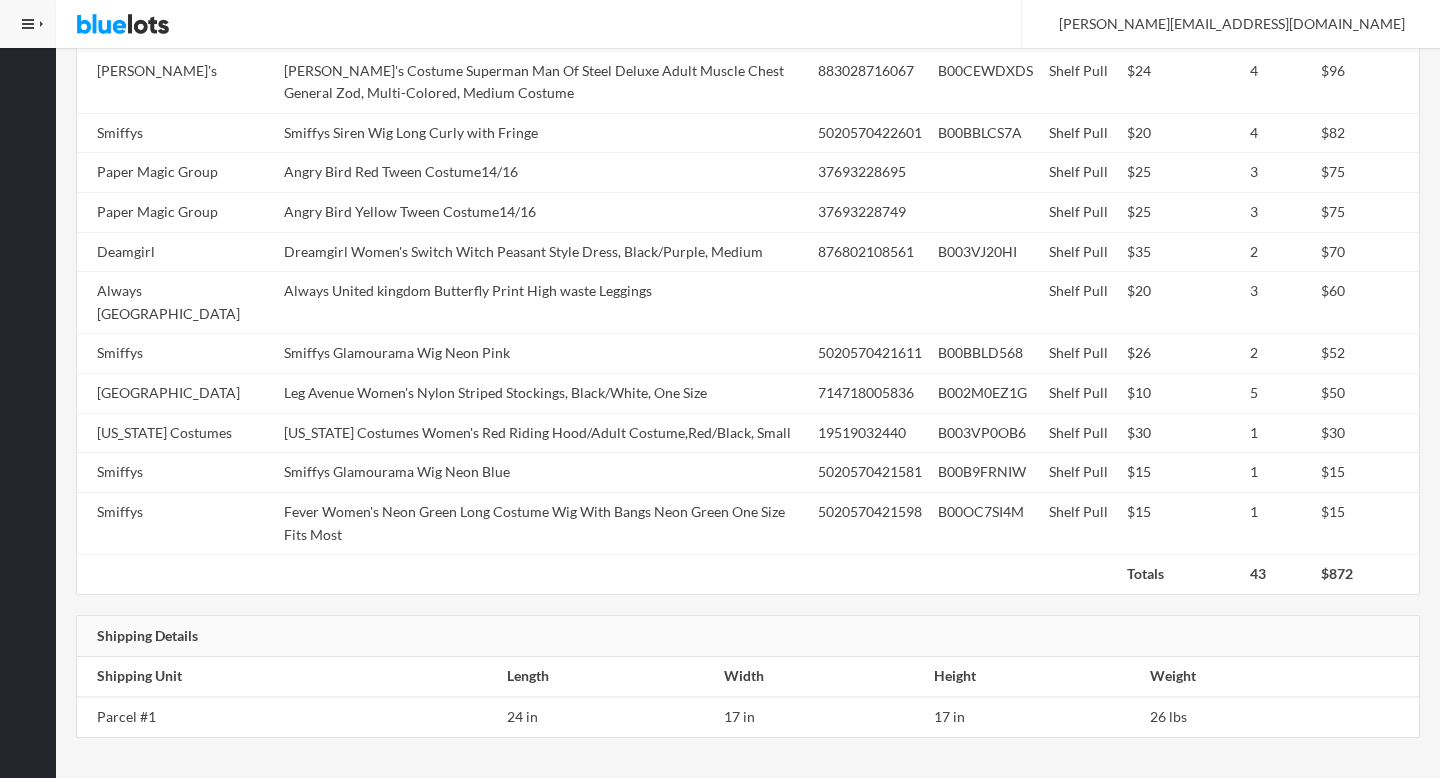 scroll, scrollTop: 0, scrollLeft: 0, axis: both 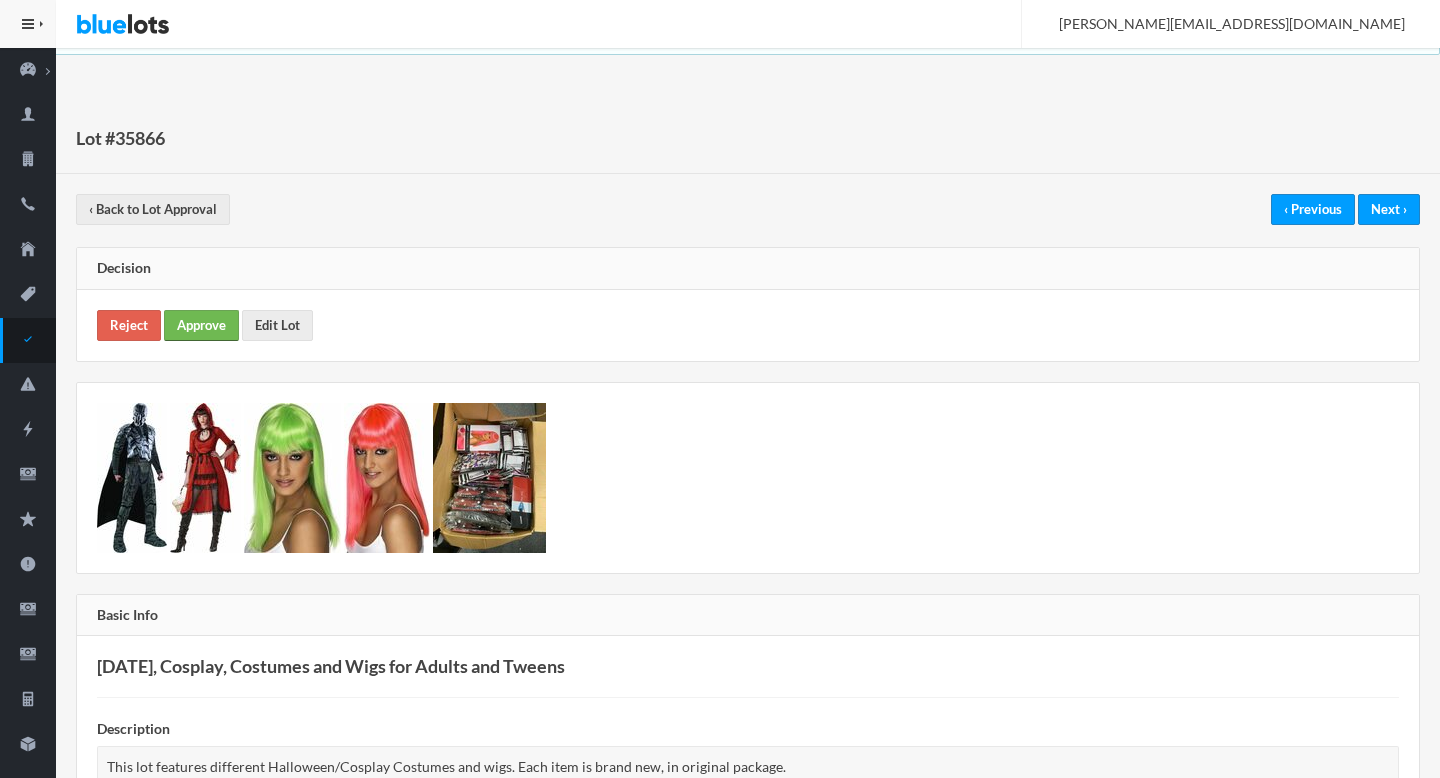 click on "Approve" at bounding box center [201, 325] 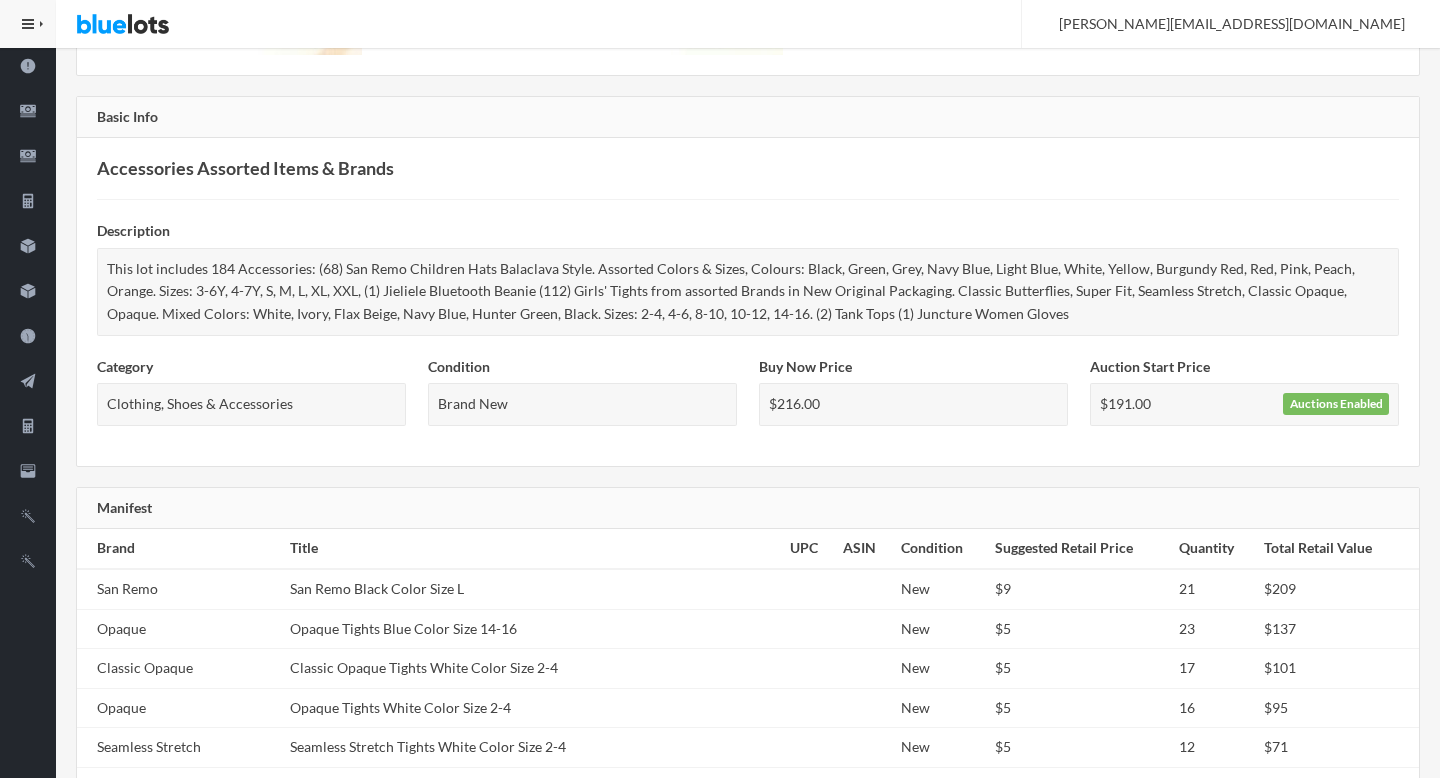 scroll, scrollTop: 0, scrollLeft: 0, axis: both 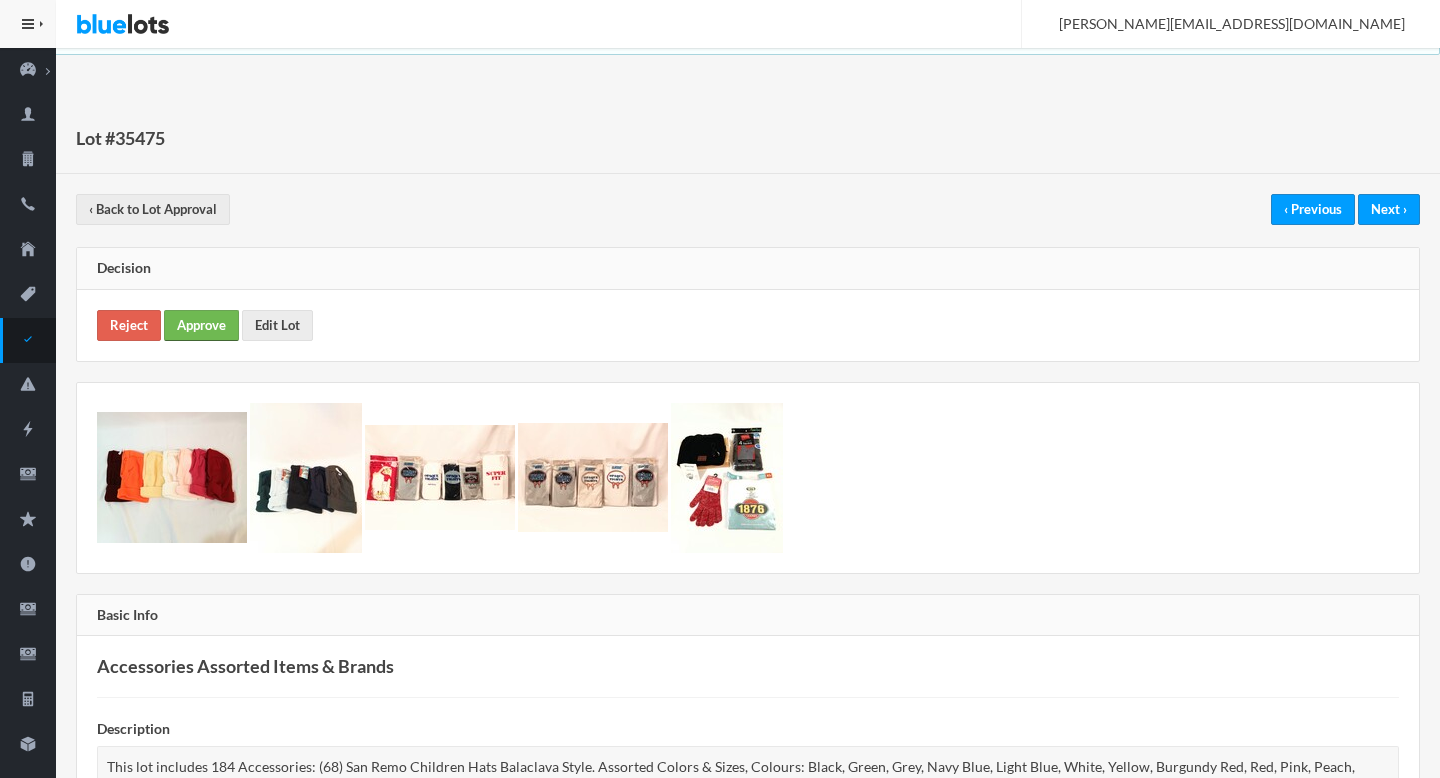 click on "Approve" at bounding box center (201, 325) 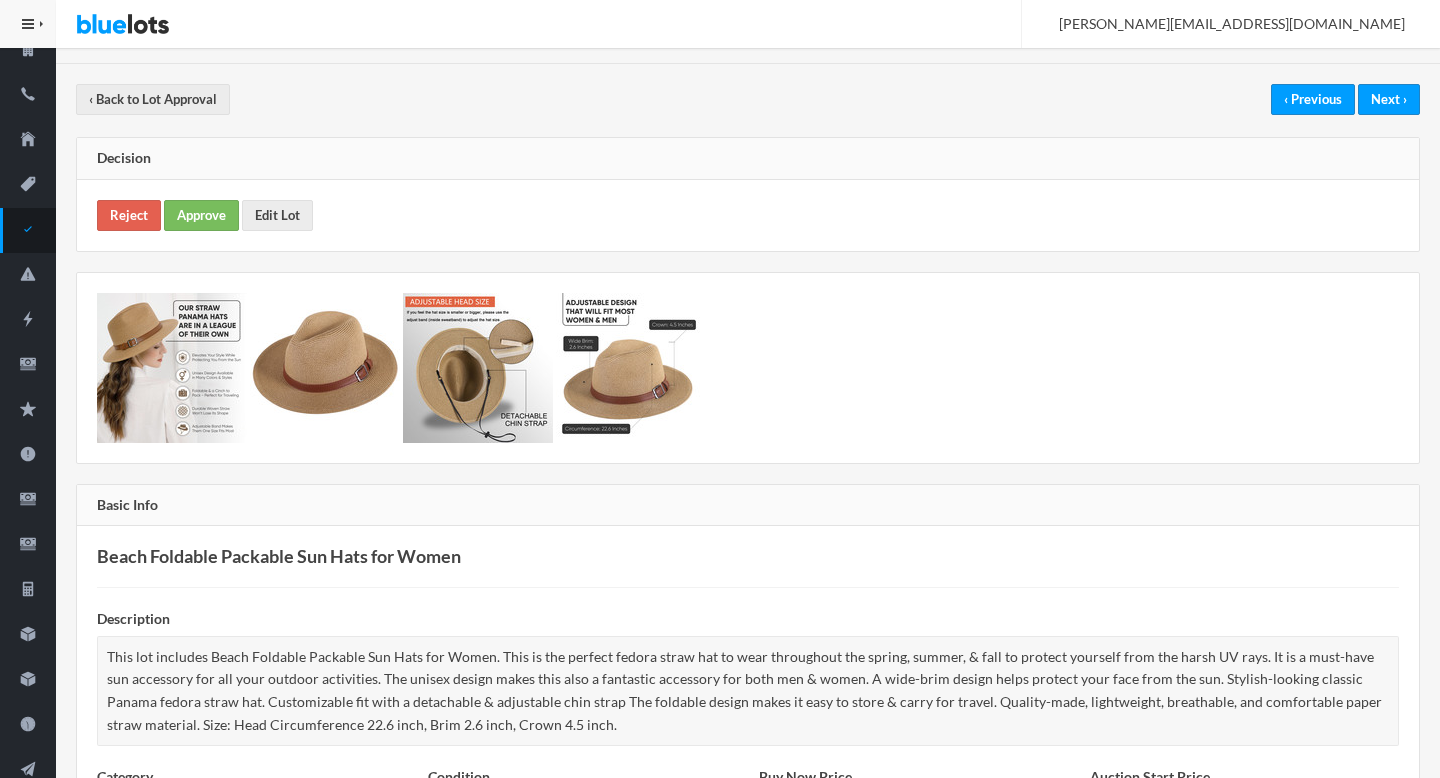 scroll, scrollTop: 0, scrollLeft: 0, axis: both 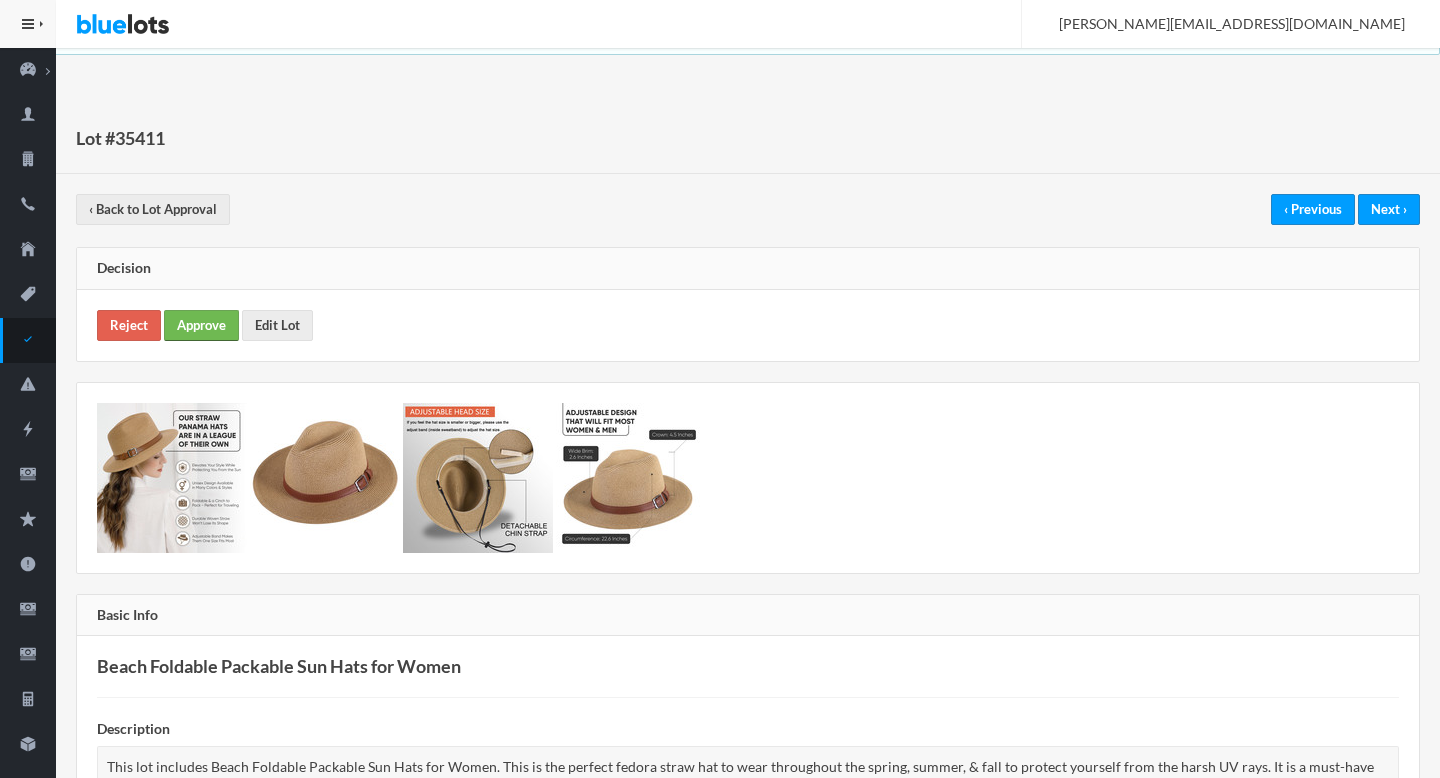 click on "Approve" at bounding box center (201, 325) 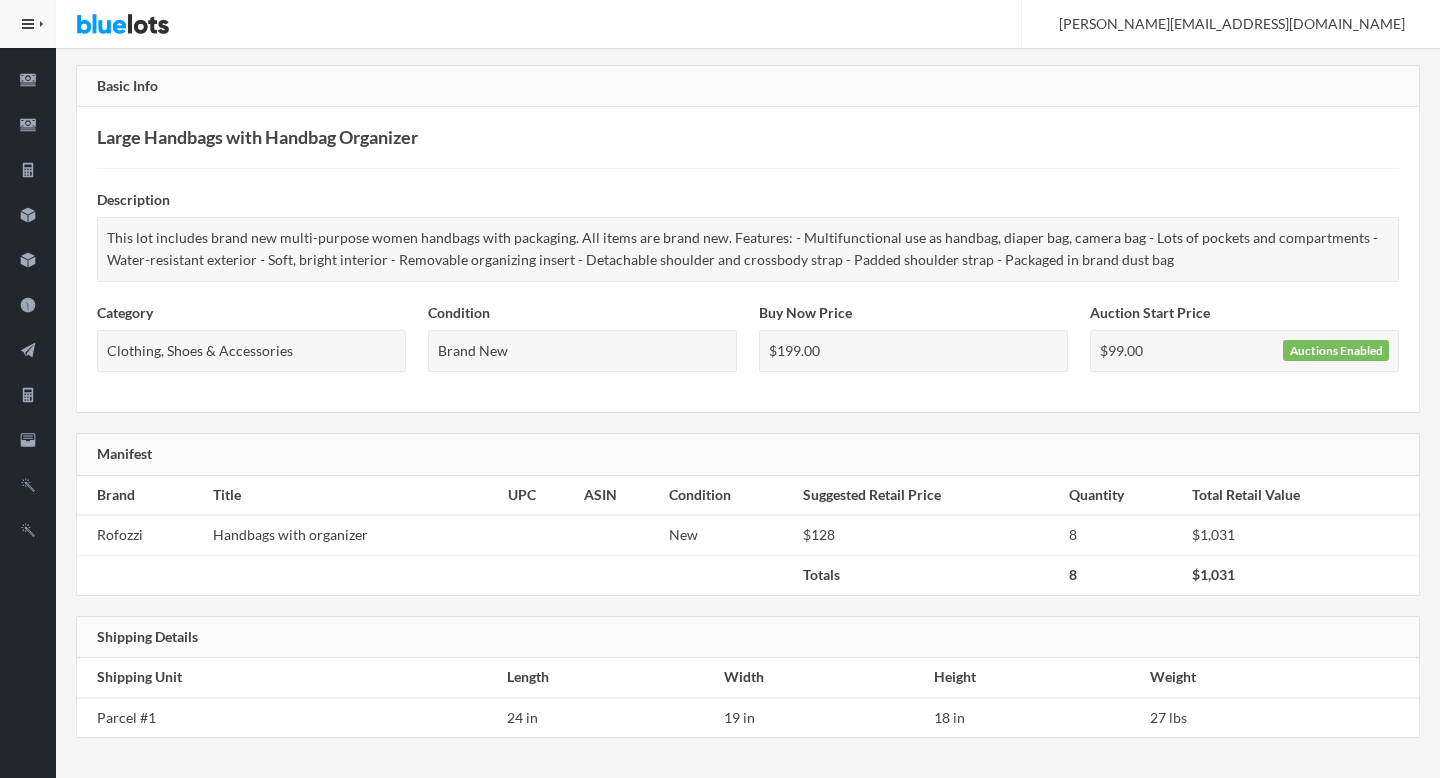 scroll, scrollTop: 0, scrollLeft: 0, axis: both 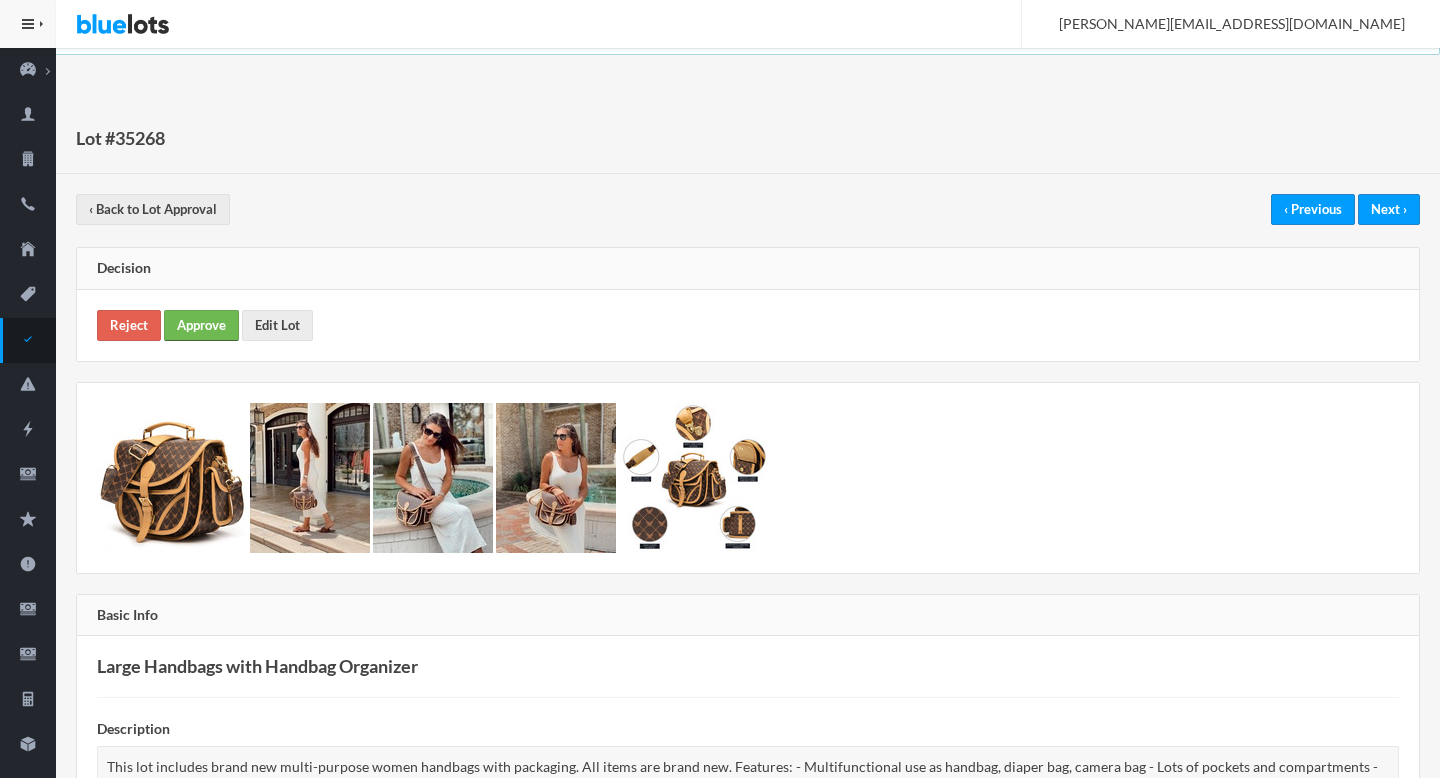 click on "Approve" at bounding box center [201, 325] 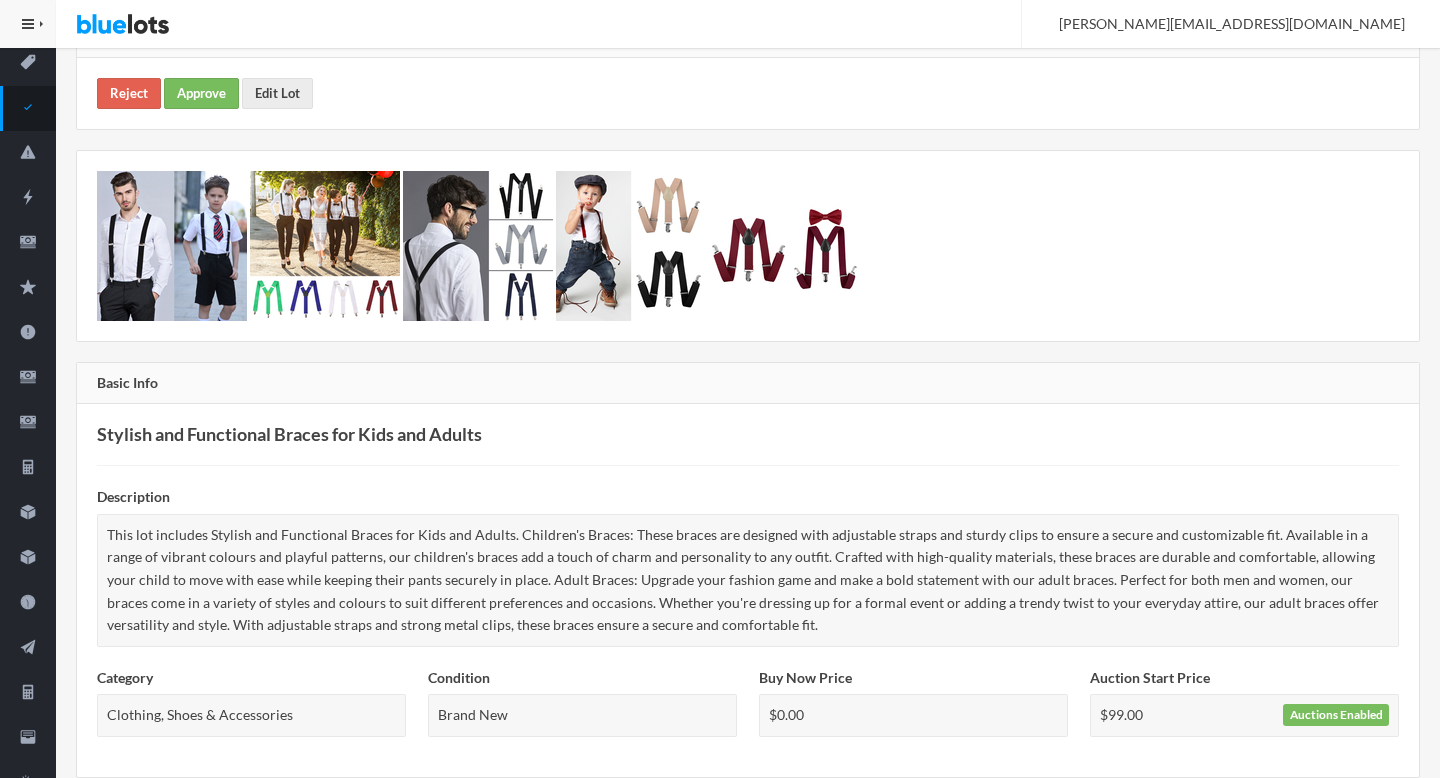scroll, scrollTop: 0, scrollLeft: 0, axis: both 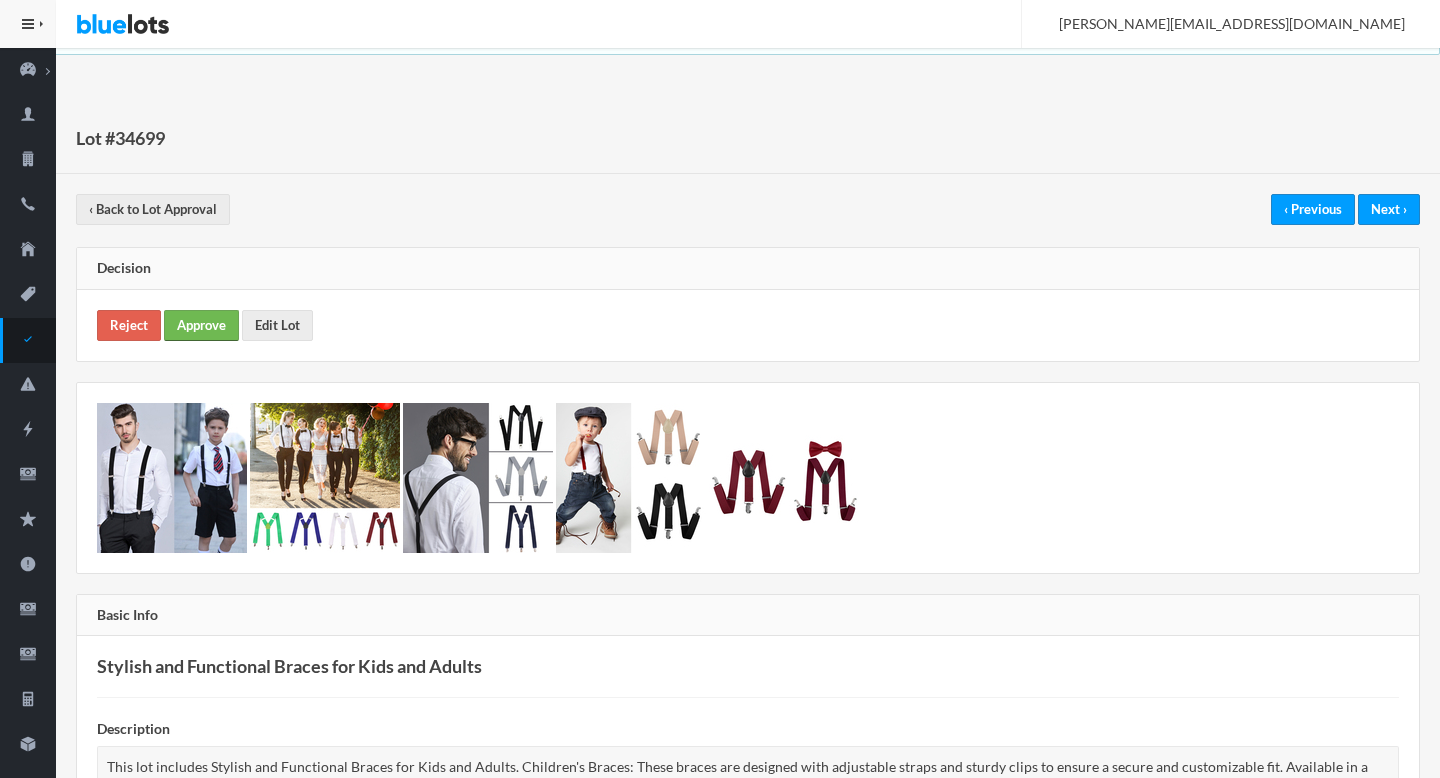 click on "Approve" at bounding box center (201, 325) 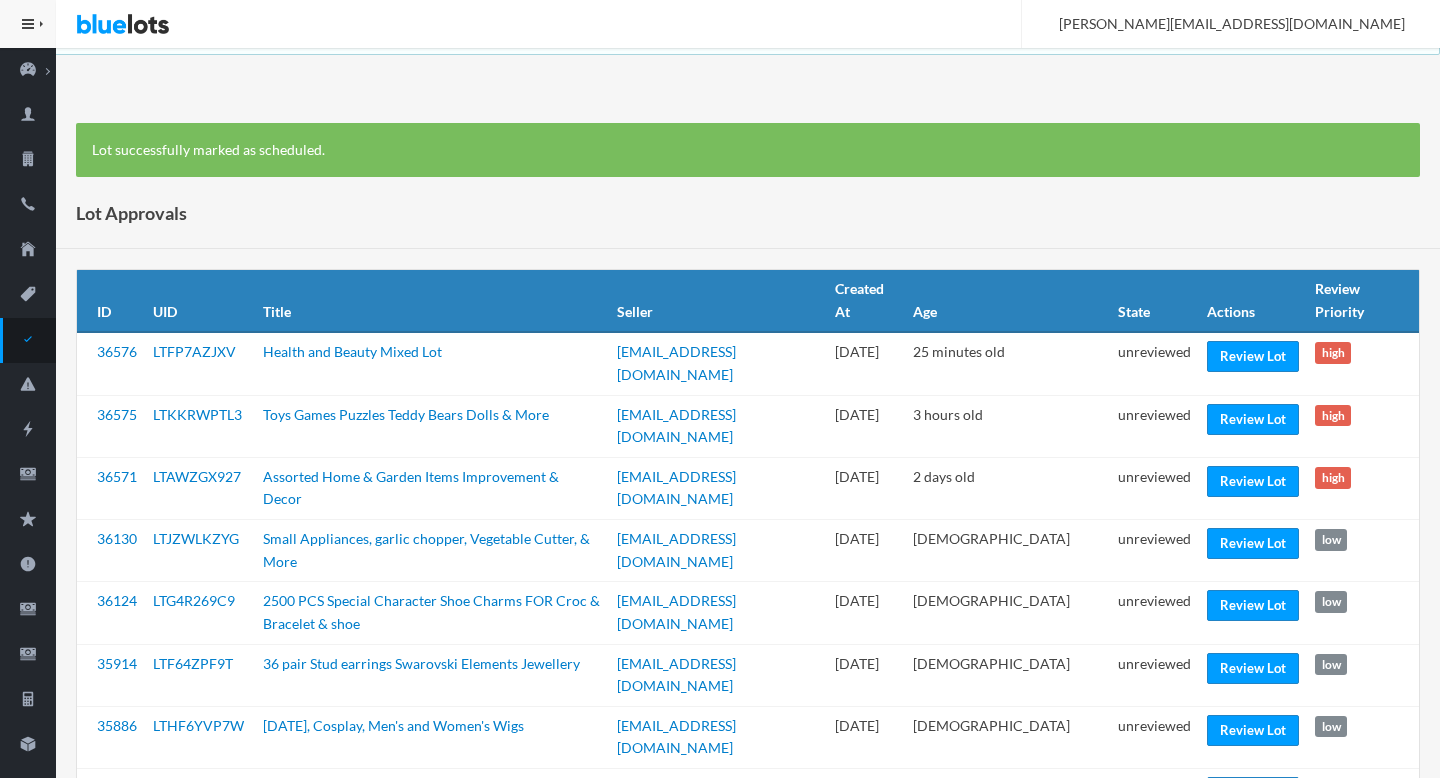 scroll, scrollTop: 0, scrollLeft: 0, axis: both 